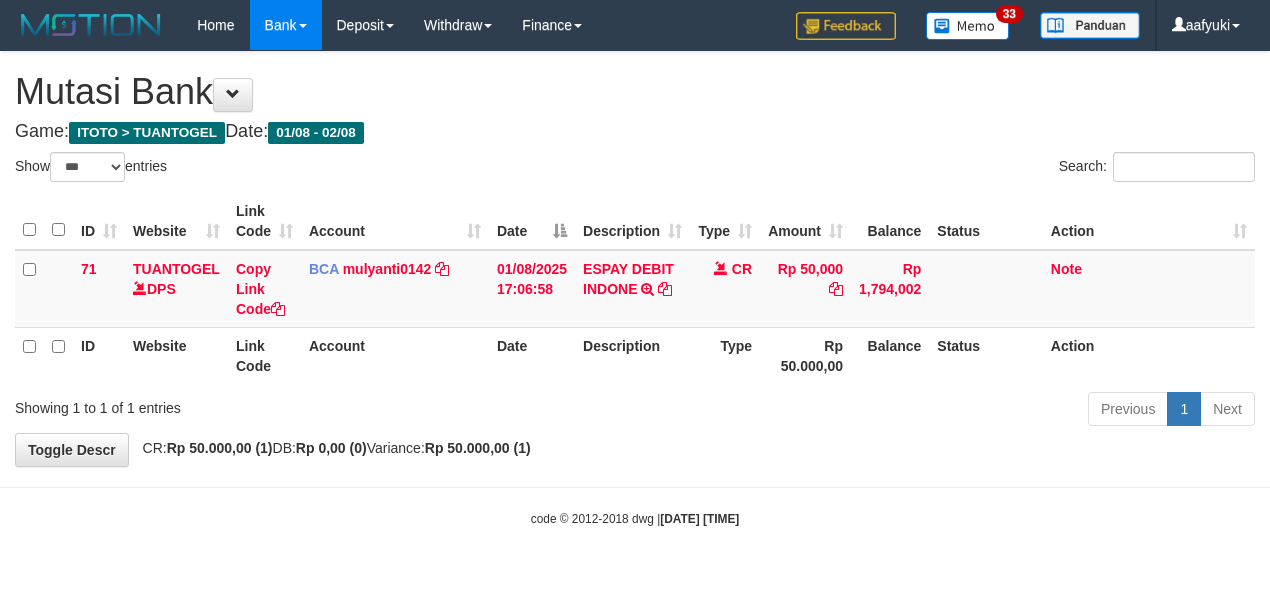 select on "***" 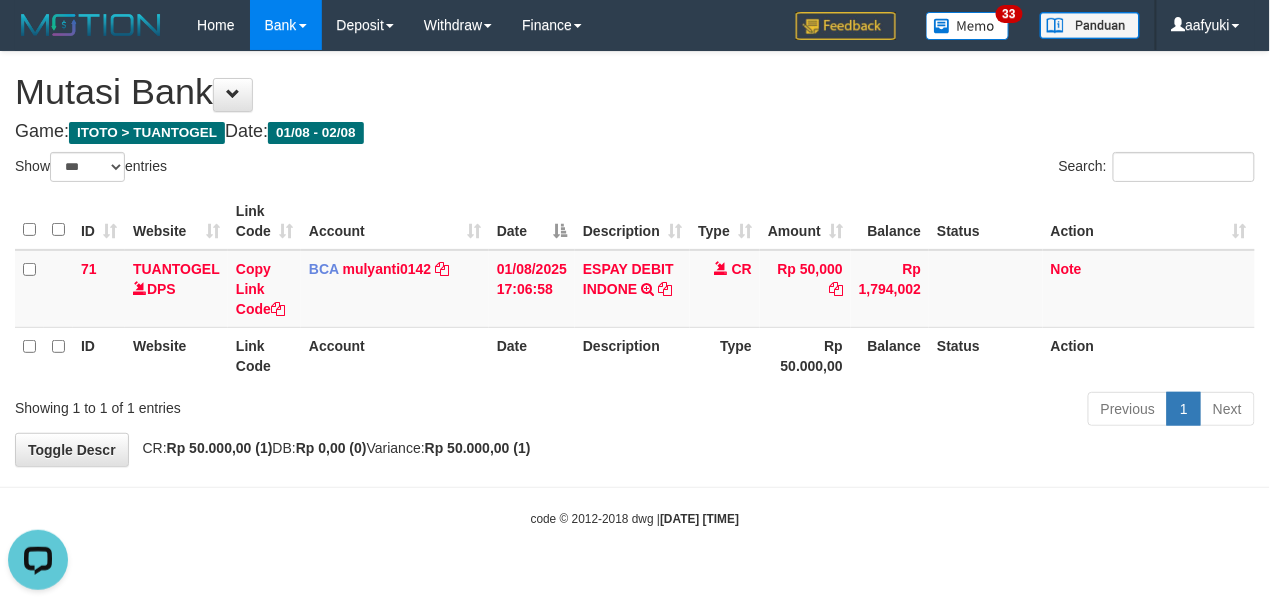 scroll, scrollTop: 0, scrollLeft: 0, axis: both 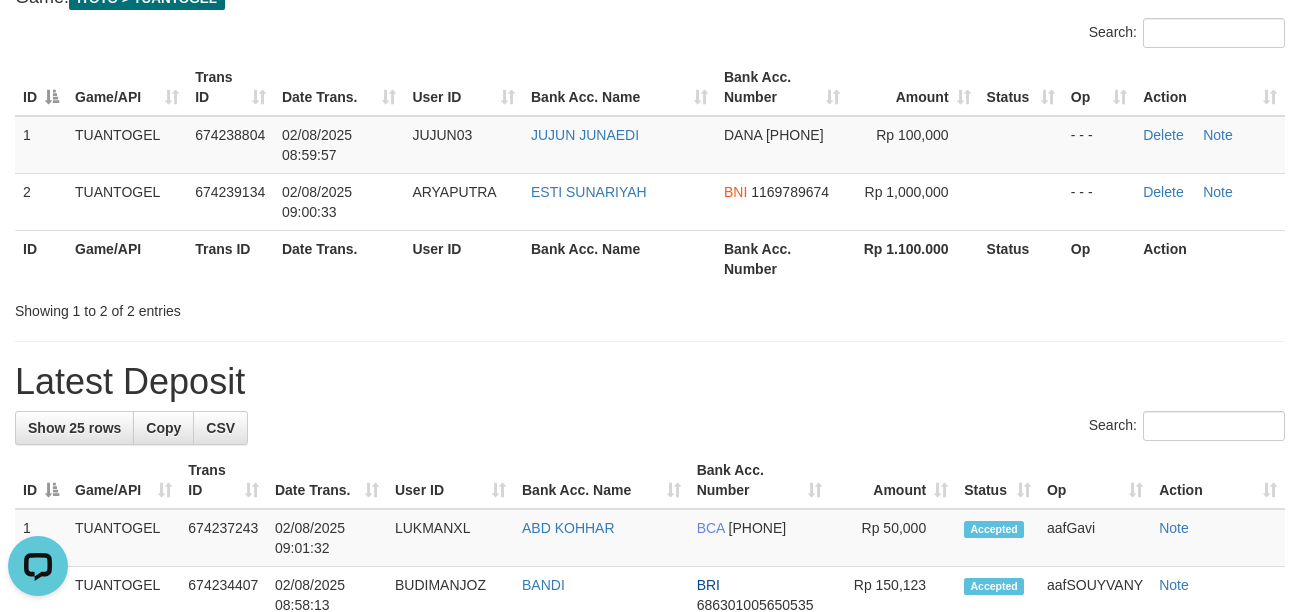 click on "Latest Deposit" at bounding box center [650, 382] 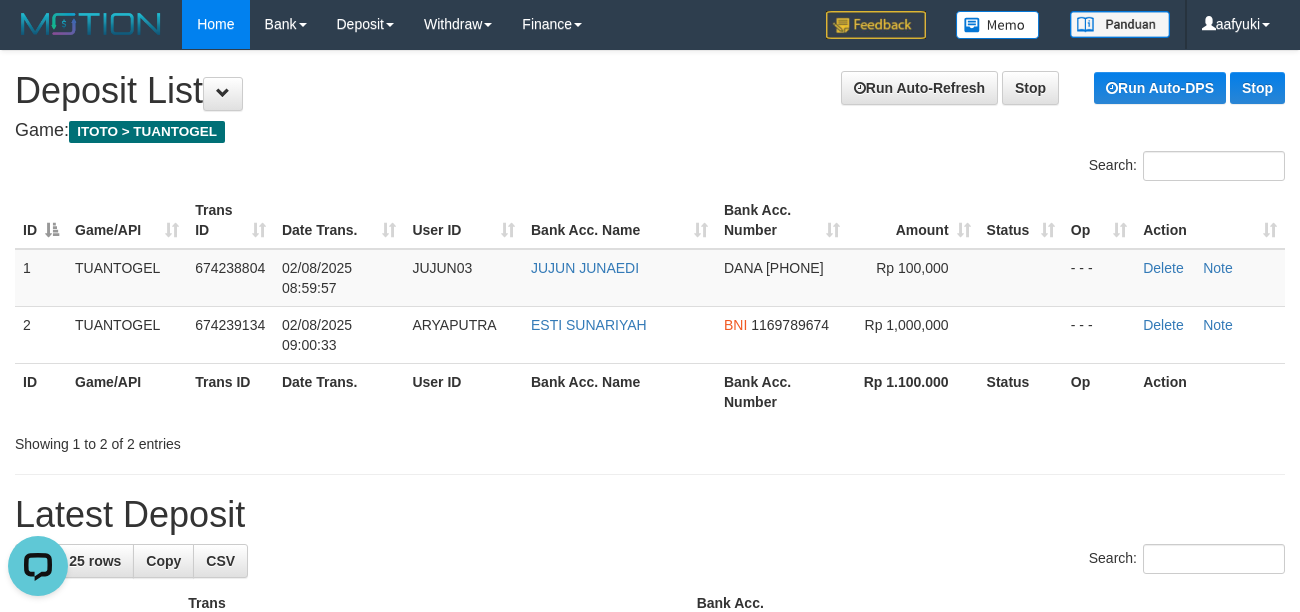 scroll, scrollTop: 0, scrollLeft: 0, axis: both 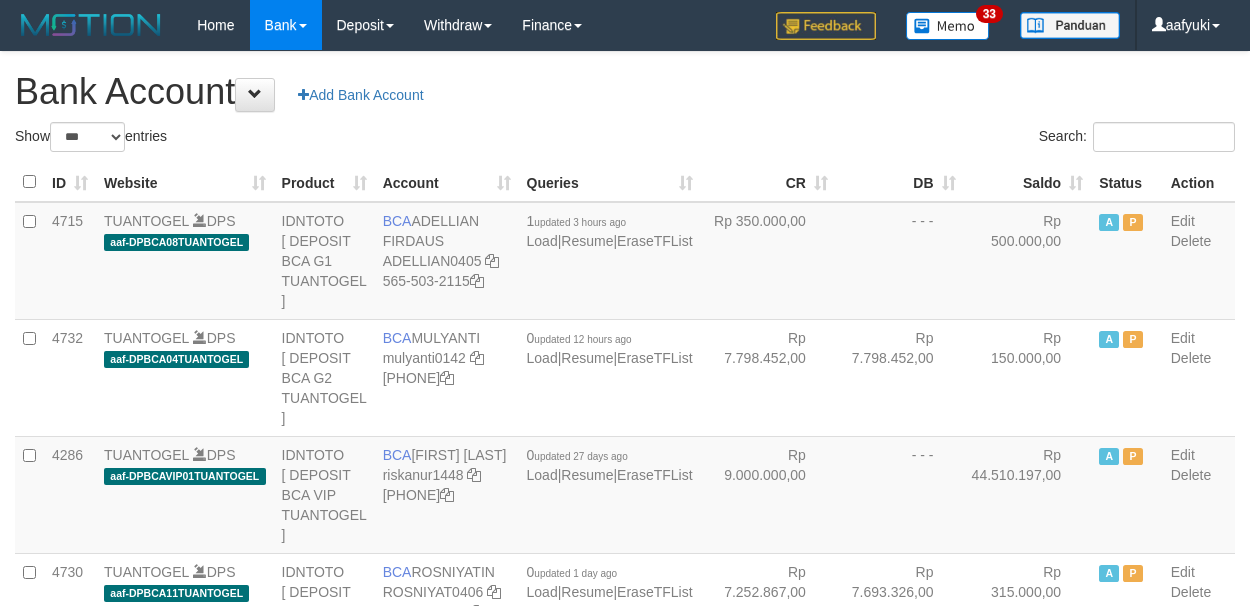 select on "***" 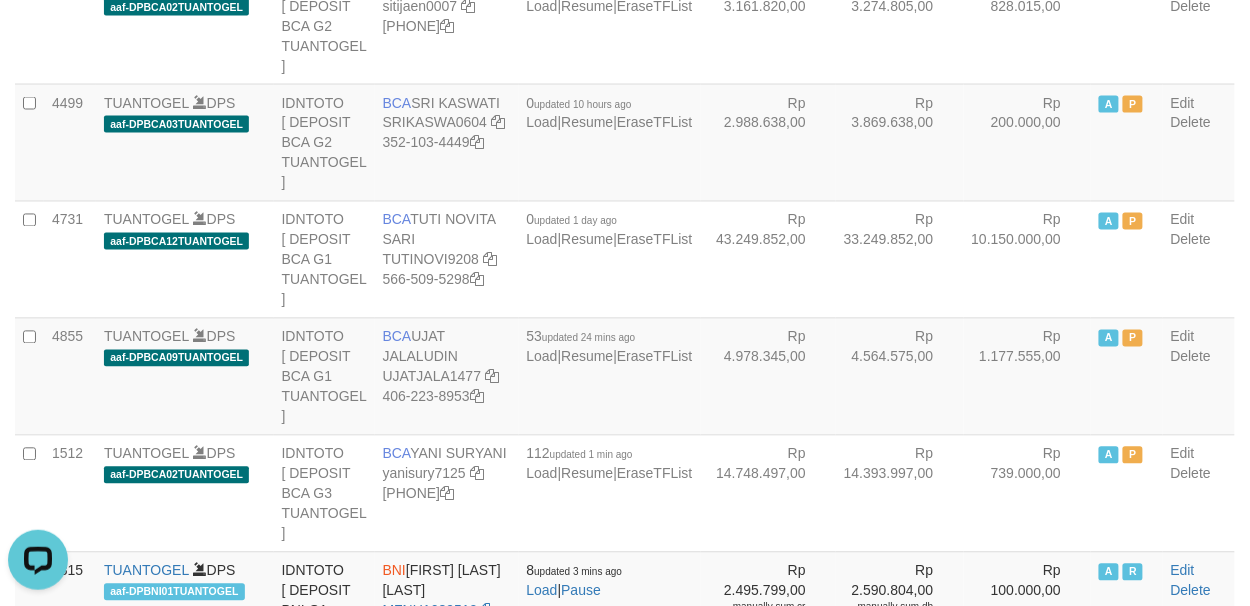 scroll, scrollTop: 0, scrollLeft: 0, axis: both 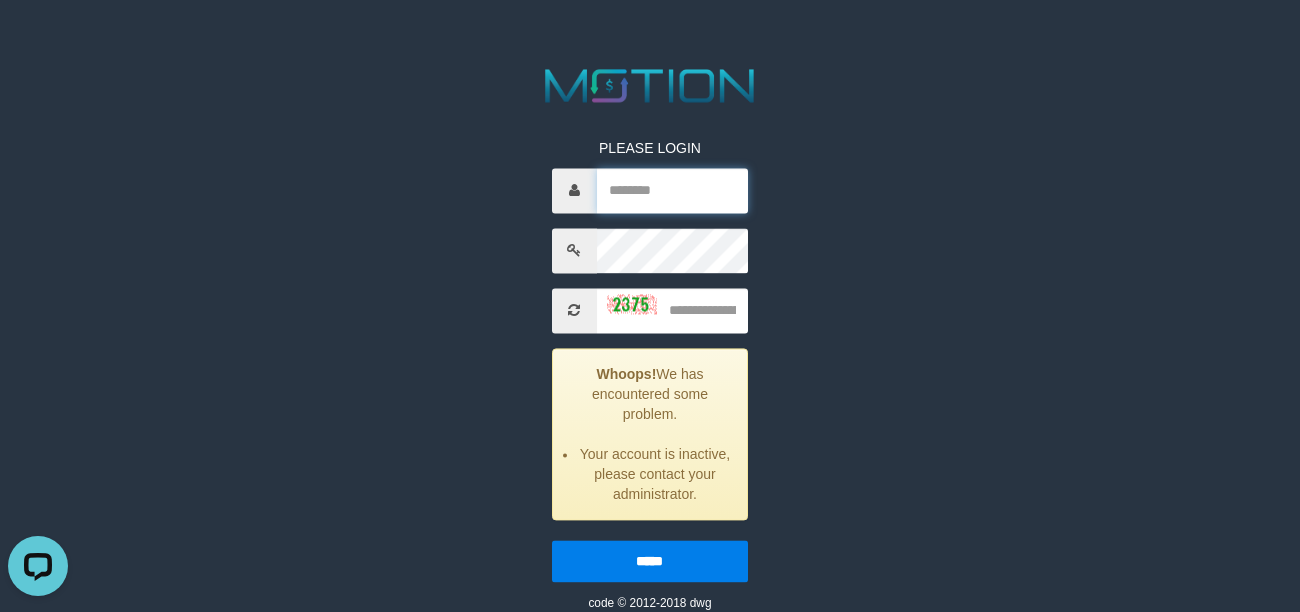 type on "*******" 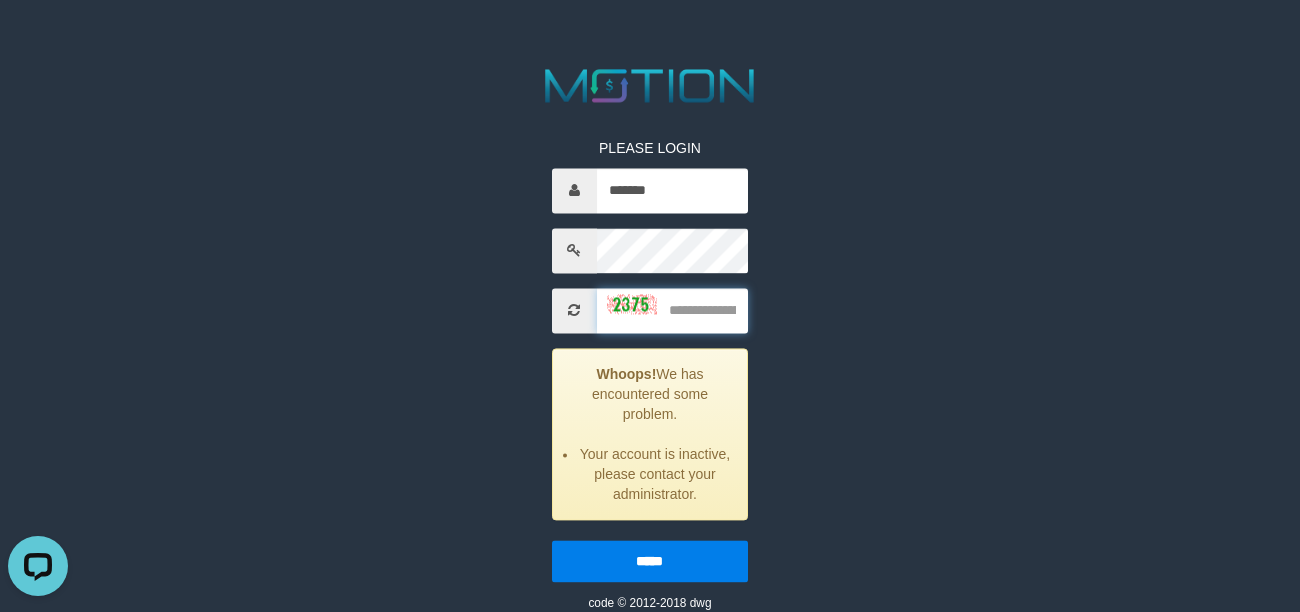 click at bounding box center (673, 310) 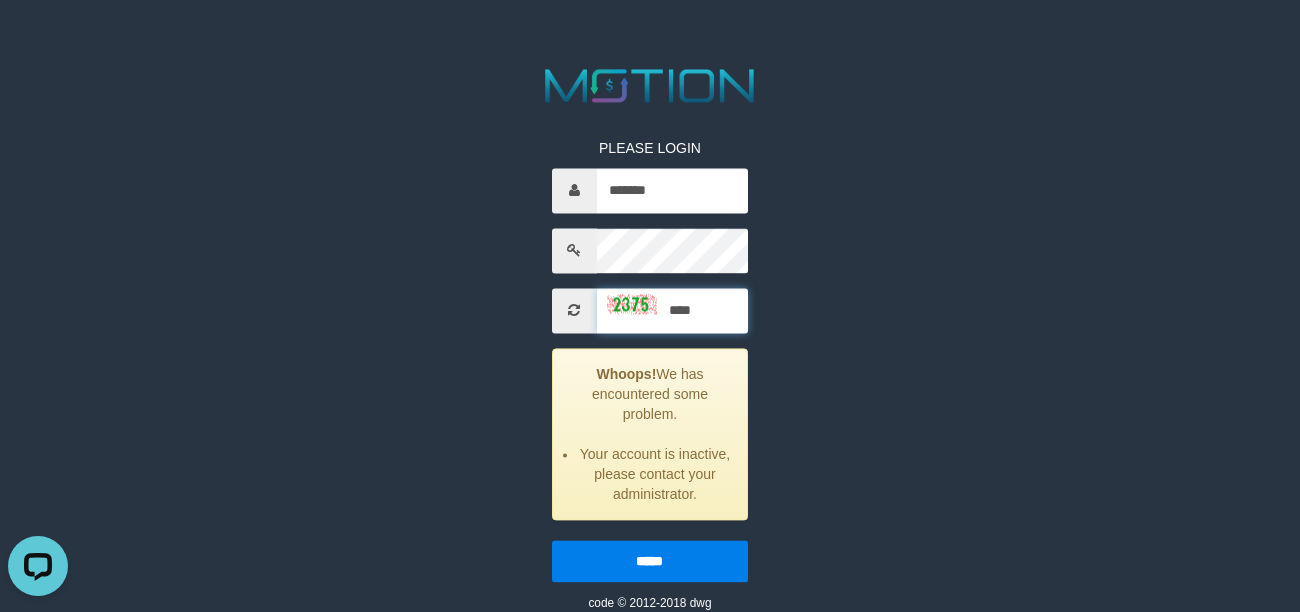 type on "****" 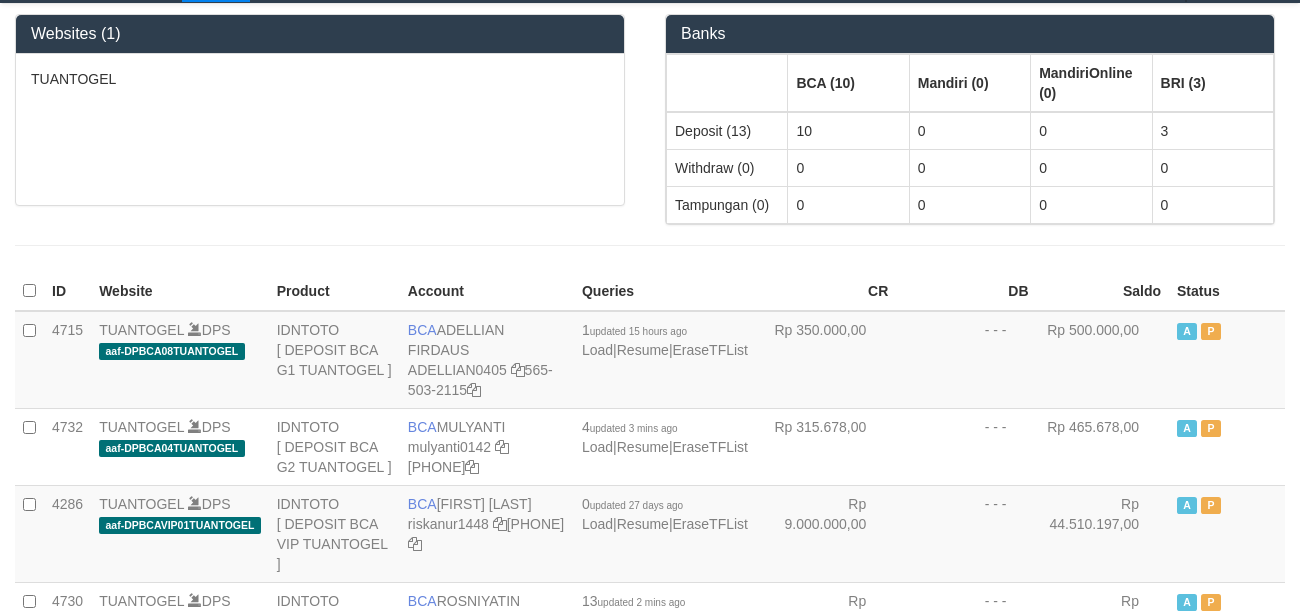 scroll, scrollTop: 0, scrollLeft: 0, axis: both 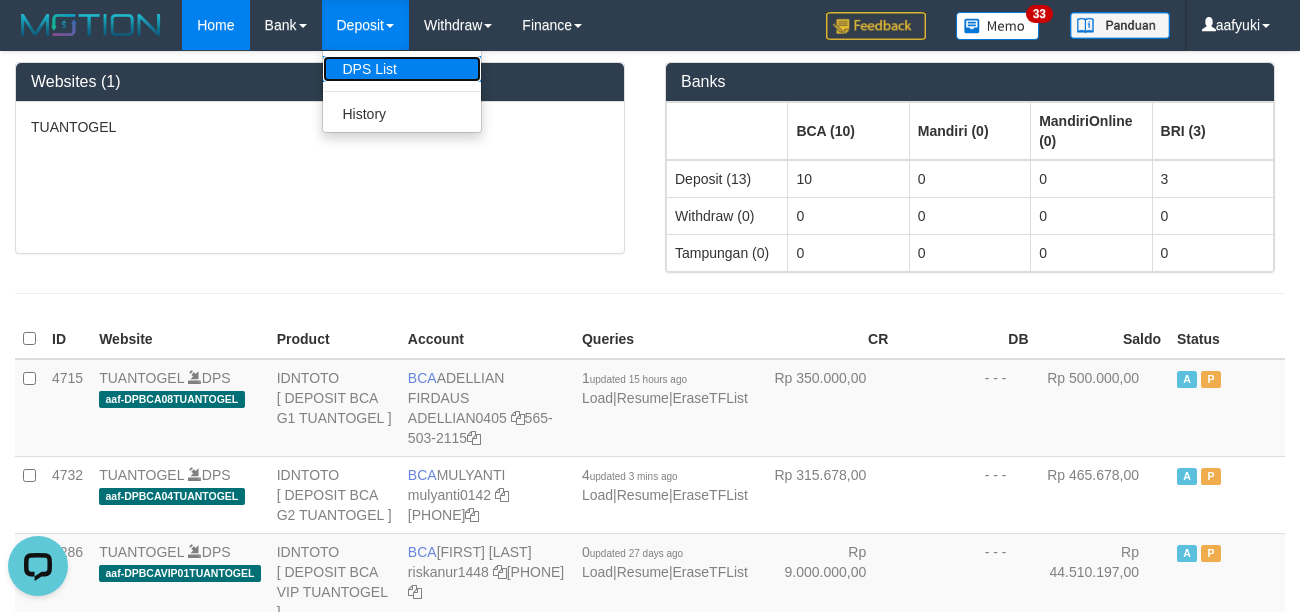 click on "DPS List" at bounding box center (402, 69) 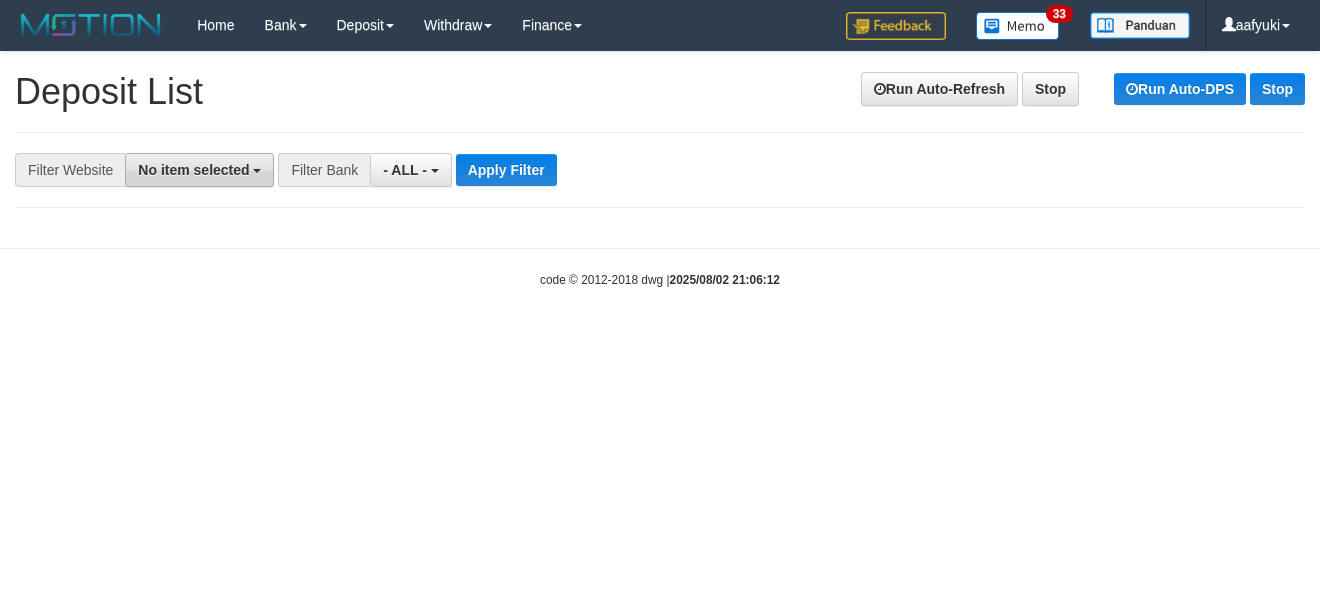 scroll, scrollTop: 0, scrollLeft: 0, axis: both 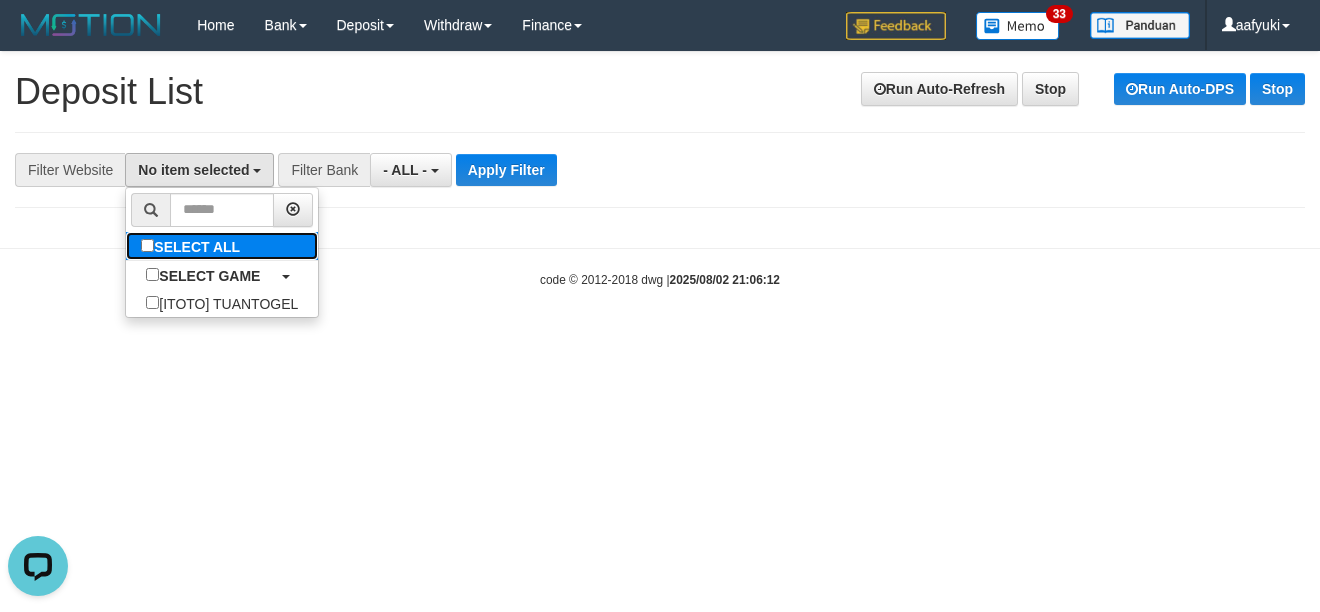 click on "SELECT ALL" at bounding box center [193, 246] 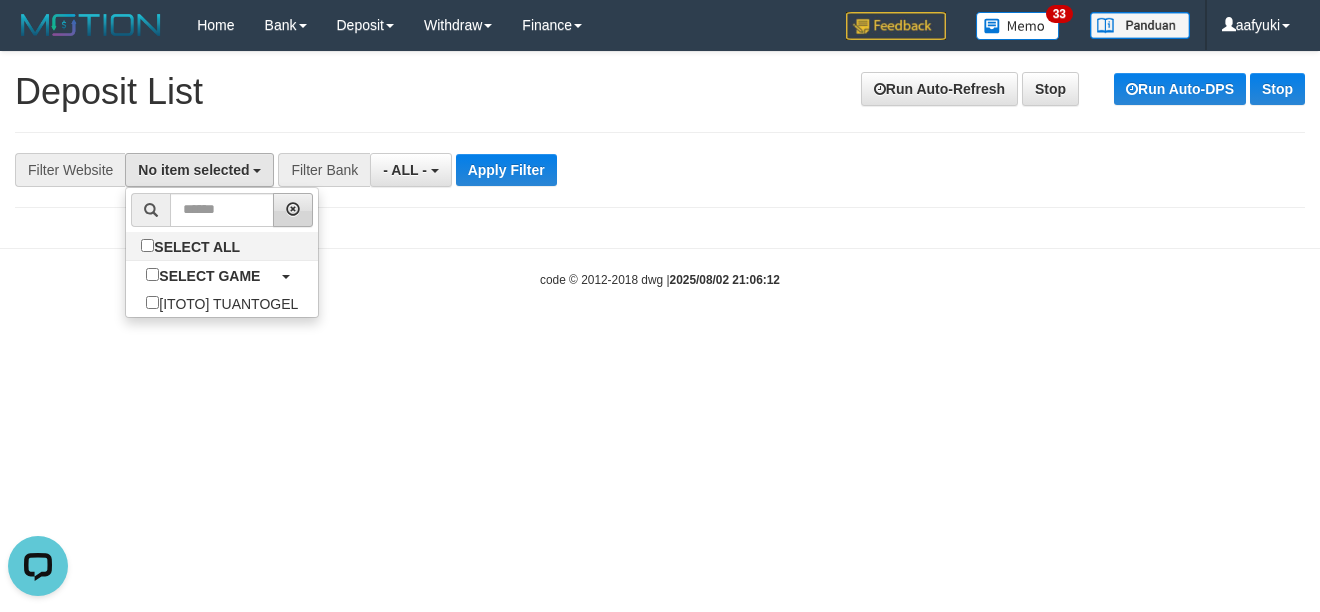 select on "***" 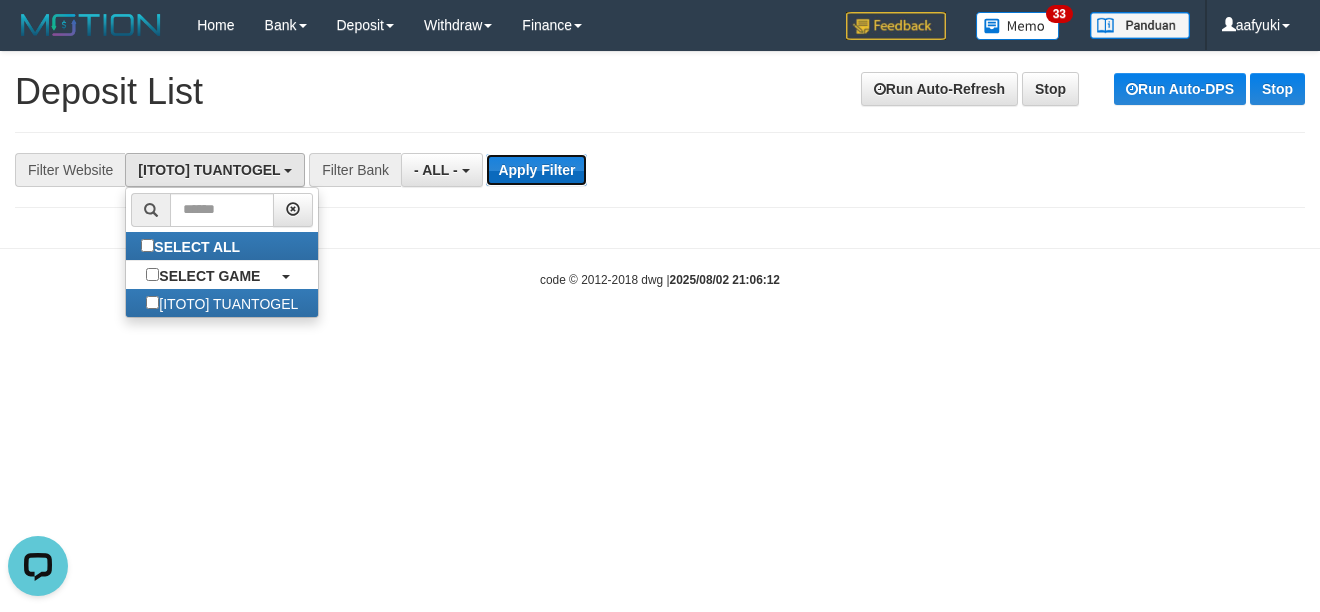 click on "Apply Filter" at bounding box center [536, 170] 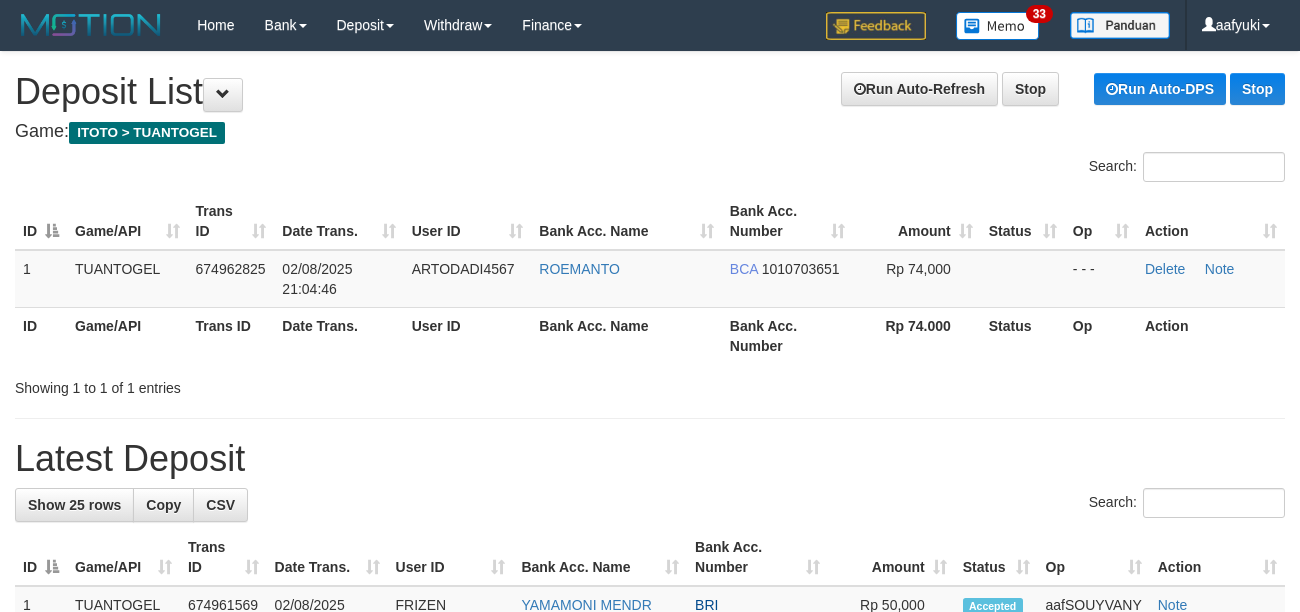 scroll, scrollTop: 0, scrollLeft: 0, axis: both 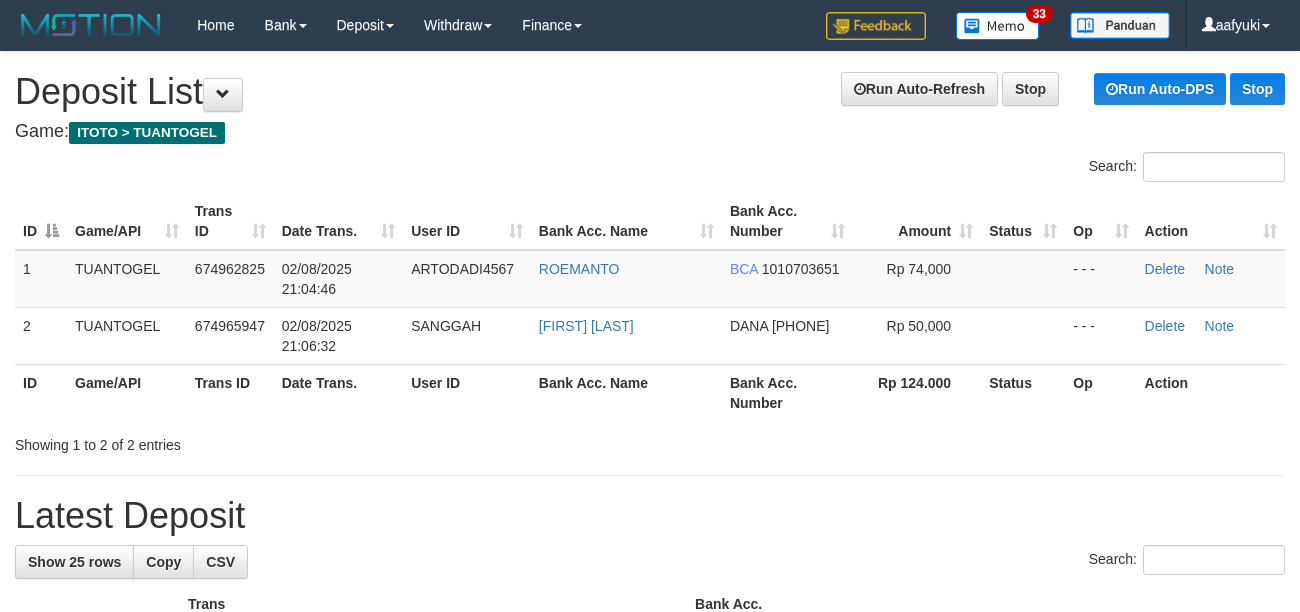 click on "Run Auto-Refresh
Stop
Run Auto-DPS
Stop
Deposit List" at bounding box center (650, 92) 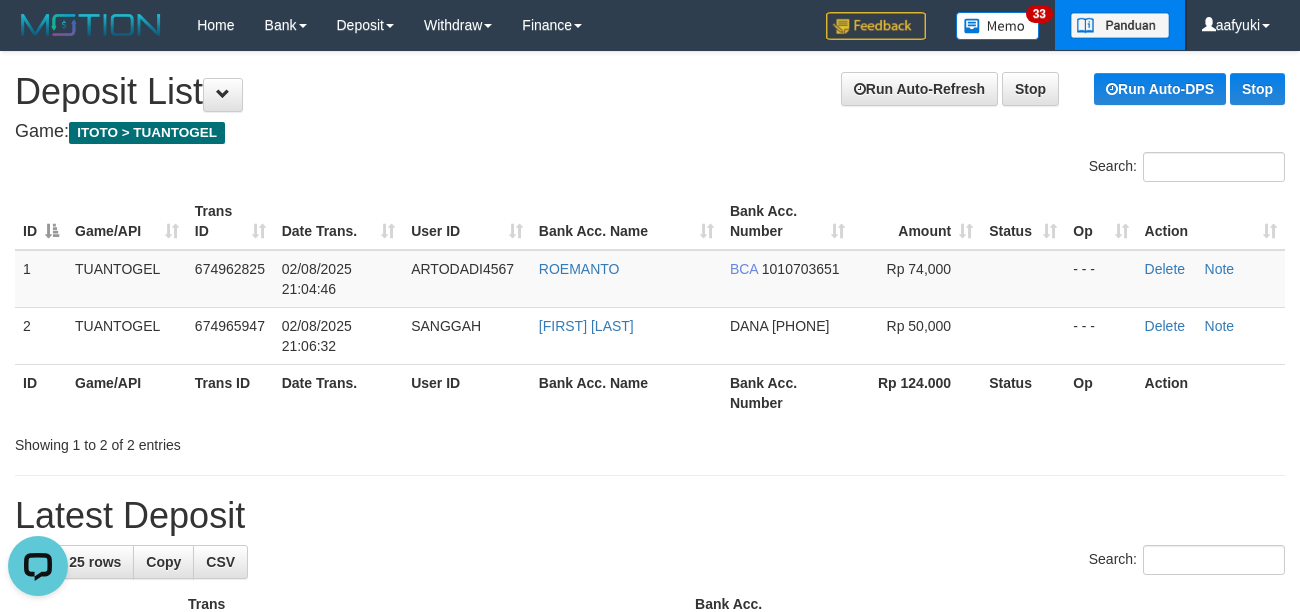 scroll, scrollTop: 0, scrollLeft: 0, axis: both 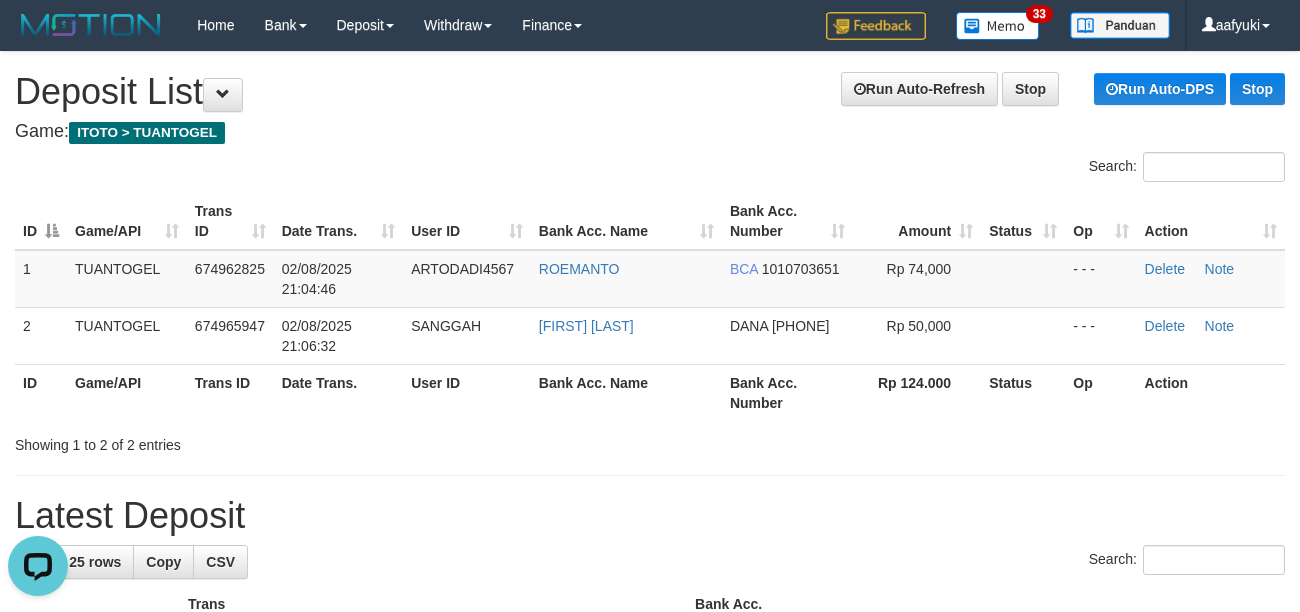drag, startPoint x: 590, startPoint y: 144, endPoint x: 716, endPoint y: 70, distance: 146.12323 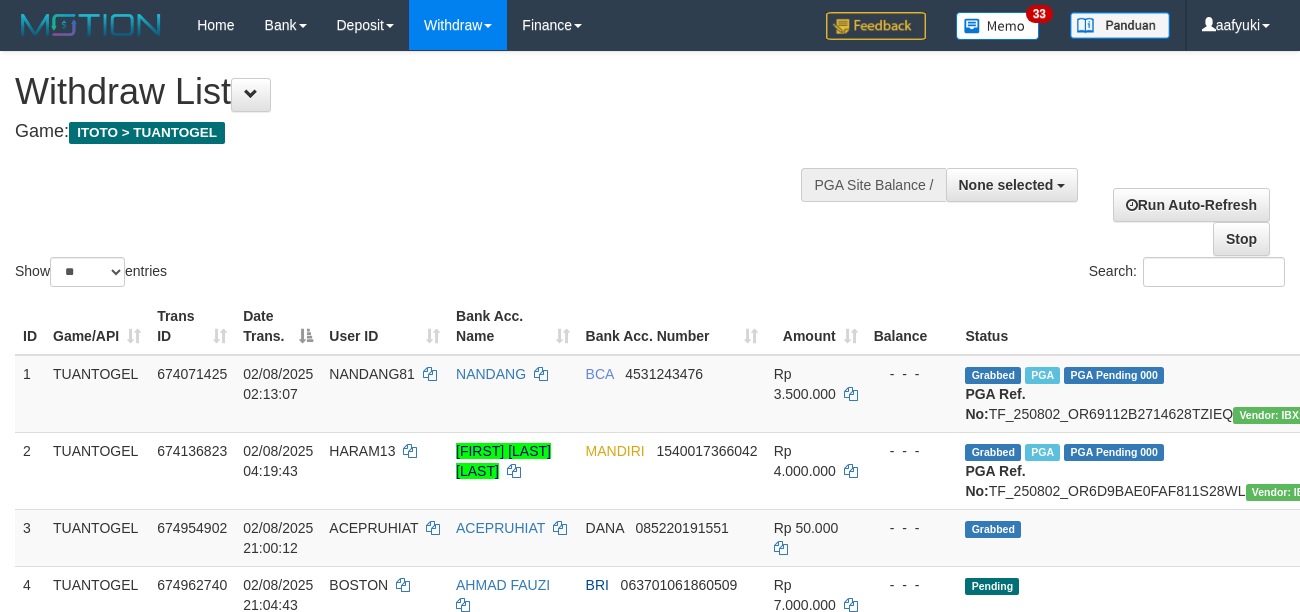 select 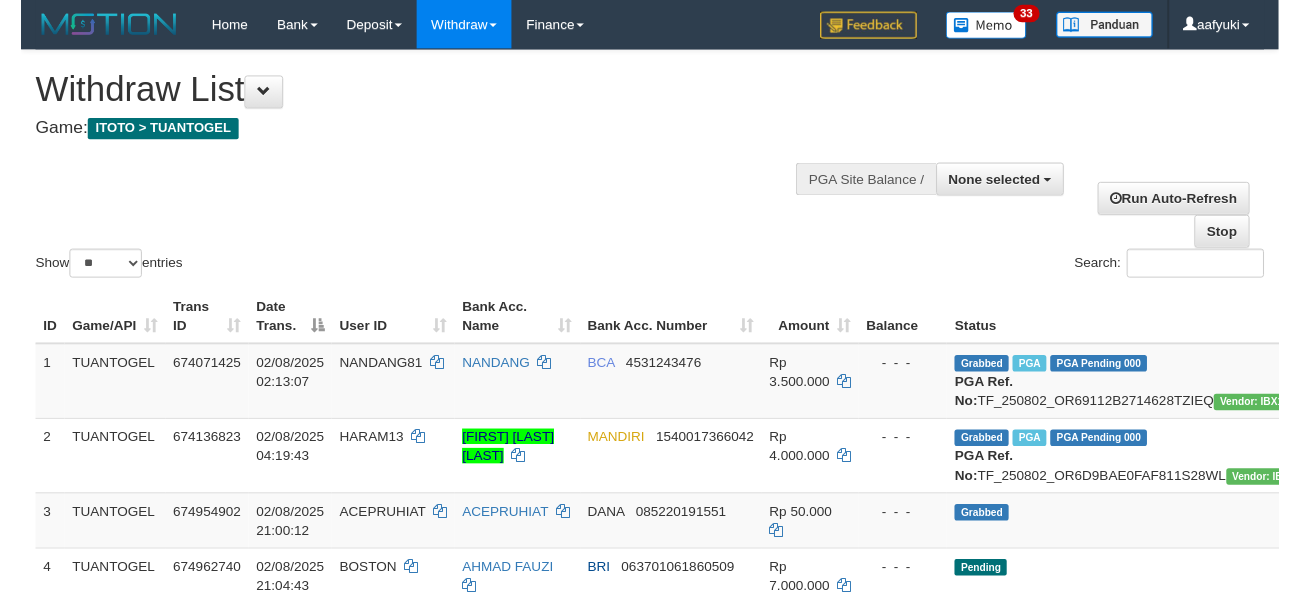 scroll, scrollTop: 266, scrollLeft: 0, axis: vertical 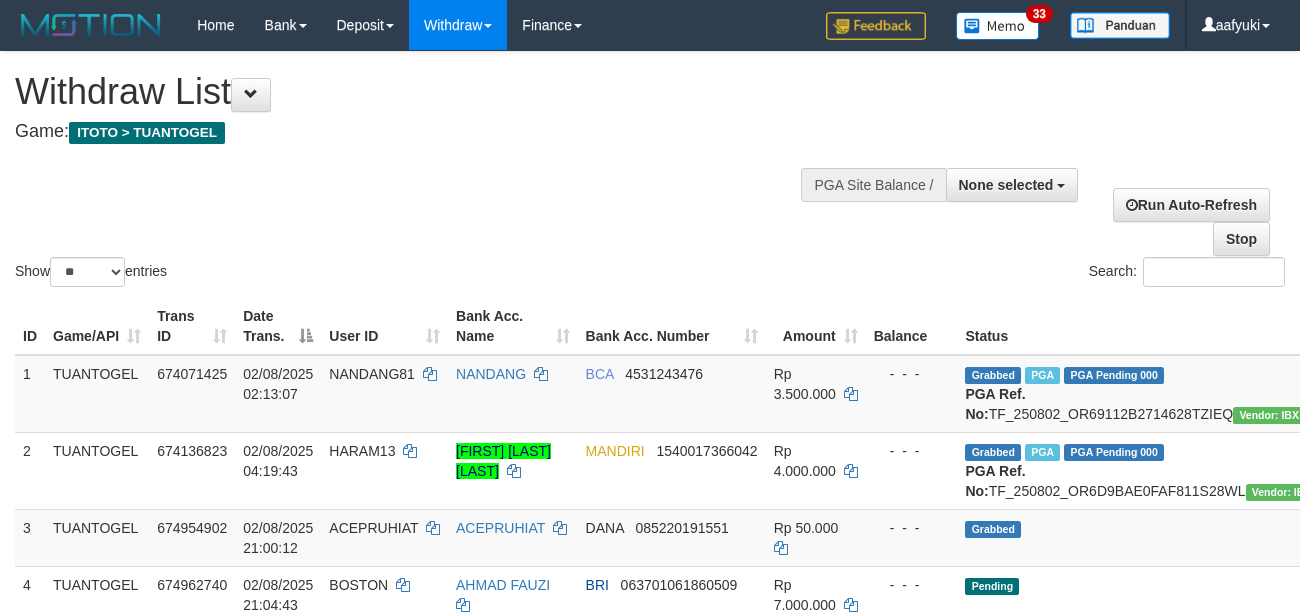 select 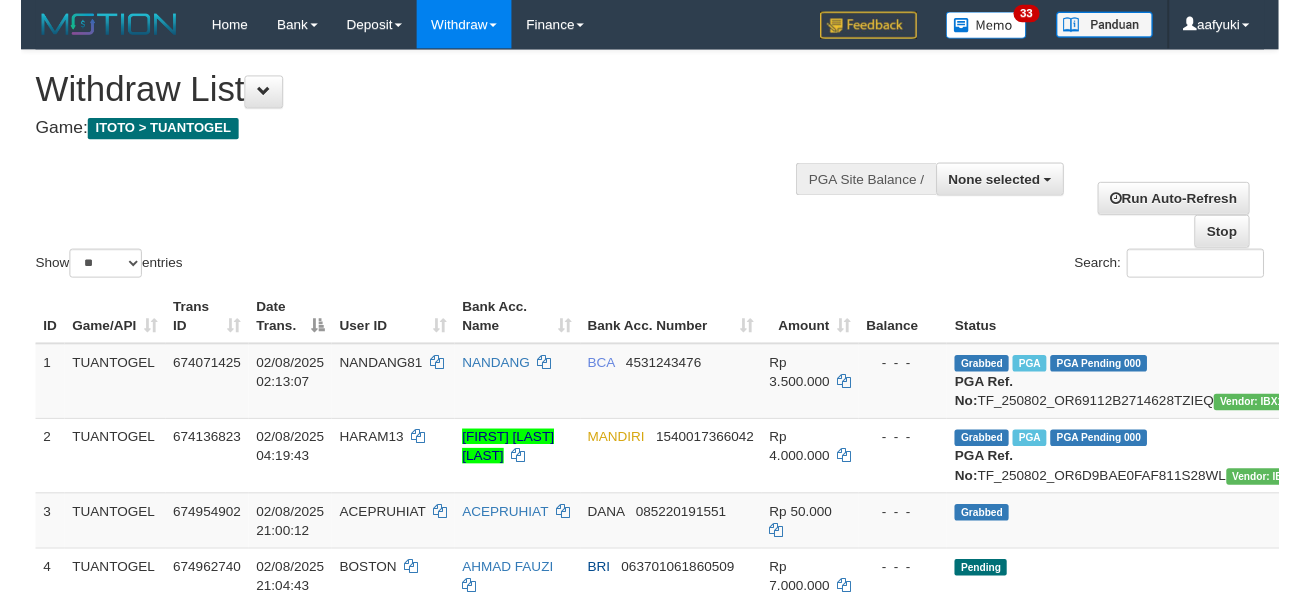 scroll, scrollTop: 0, scrollLeft: 0, axis: both 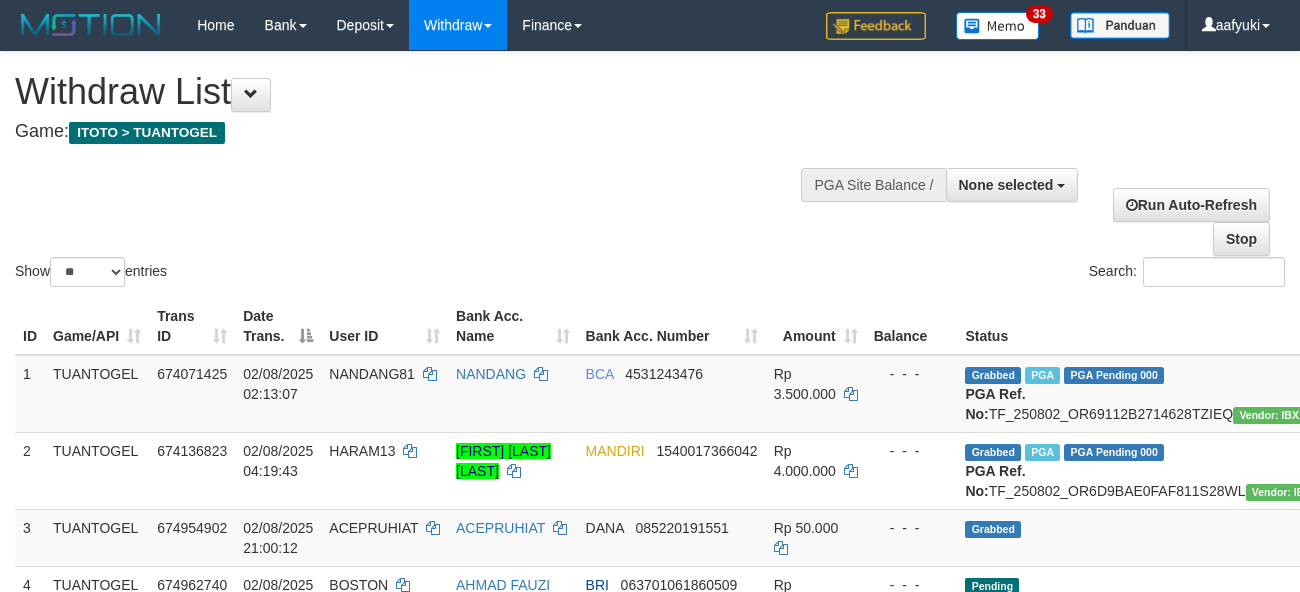 click on "Show  ** ** ** ***  entries Search:" at bounding box center [650, 171] 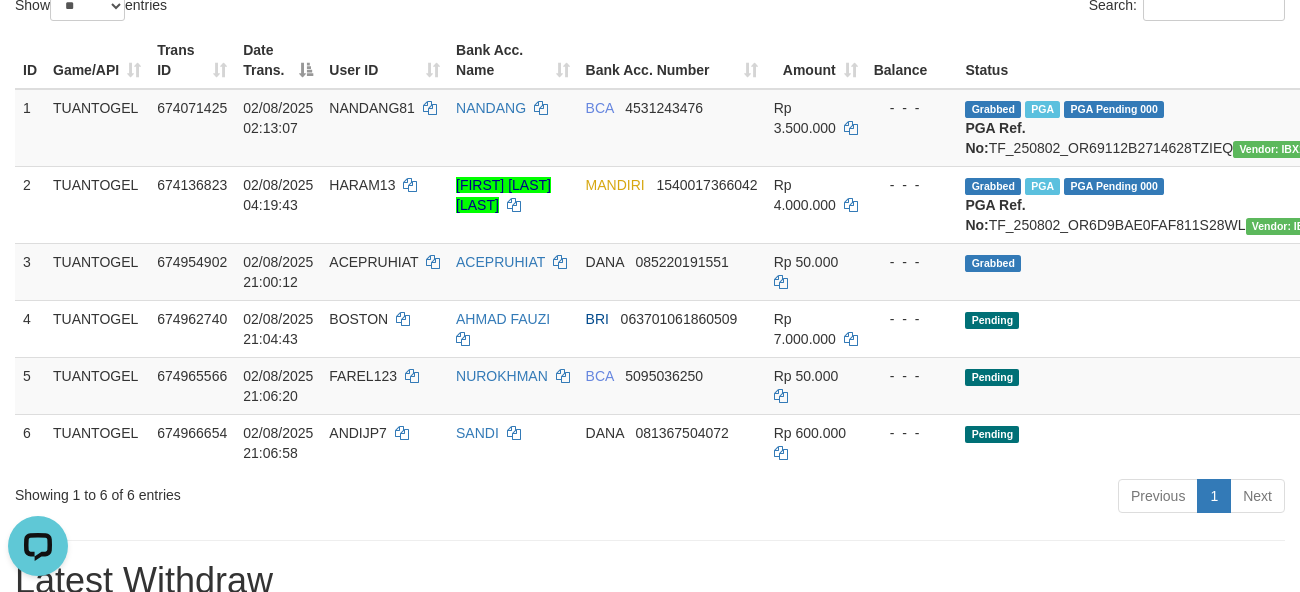 scroll, scrollTop: 0, scrollLeft: 0, axis: both 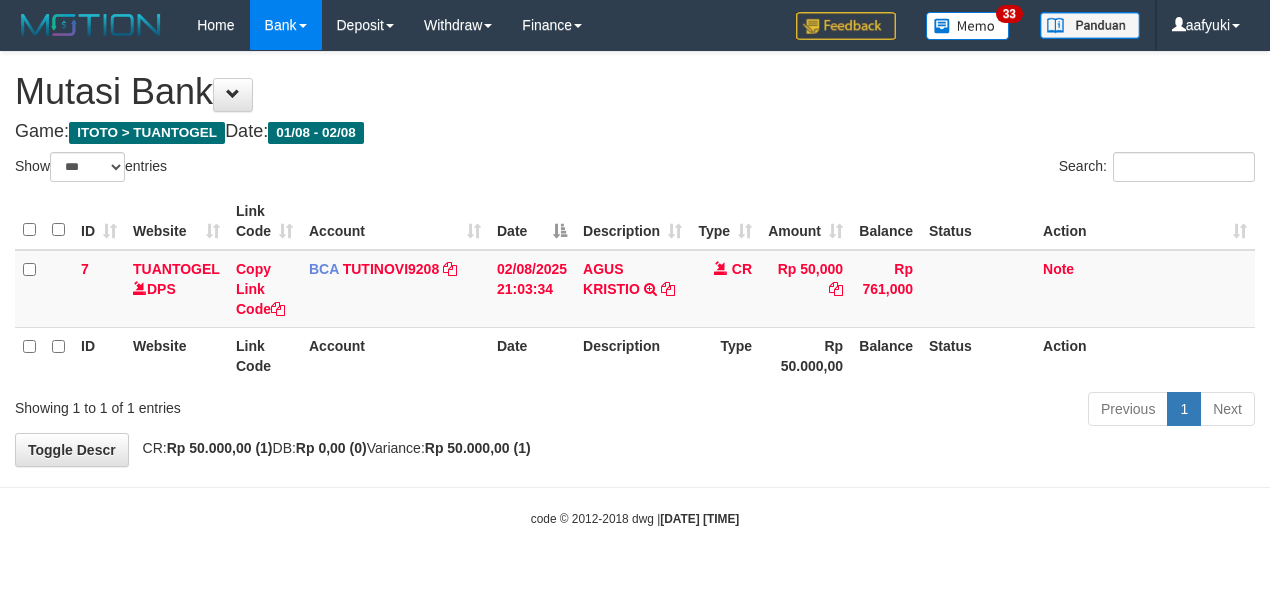 select on "***" 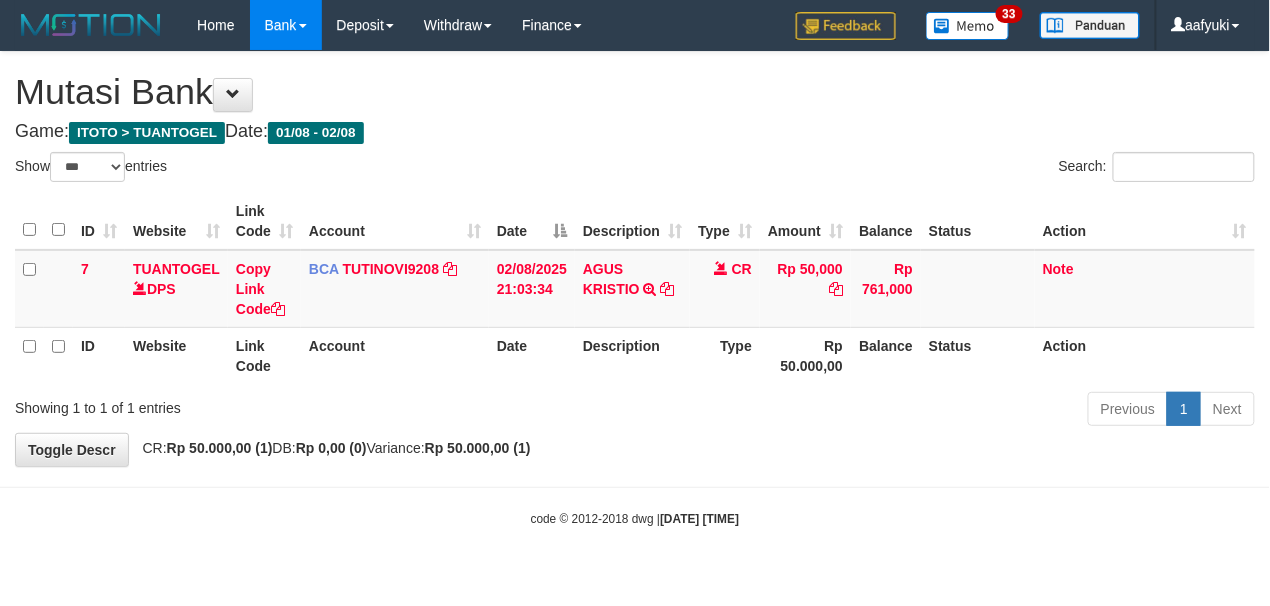 click on "Search:" at bounding box center [952, 169] 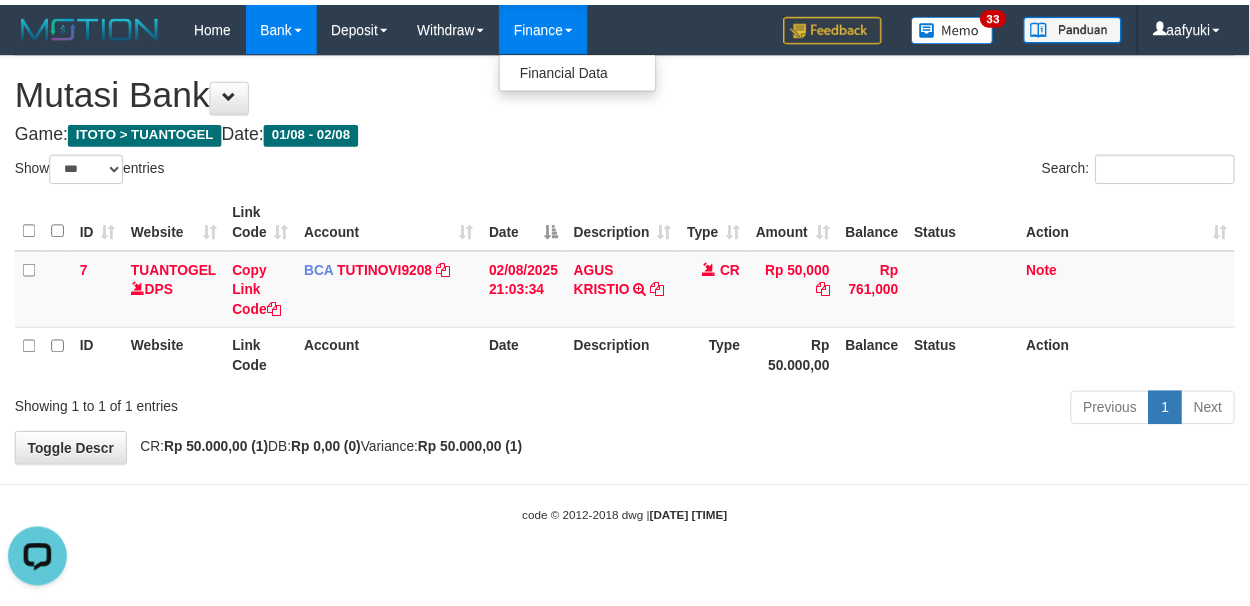 scroll, scrollTop: 0, scrollLeft: 0, axis: both 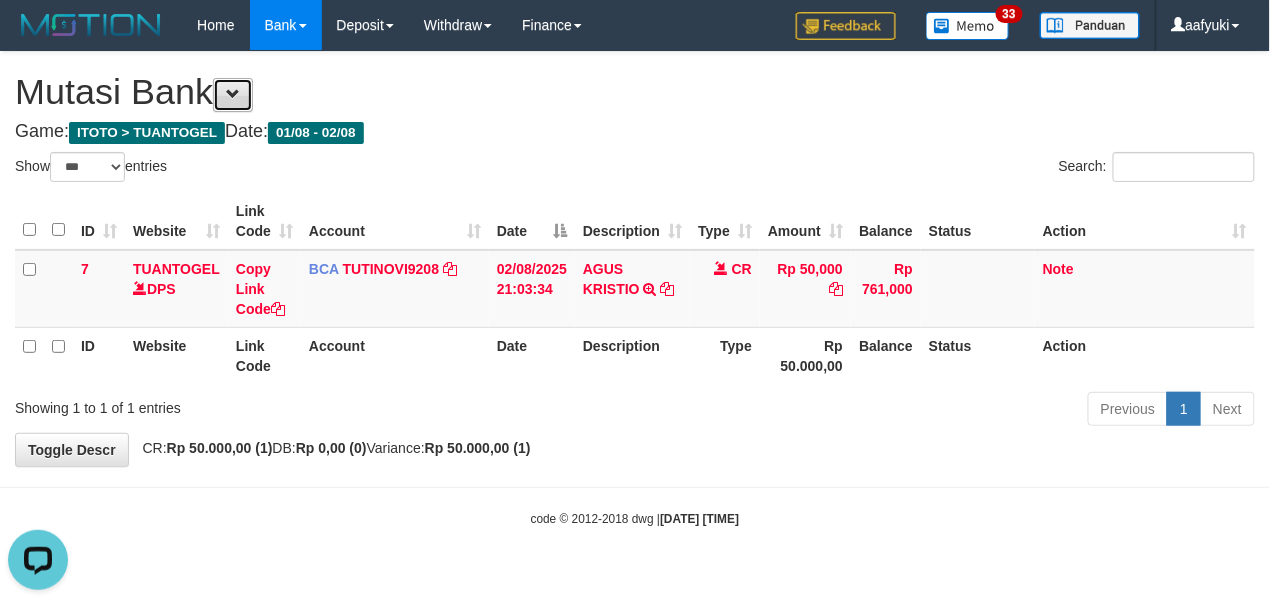 click at bounding box center [233, 94] 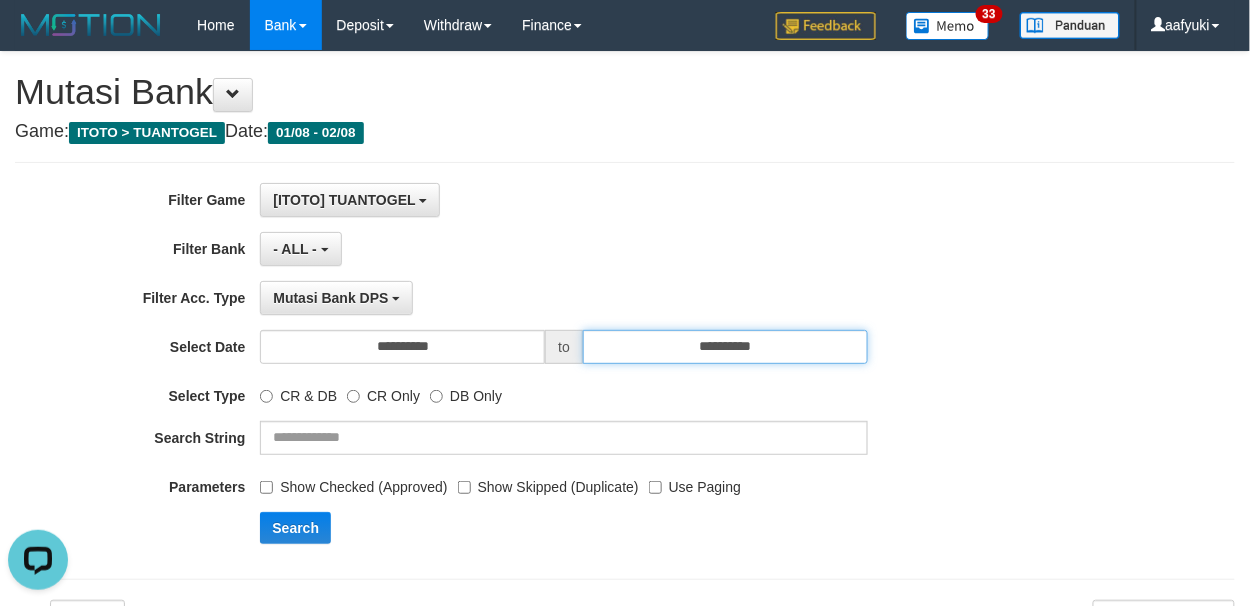 click on "**********" at bounding box center (725, 347) 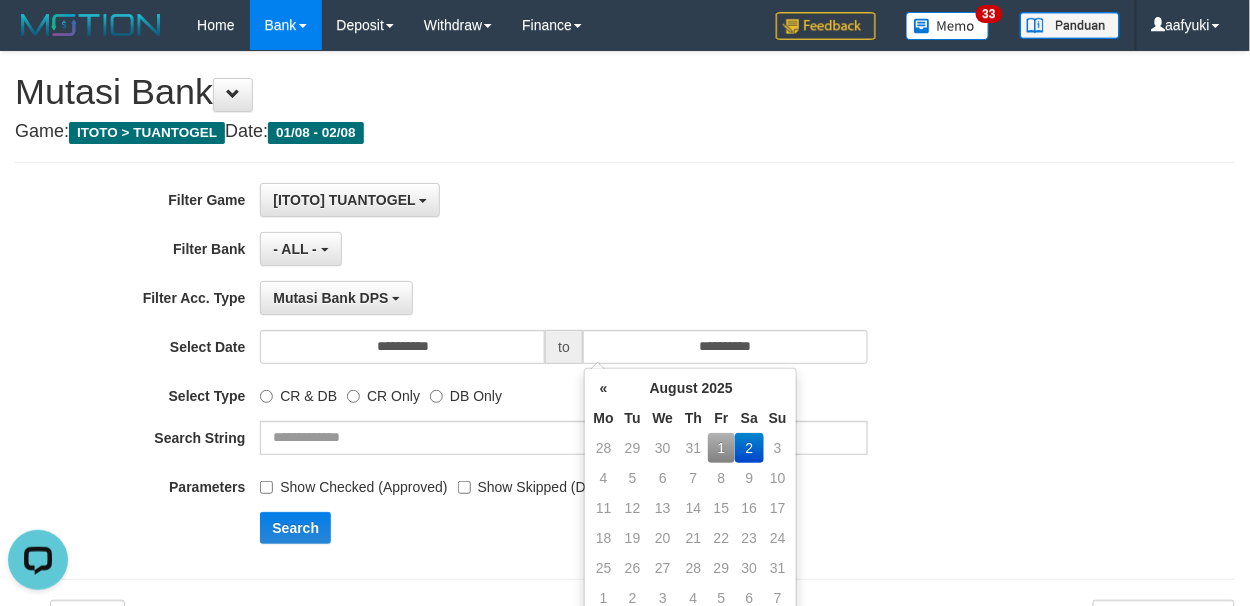 click on "2" at bounding box center (749, 448) 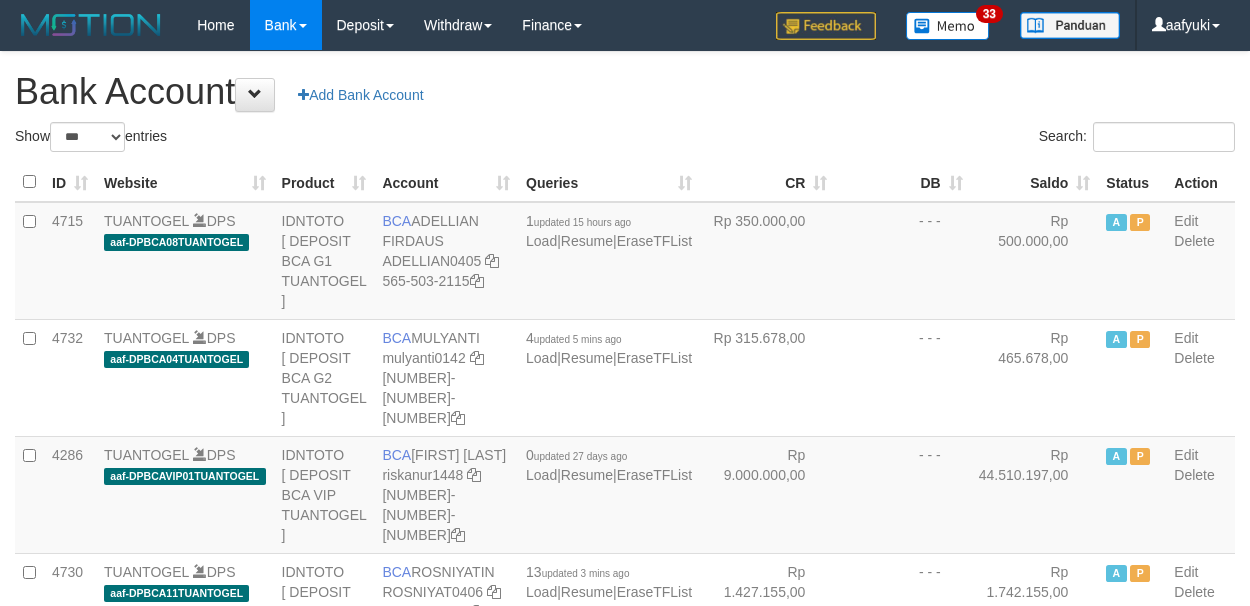 select on "***" 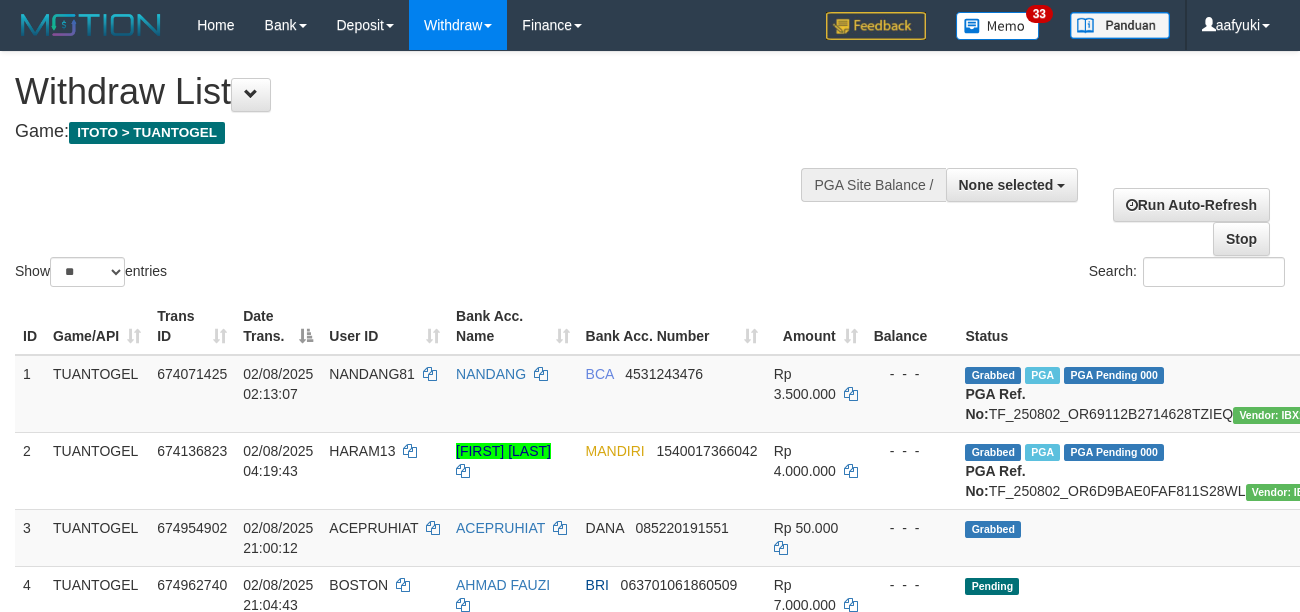 select 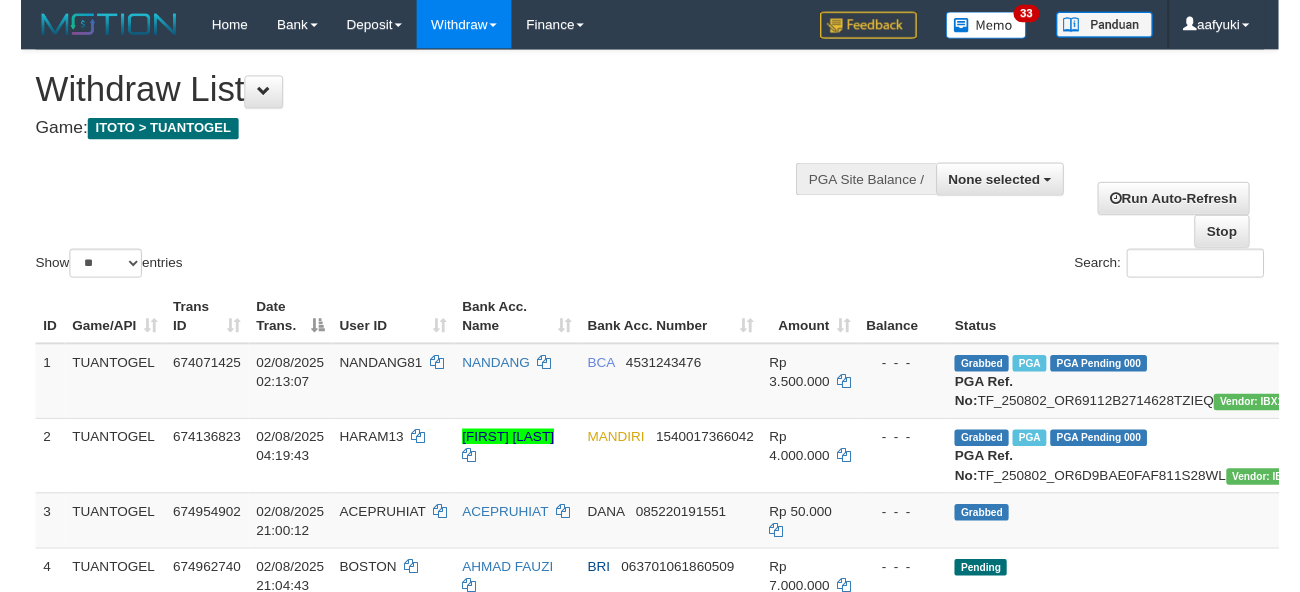 scroll, scrollTop: 266, scrollLeft: 0, axis: vertical 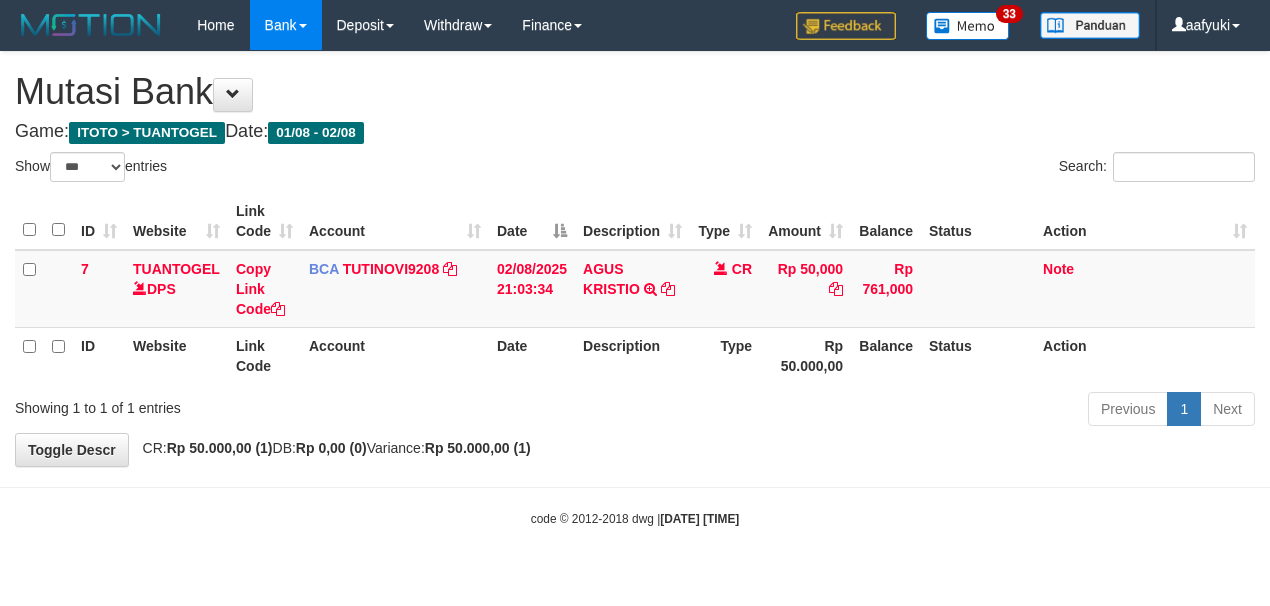 select on "***" 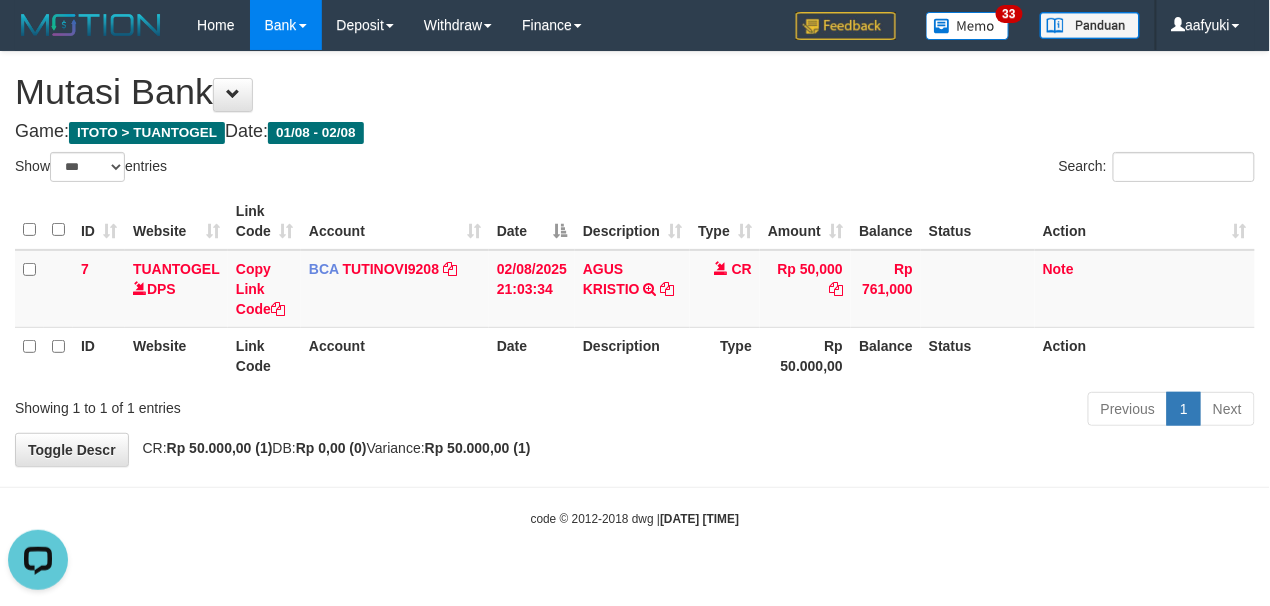 scroll, scrollTop: 0, scrollLeft: 0, axis: both 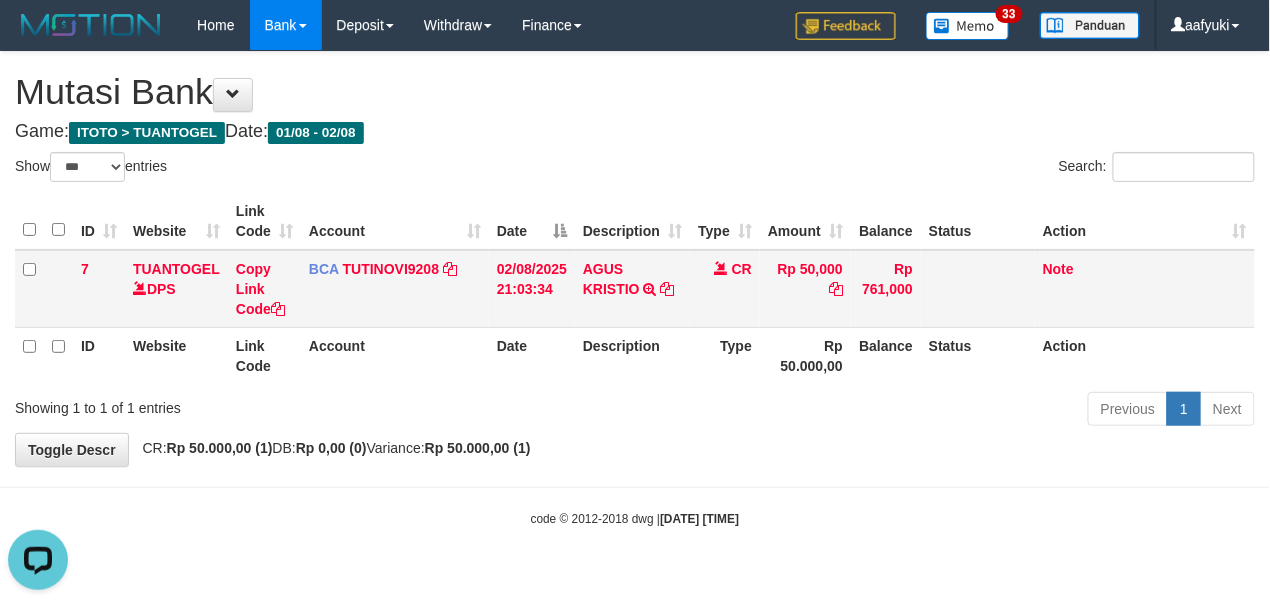 drag, startPoint x: 562, startPoint y: 141, endPoint x: 210, endPoint y: 302, distance: 387.07236 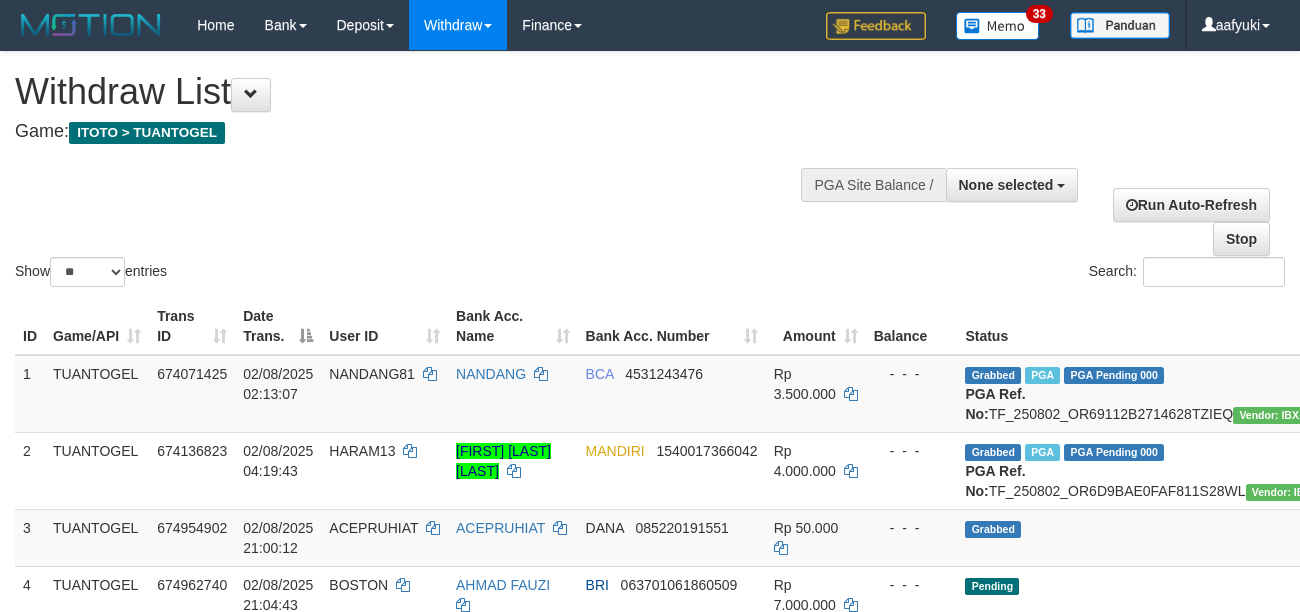 select 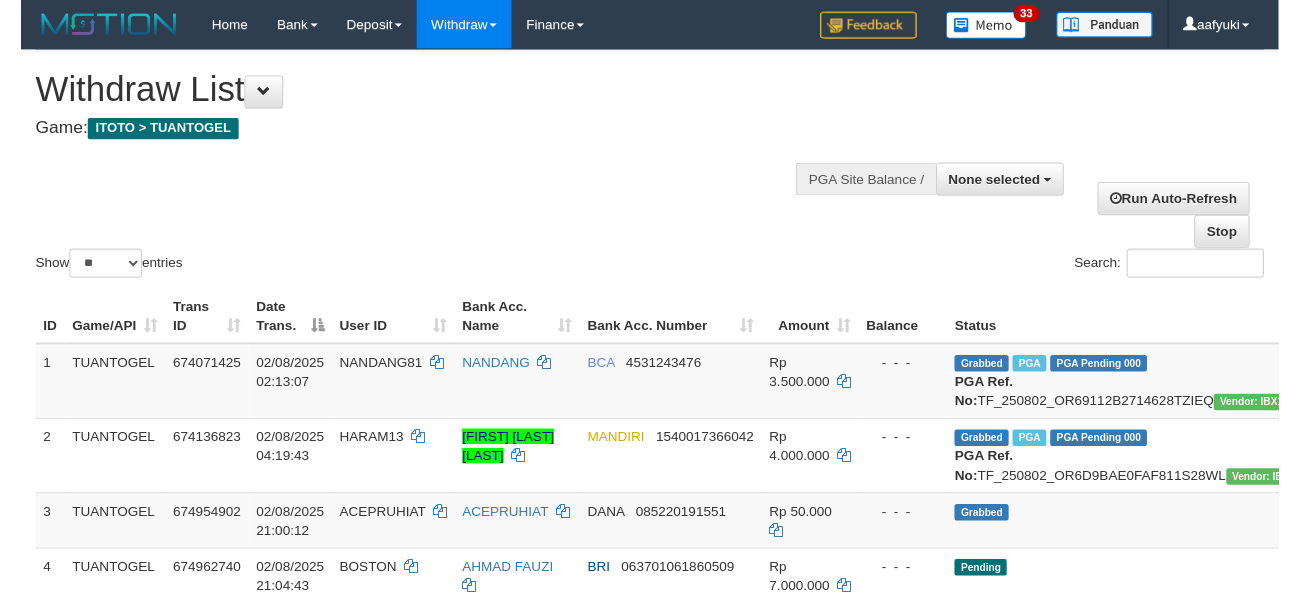scroll, scrollTop: 266, scrollLeft: 0, axis: vertical 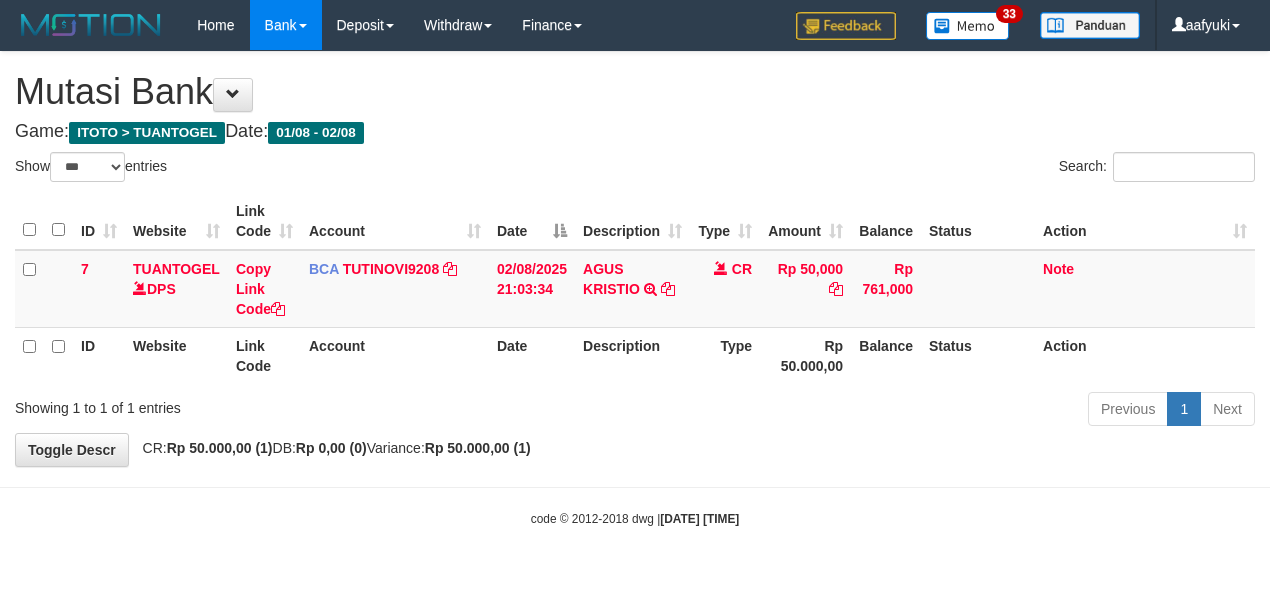 select on "***" 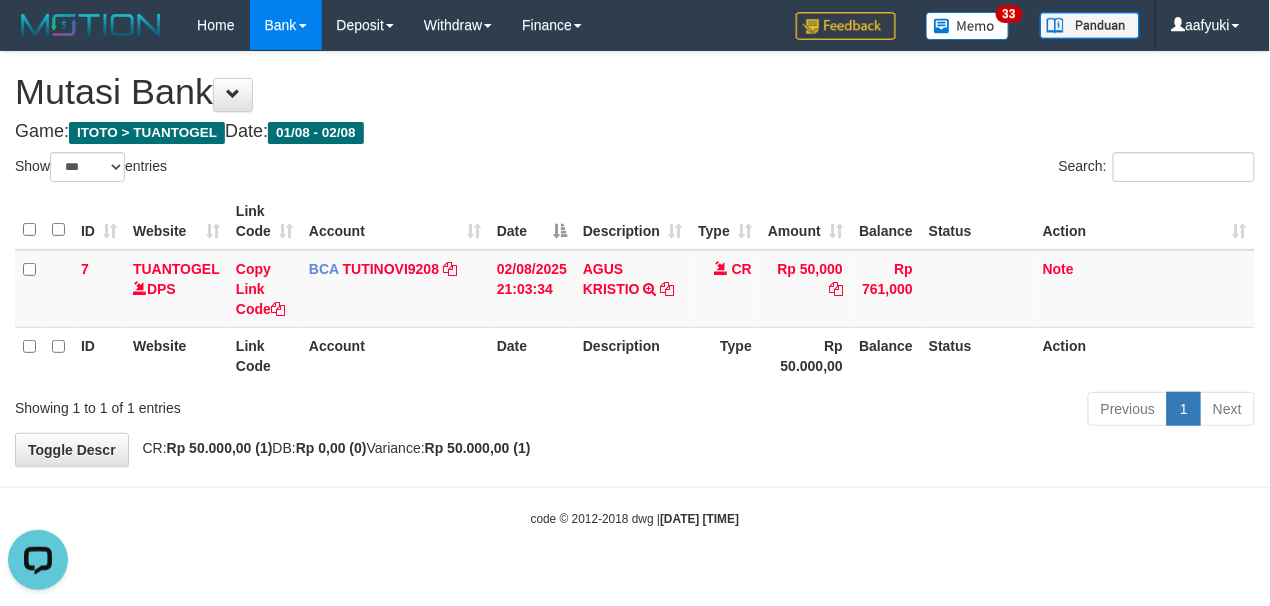 scroll, scrollTop: 0, scrollLeft: 0, axis: both 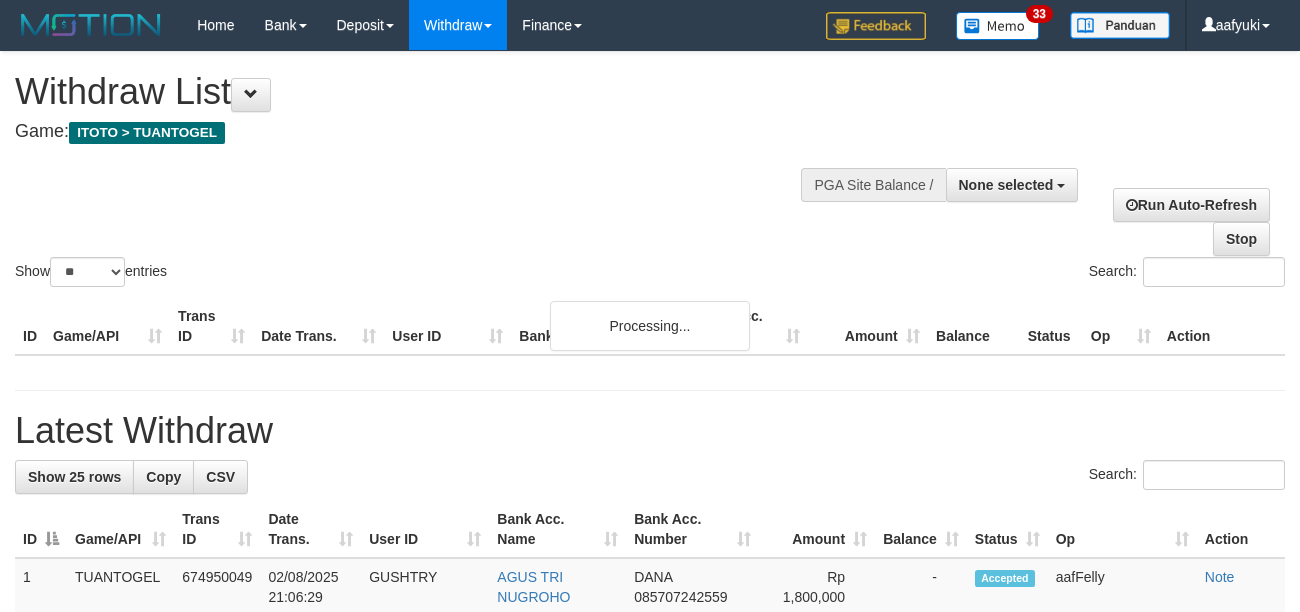select 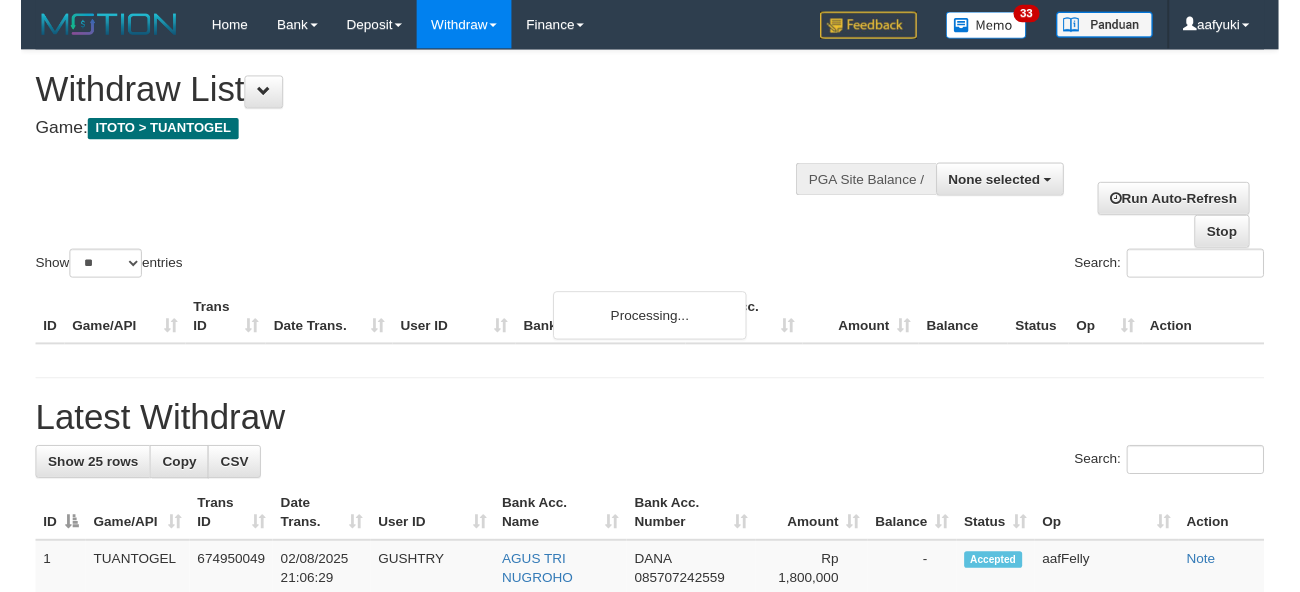 scroll, scrollTop: 266, scrollLeft: 0, axis: vertical 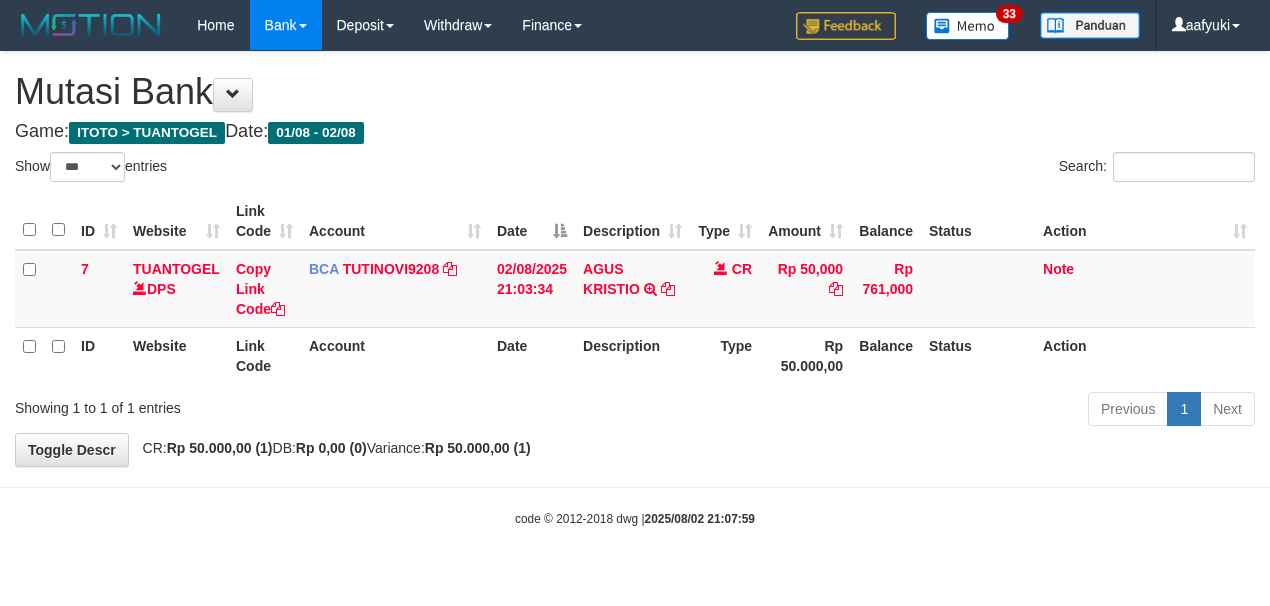 select on "***" 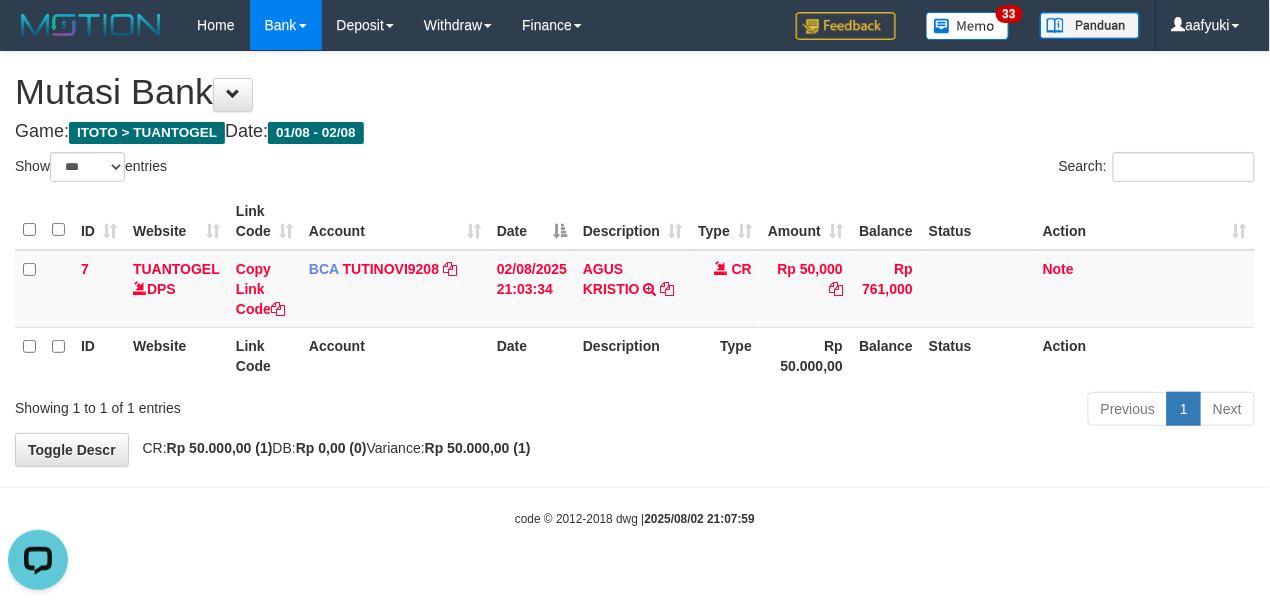 scroll, scrollTop: 0, scrollLeft: 0, axis: both 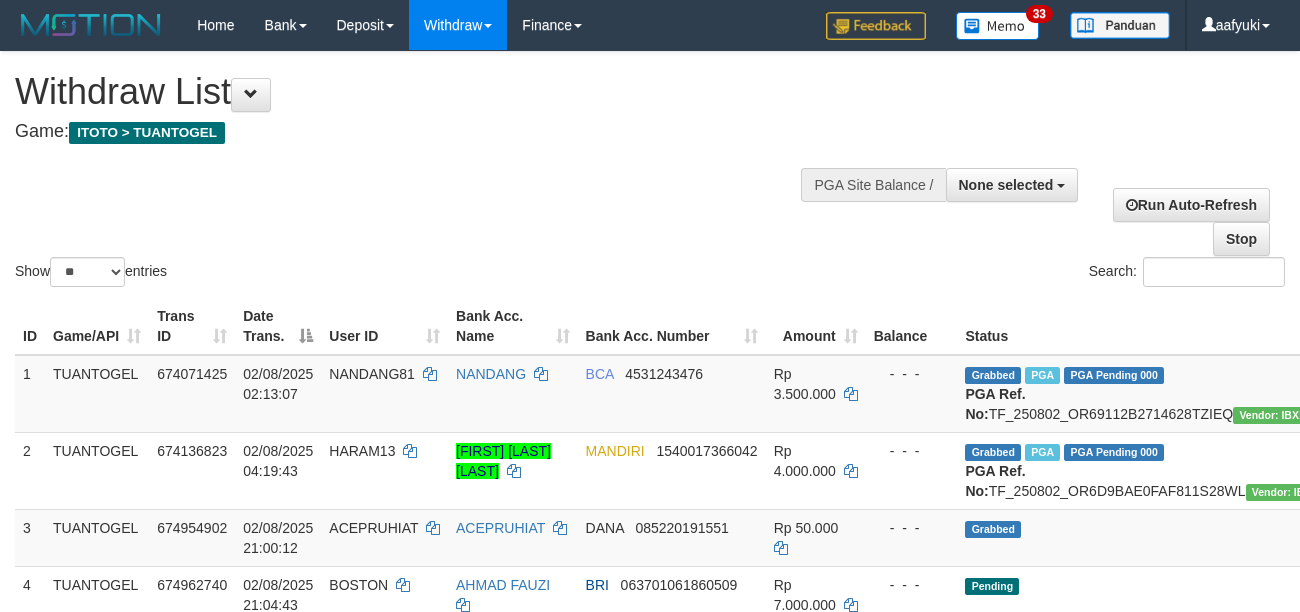 select 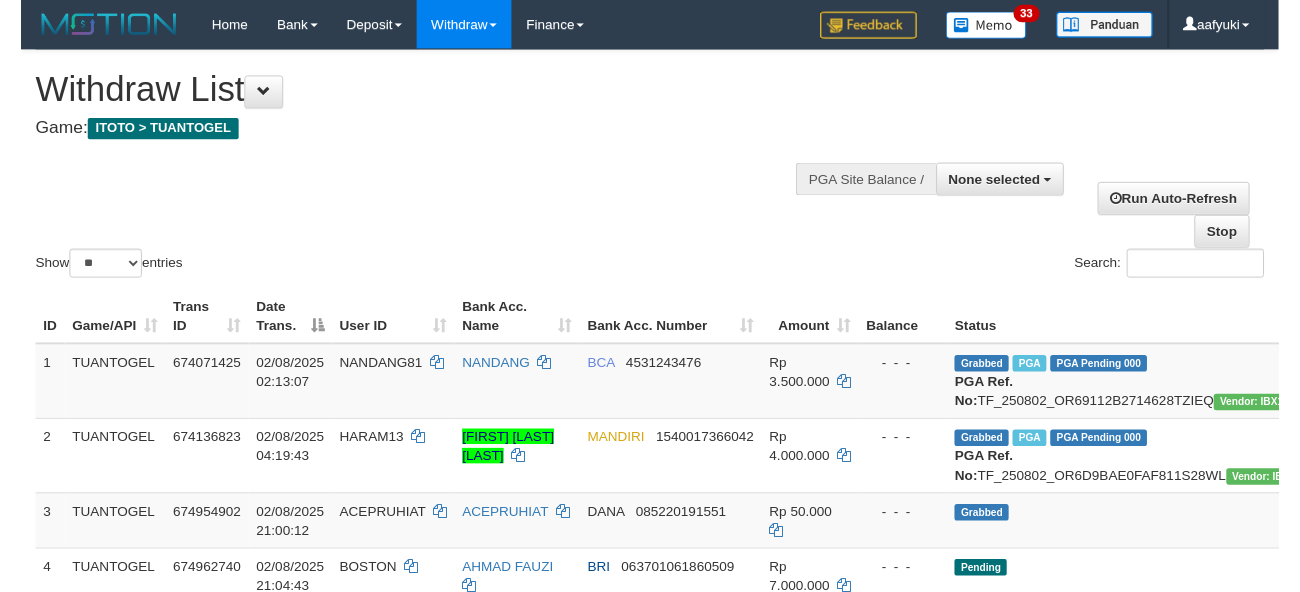scroll, scrollTop: 266, scrollLeft: 0, axis: vertical 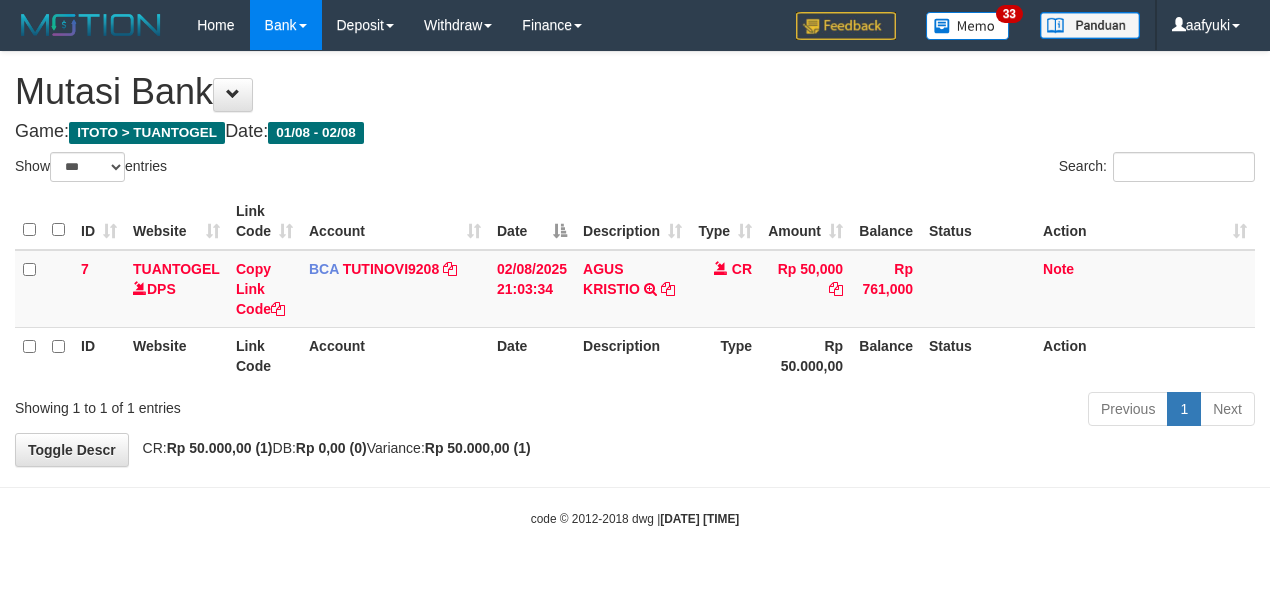 select on "***" 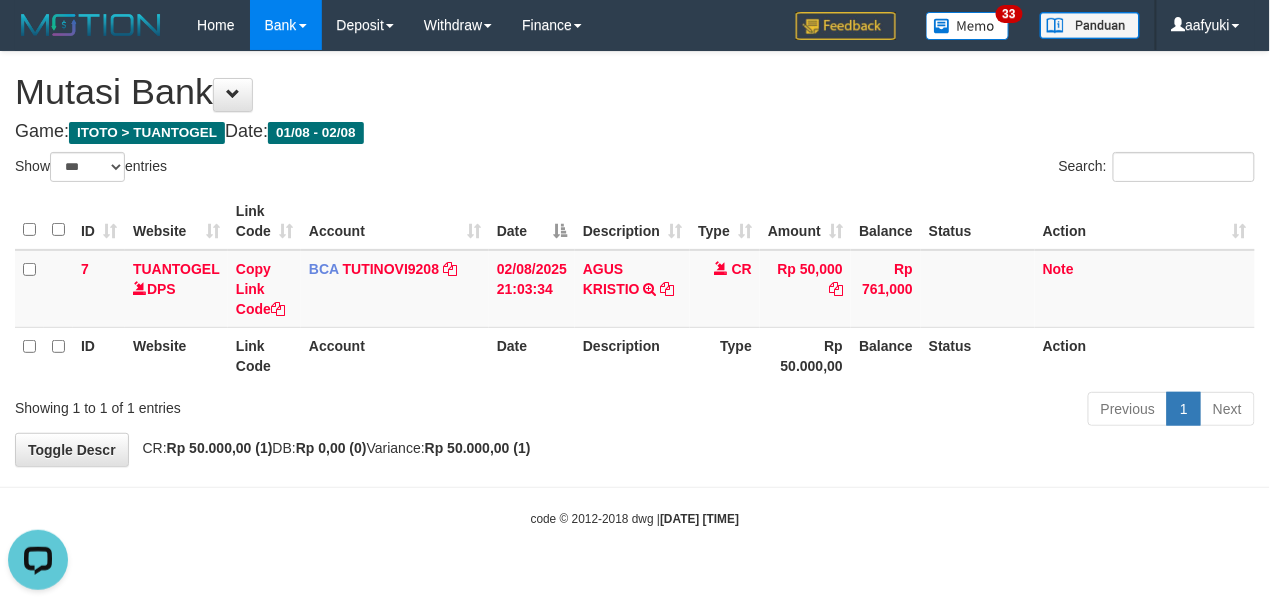 scroll, scrollTop: 0, scrollLeft: 0, axis: both 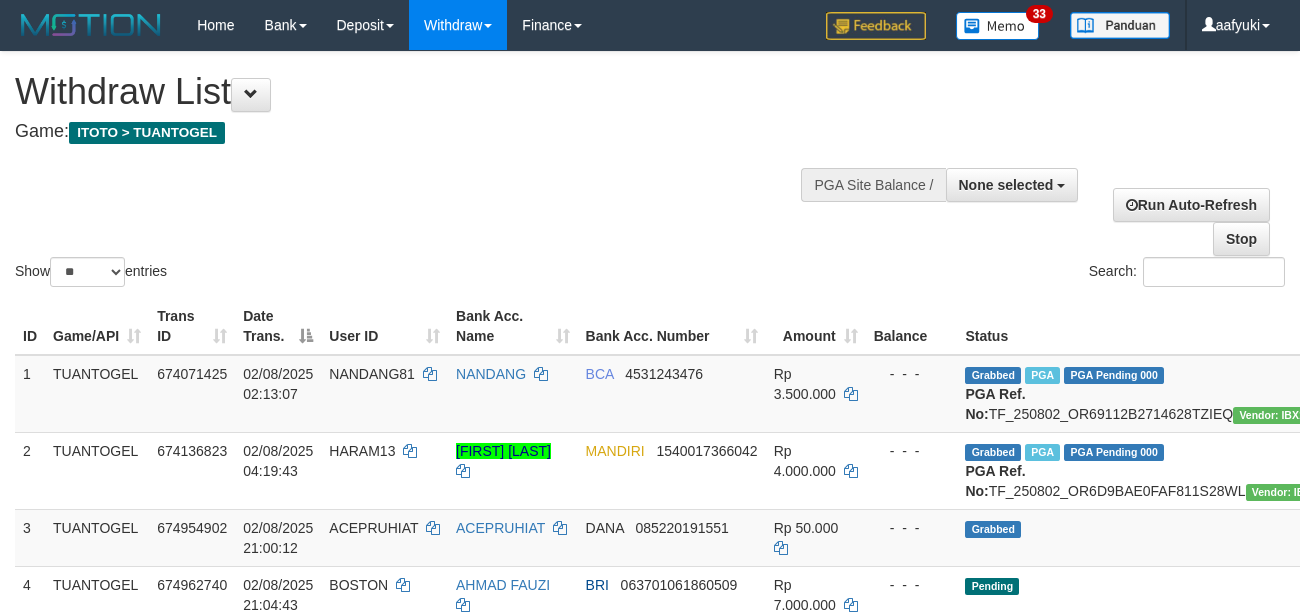 select 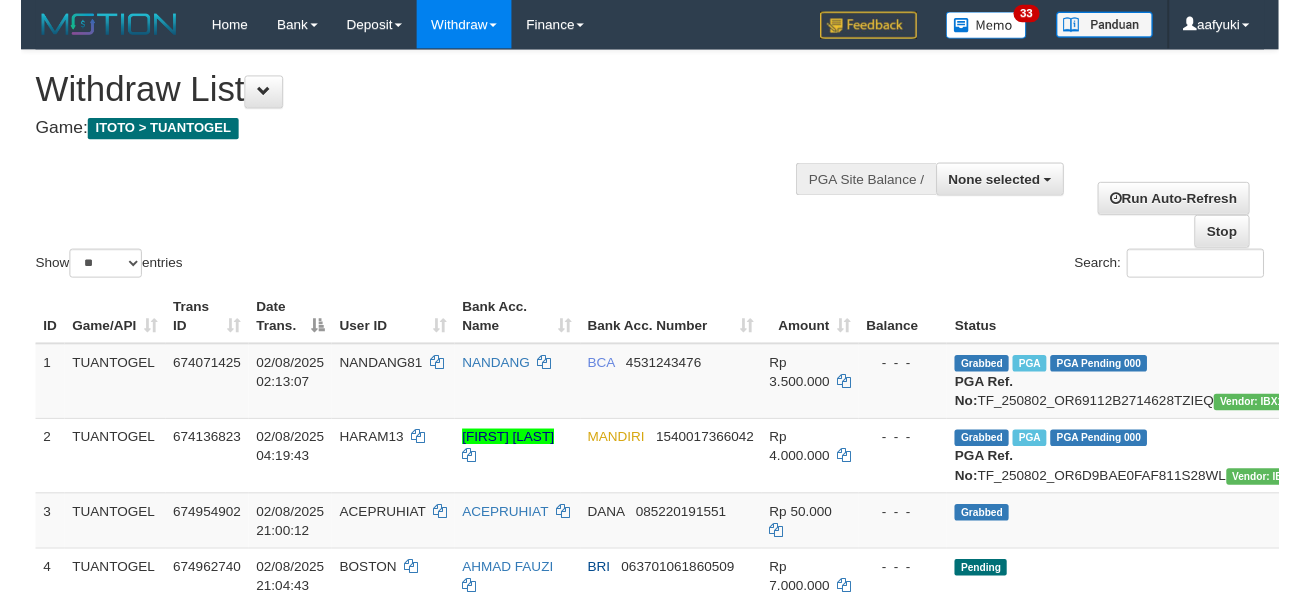 scroll, scrollTop: 266, scrollLeft: 0, axis: vertical 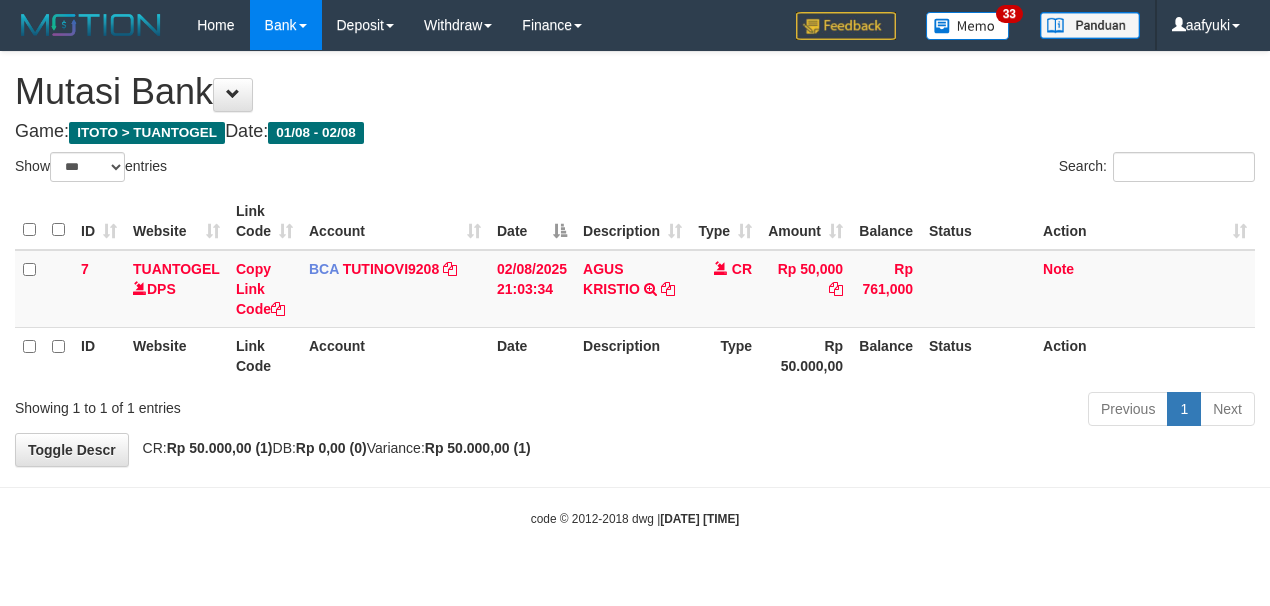 select on "***" 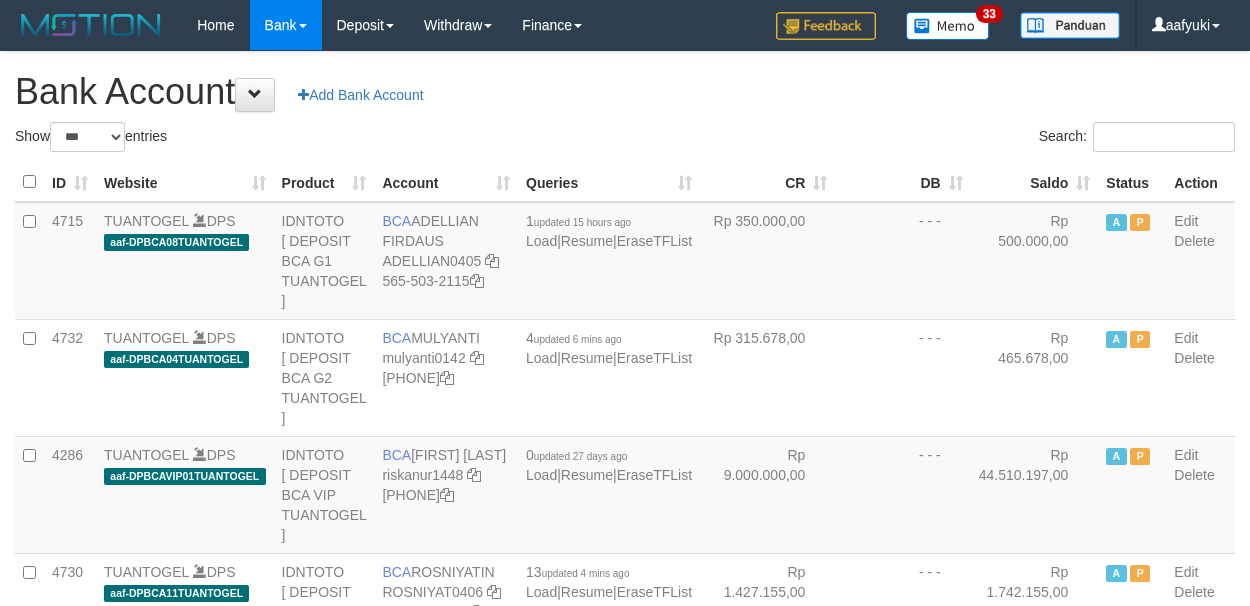 select on "***" 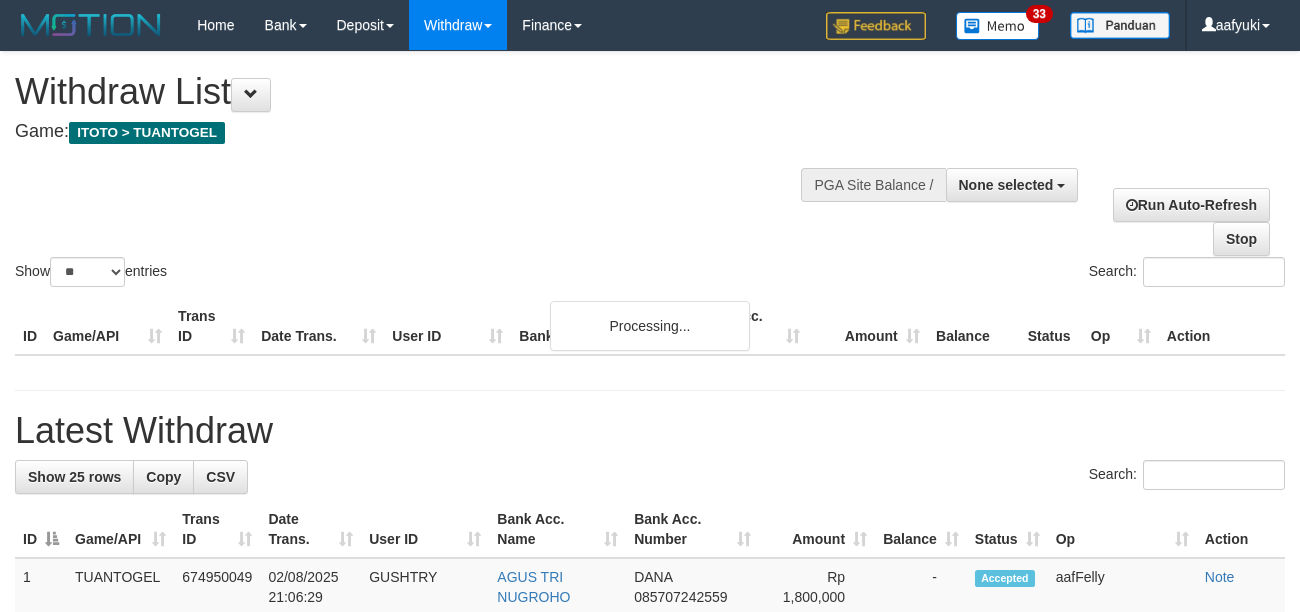 select 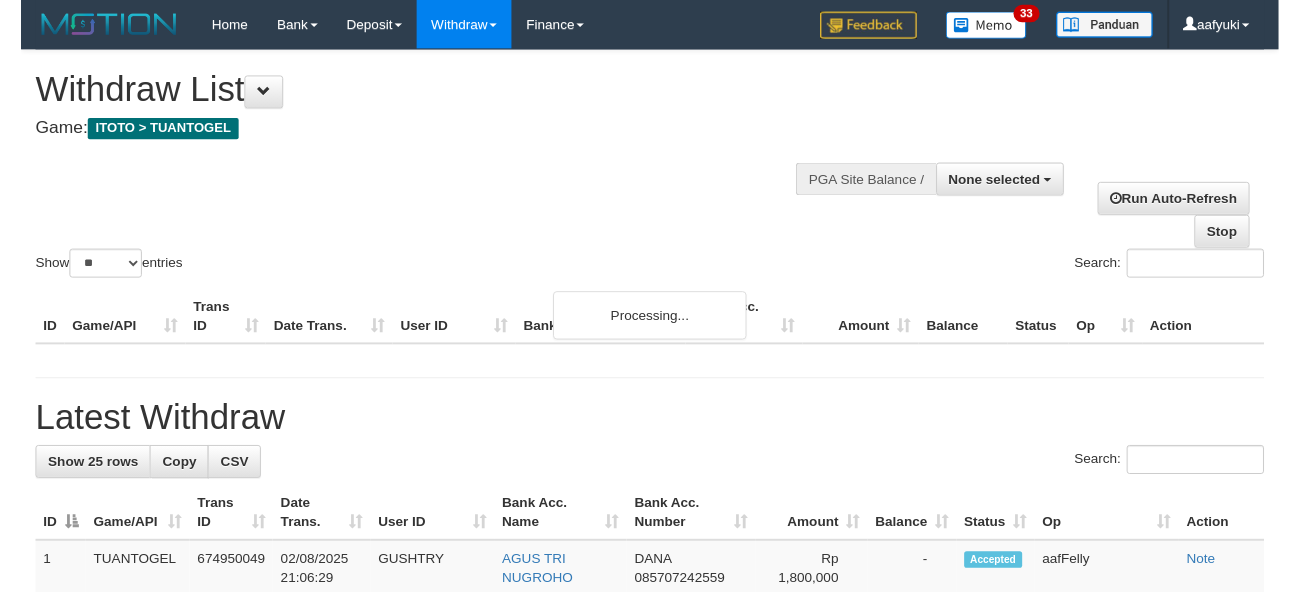 scroll, scrollTop: 266, scrollLeft: 0, axis: vertical 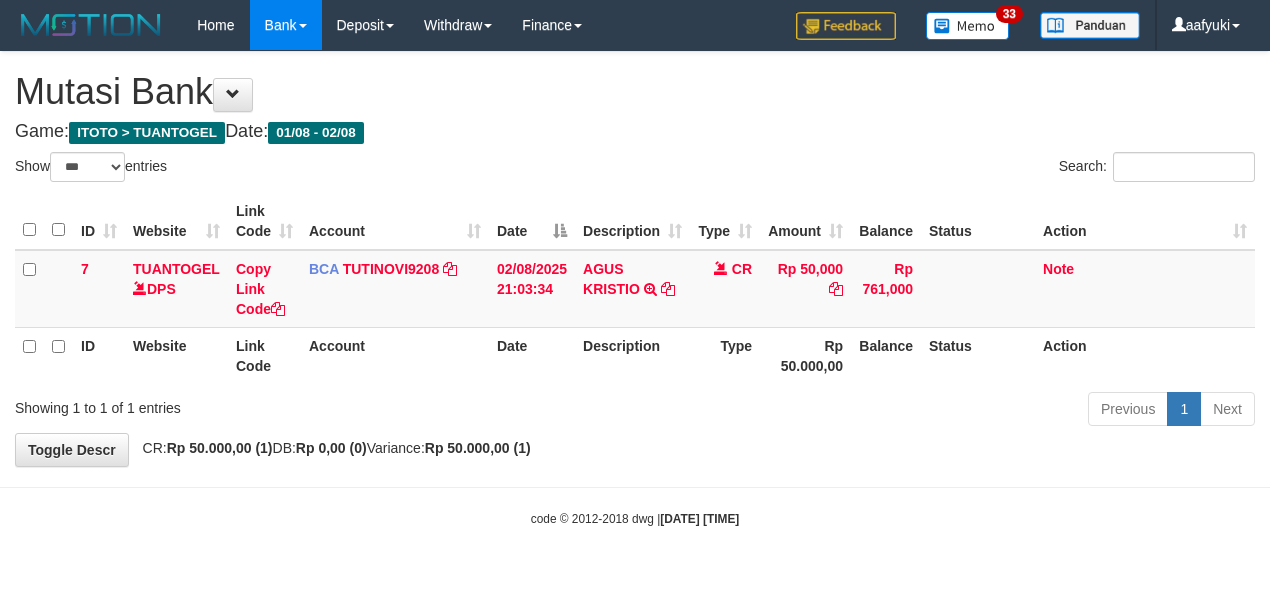 select on "***" 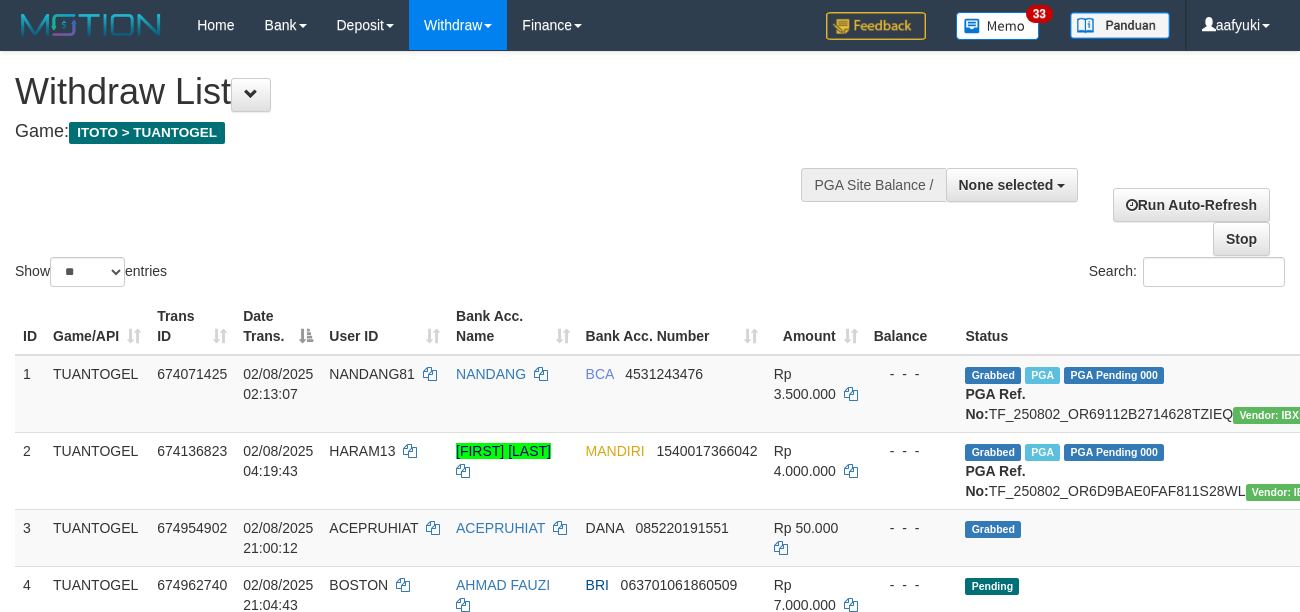 select 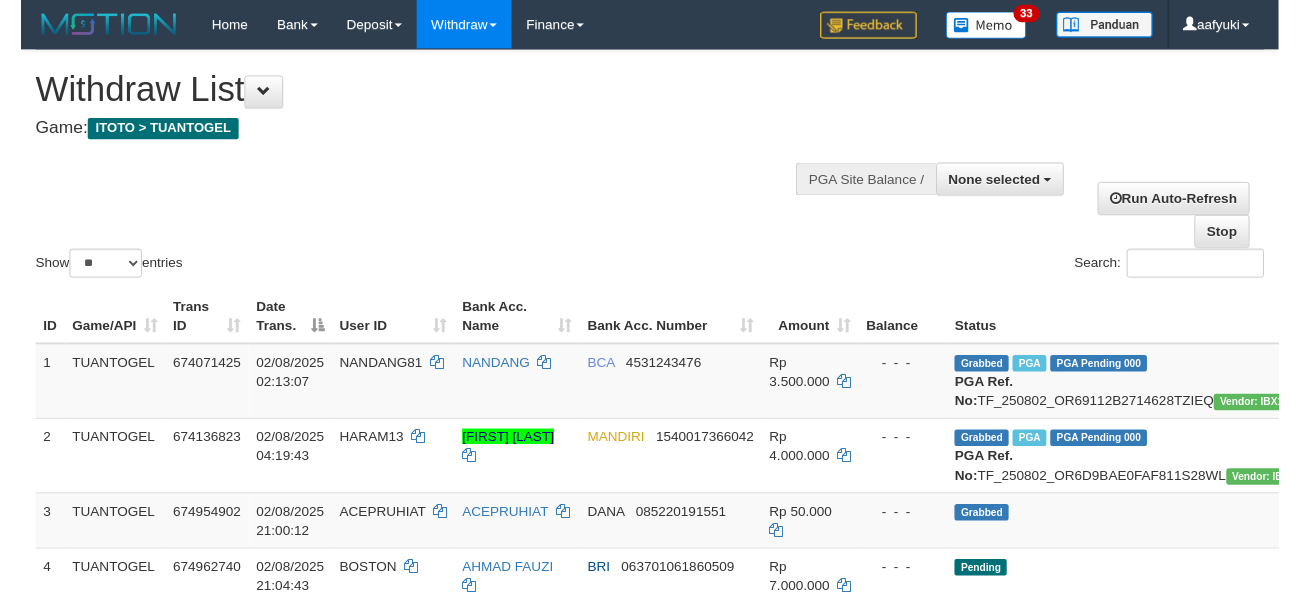 scroll, scrollTop: 266, scrollLeft: 0, axis: vertical 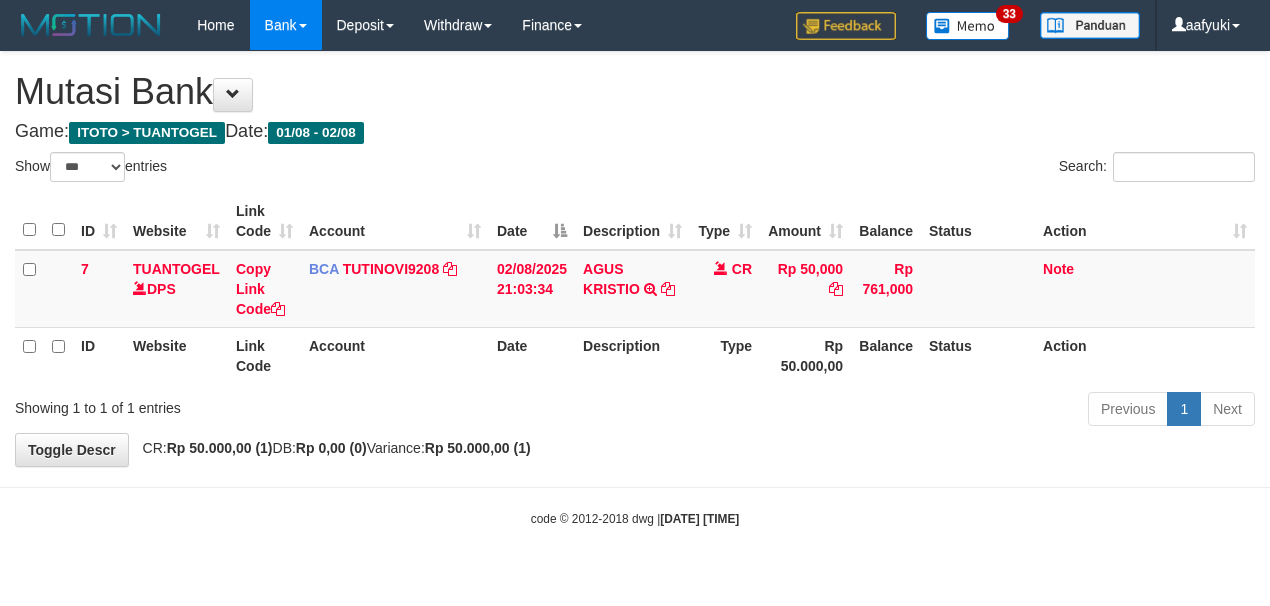 select on "***" 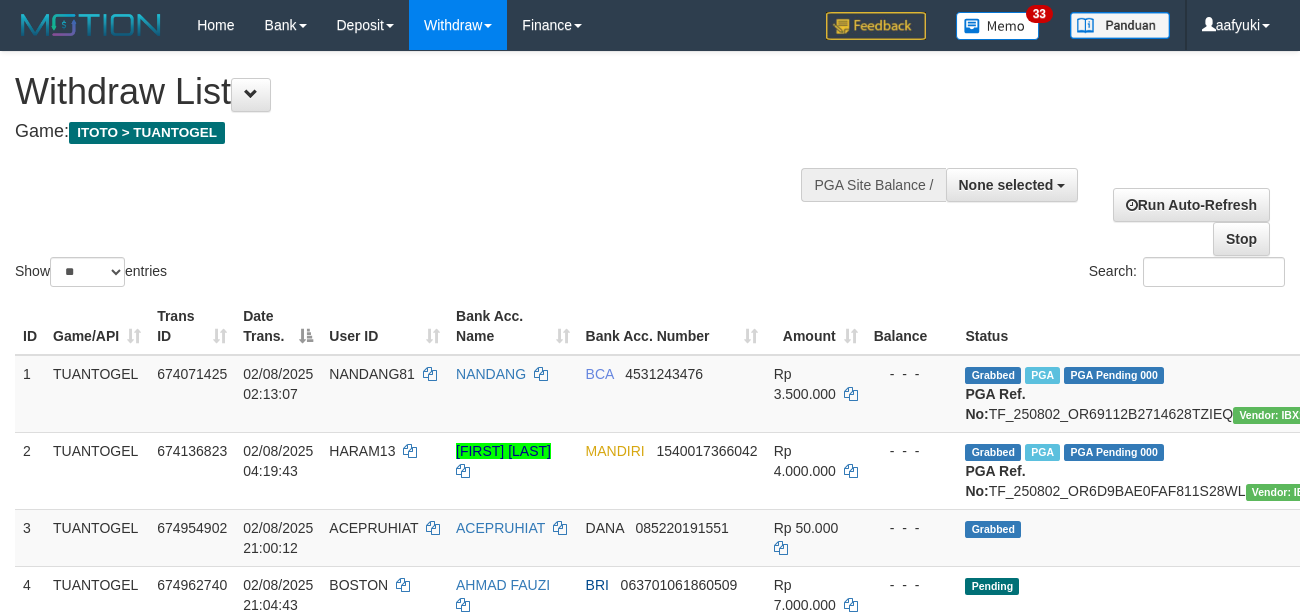select 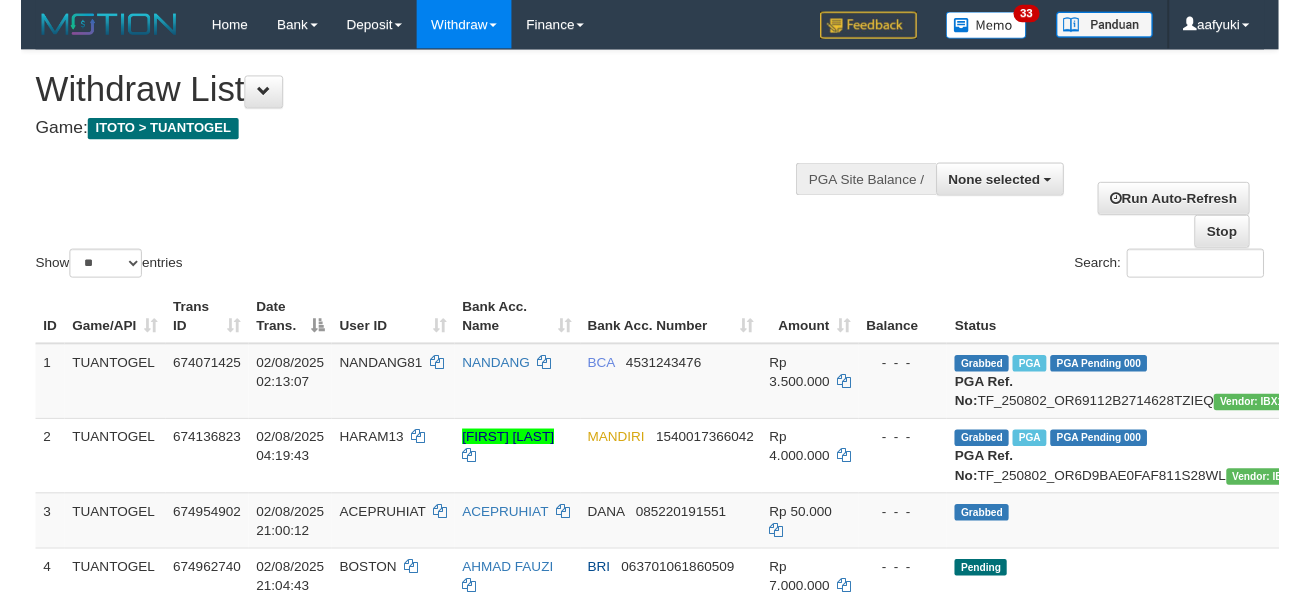 scroll, scrollTop: 266, scrollLeft: 0, axis: vertical 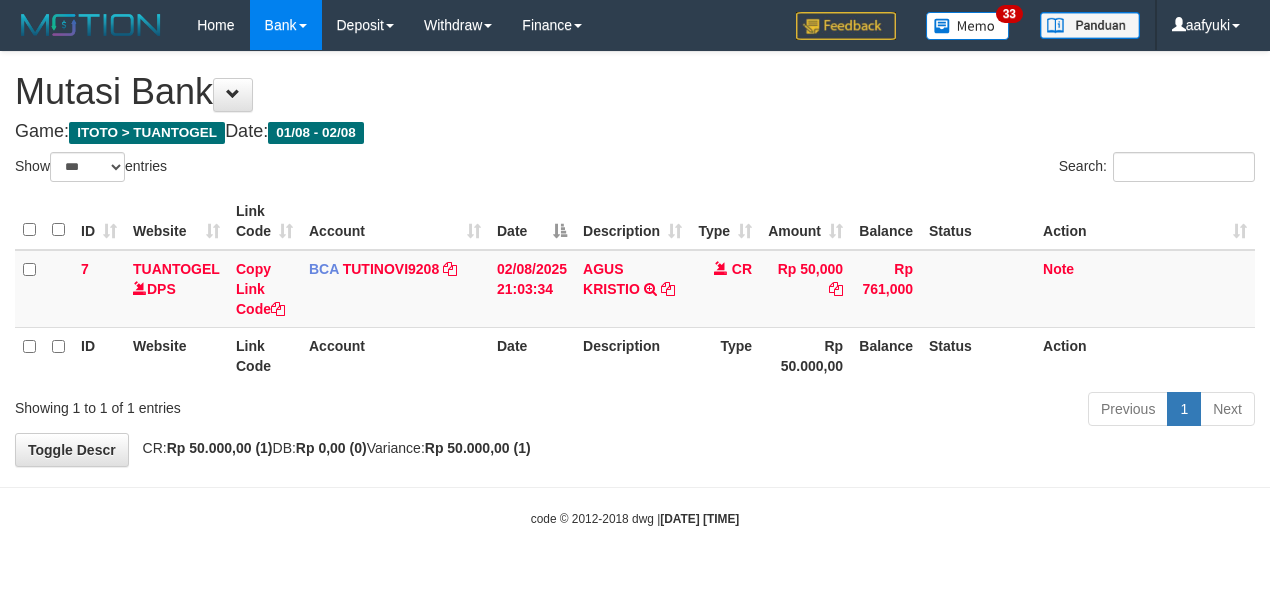 select on "***" 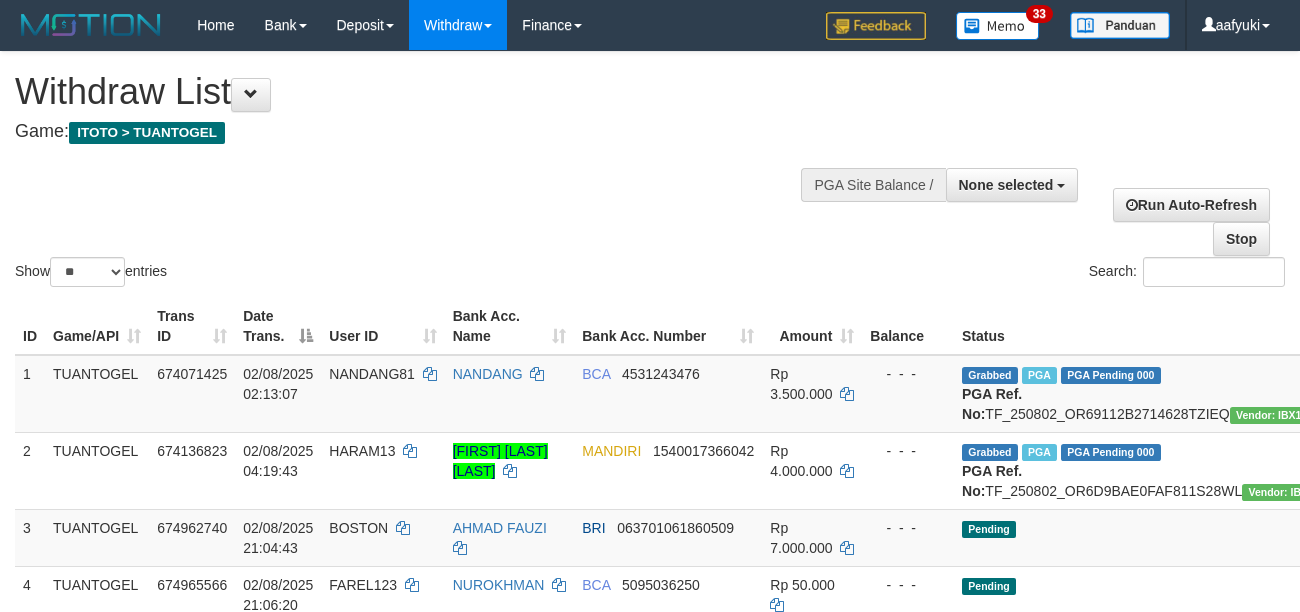 select 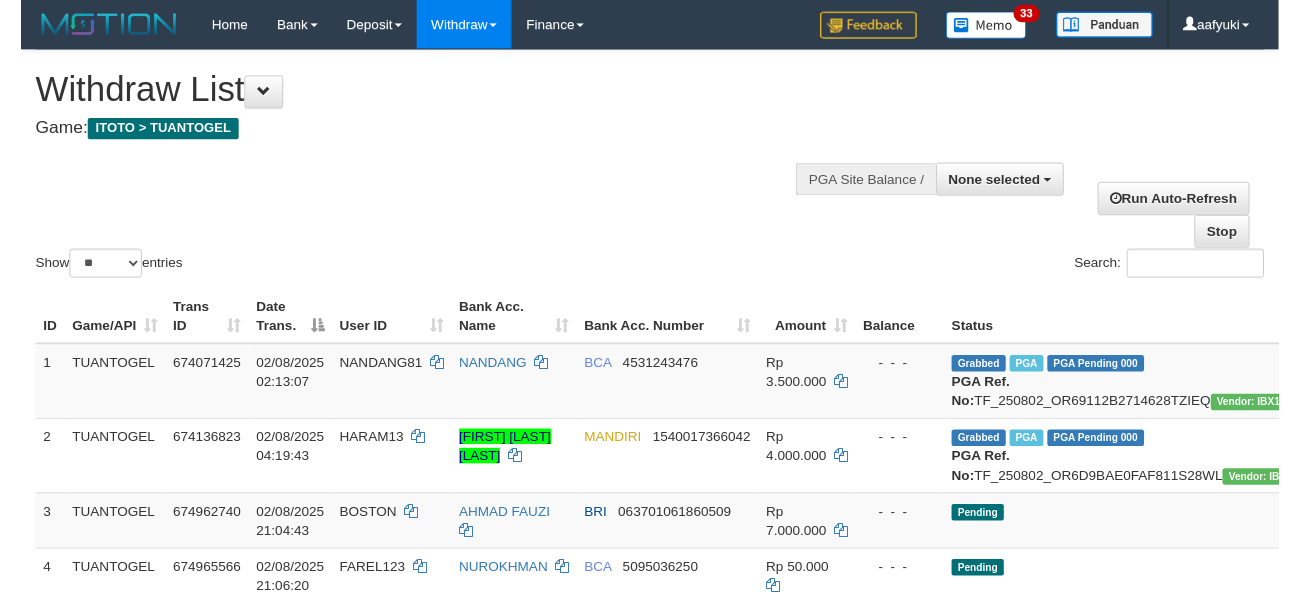 scroll, scrollTop: 266, scrollLeft: 0, axis: vertical 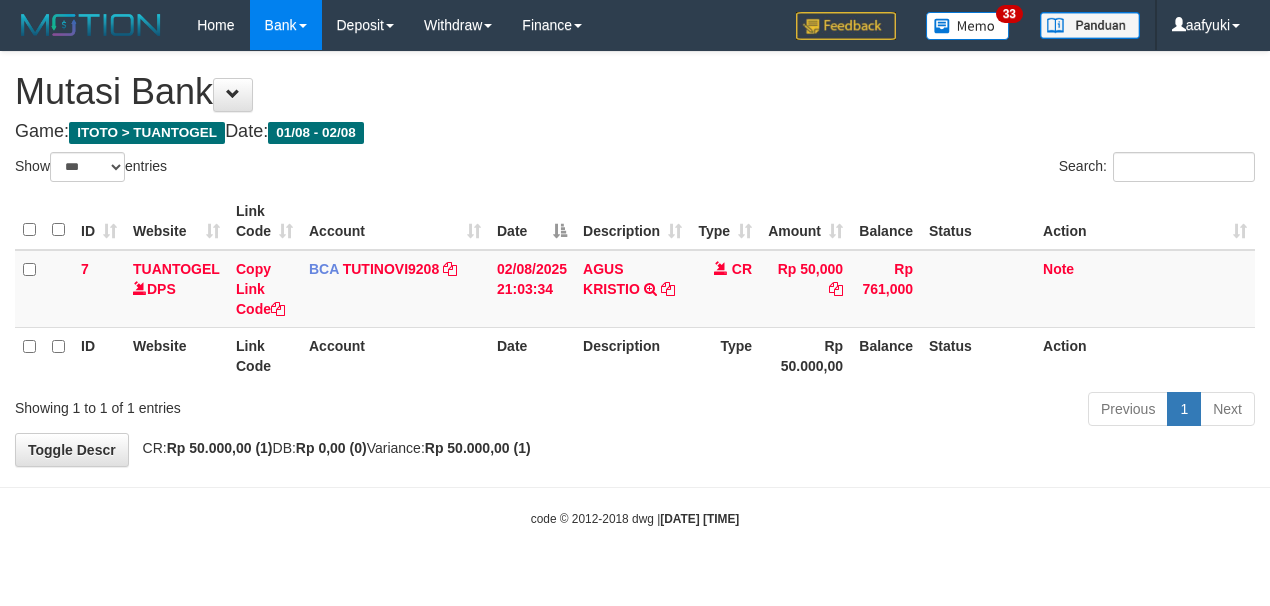 select on "***" 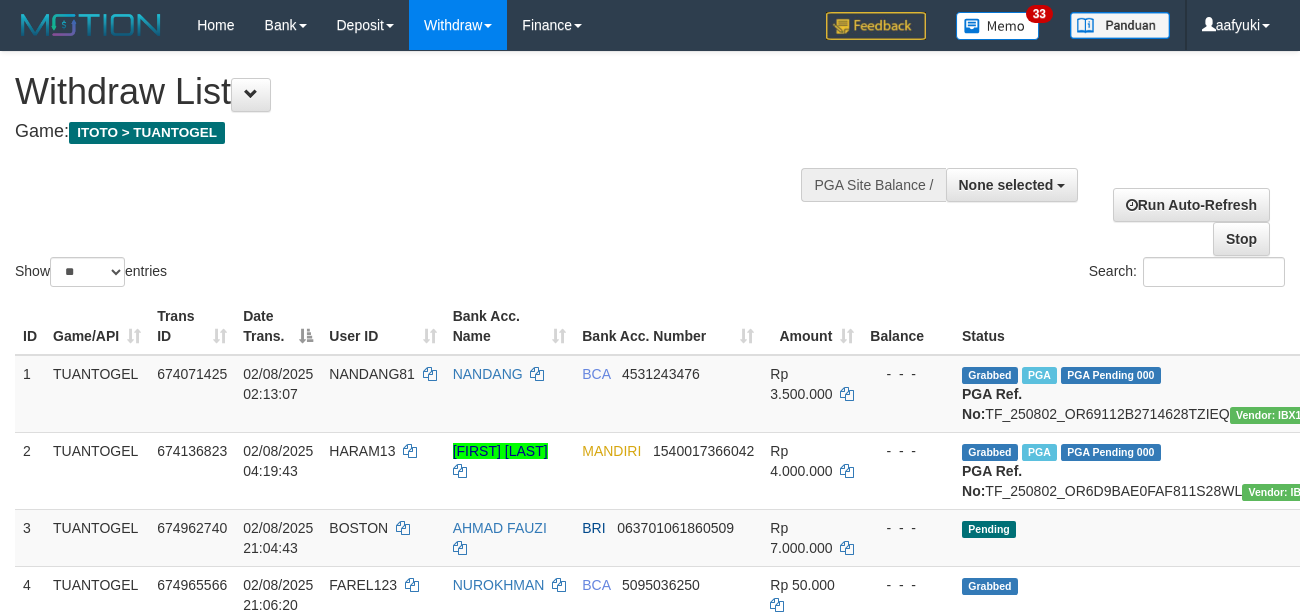 select 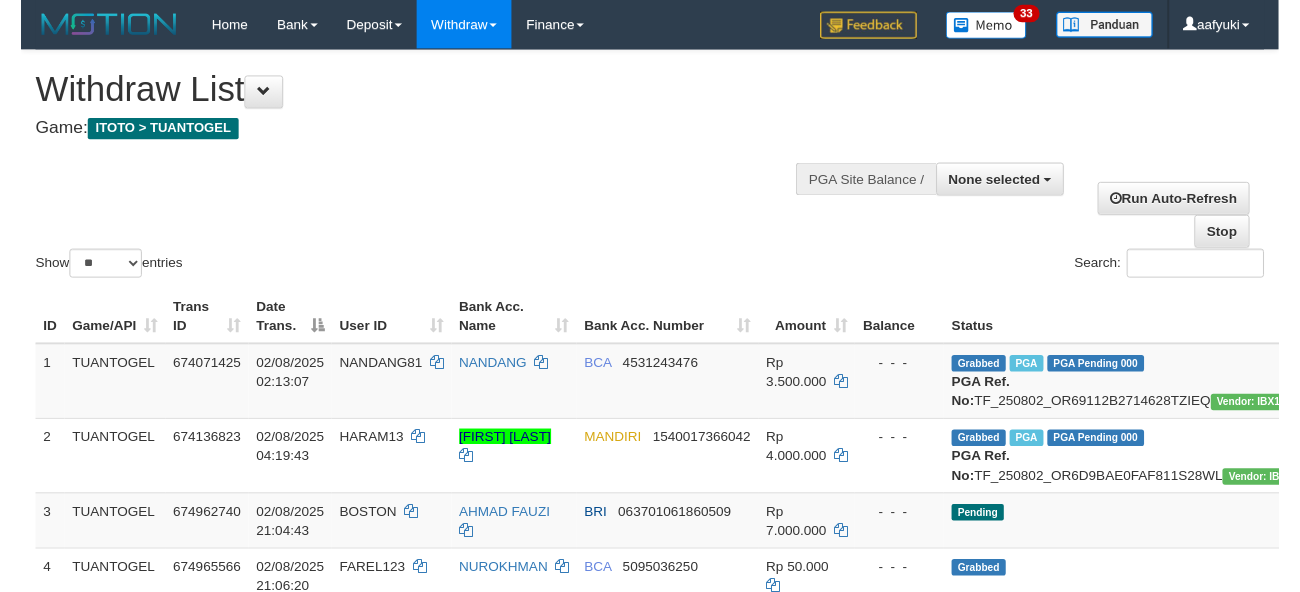 scroll, scrollTop: 266, scrollLeft: 0, axis: vertical 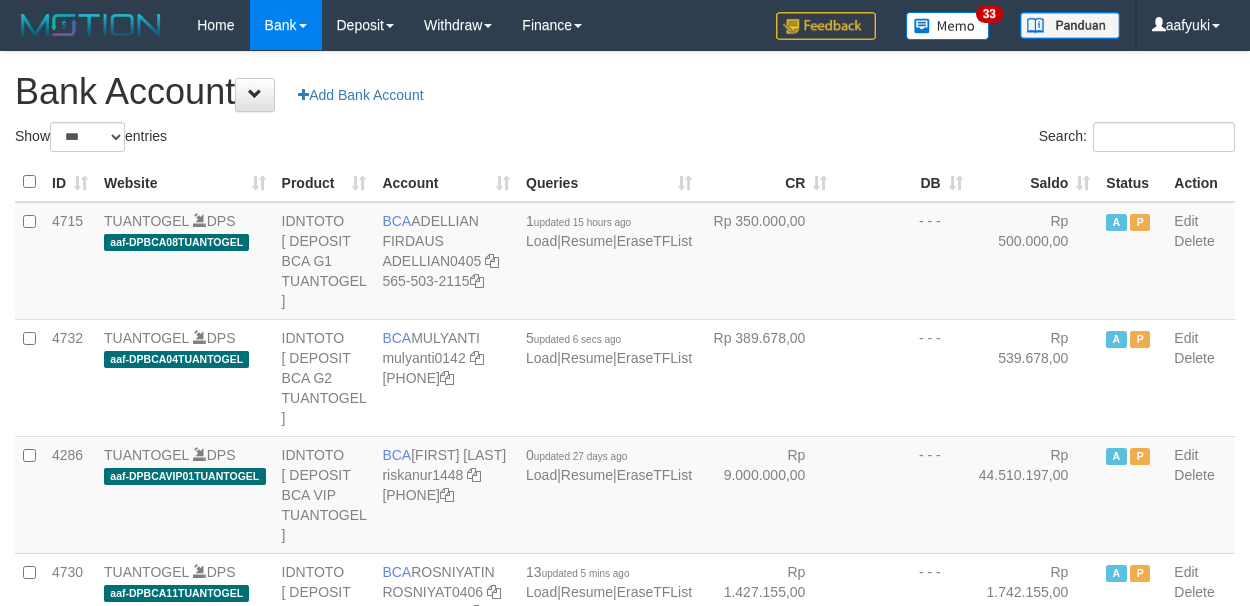 select on "***" 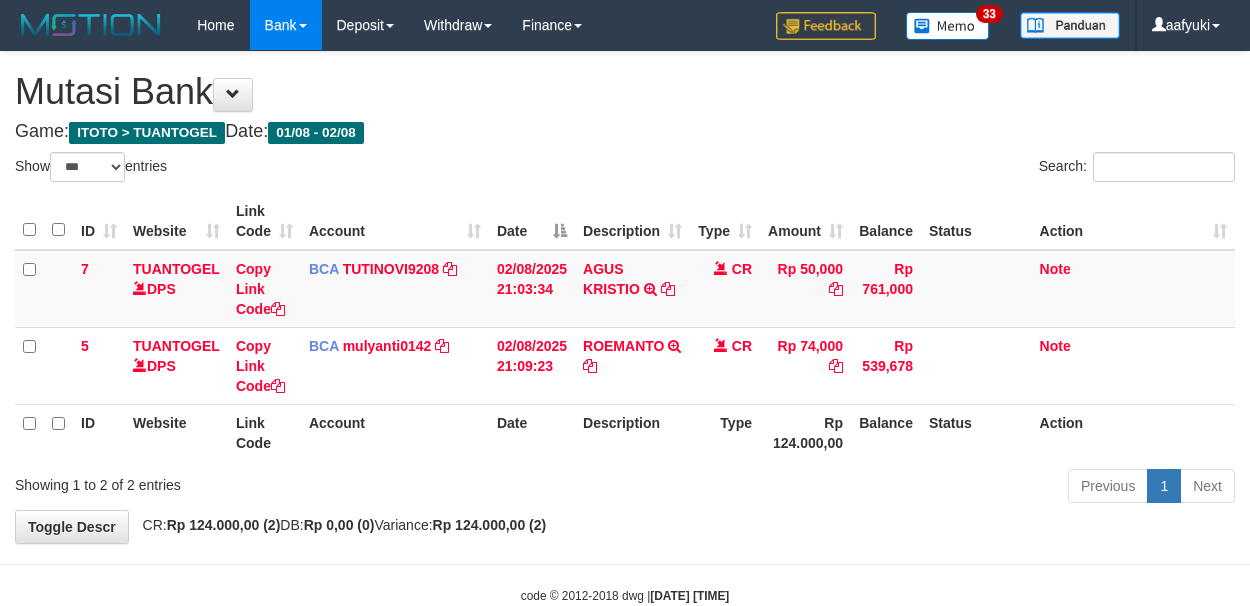 select on "***" 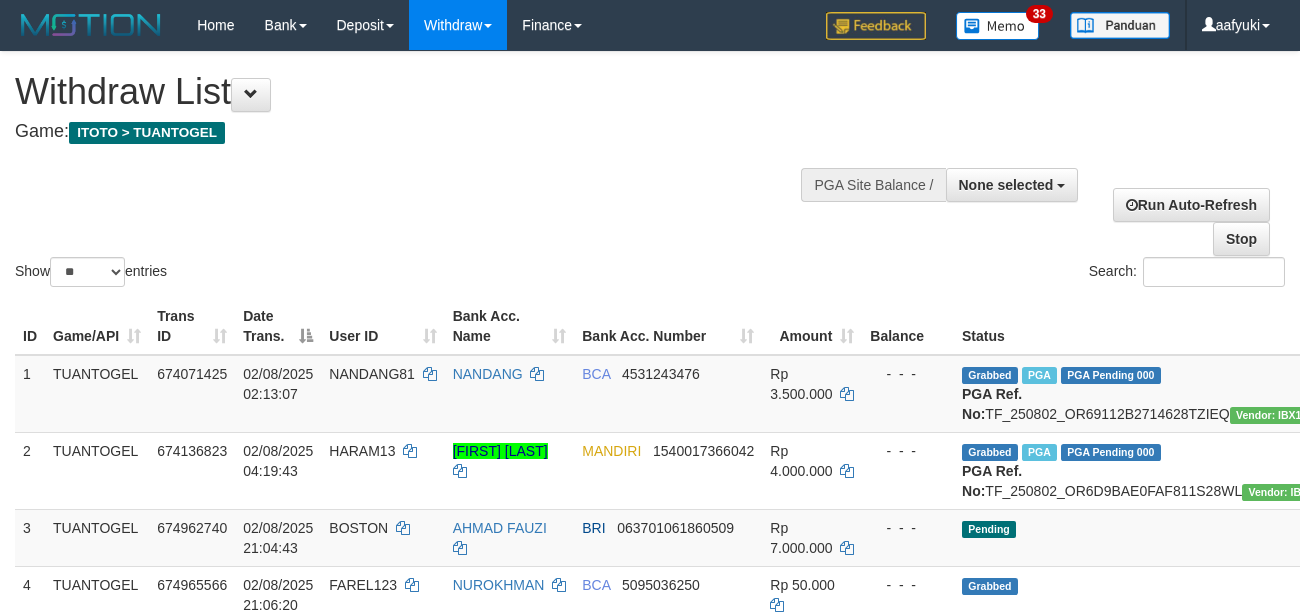 select 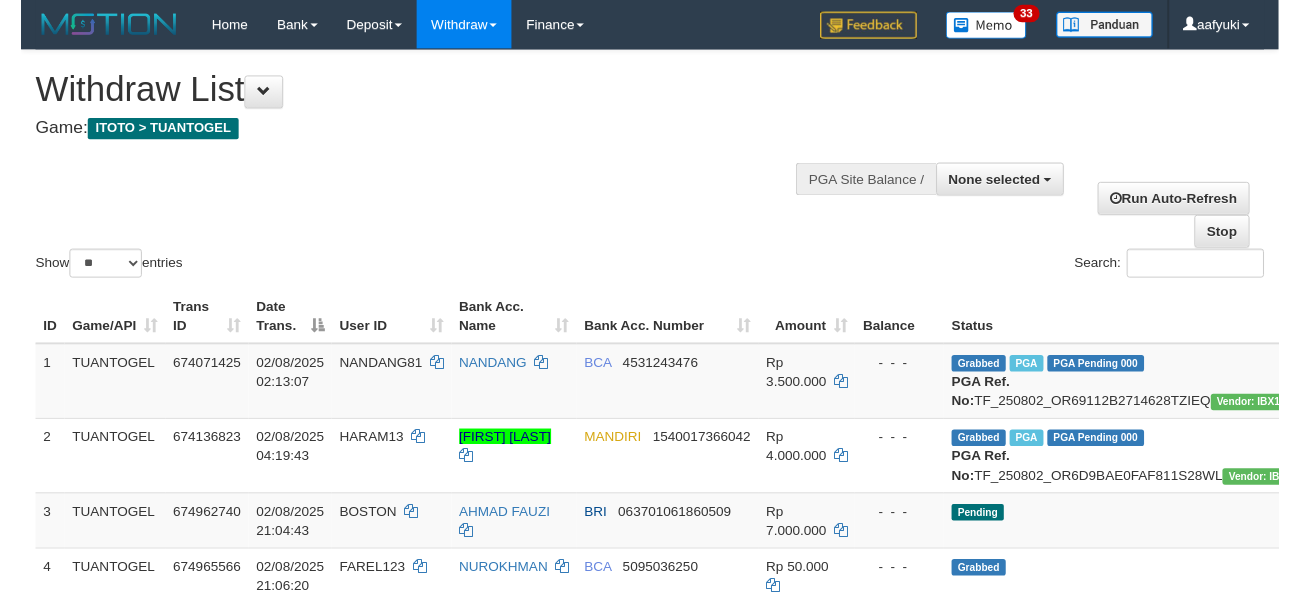 scroll, scrollTop: 266, scrollLeft: 0, axis: vertical 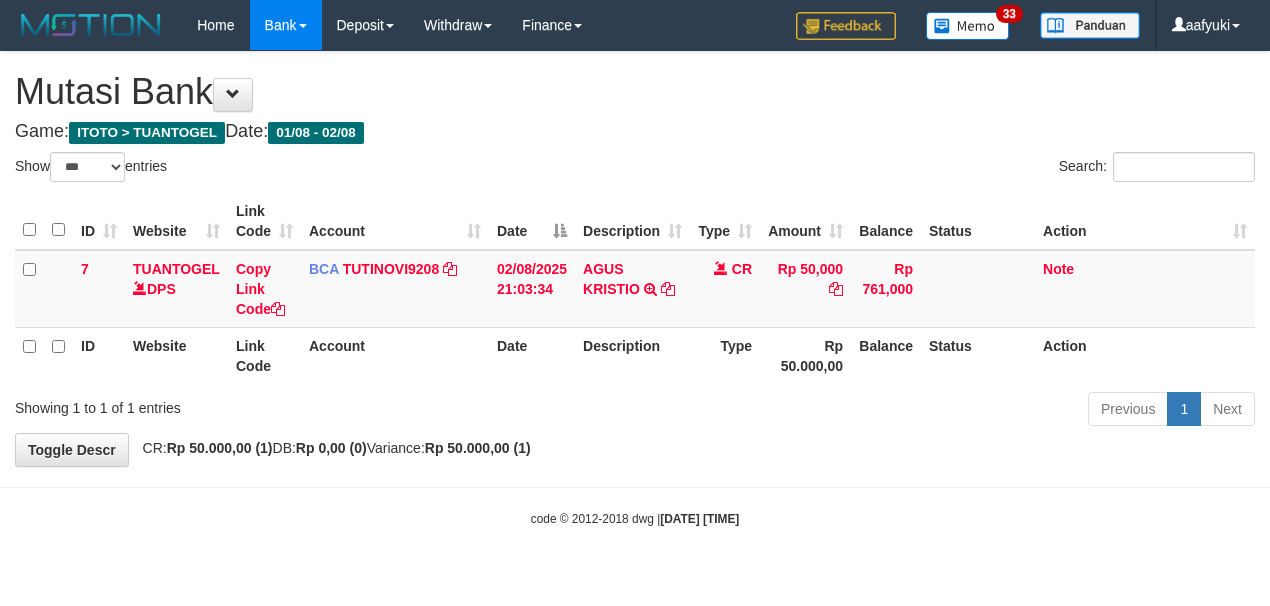 select on "***" 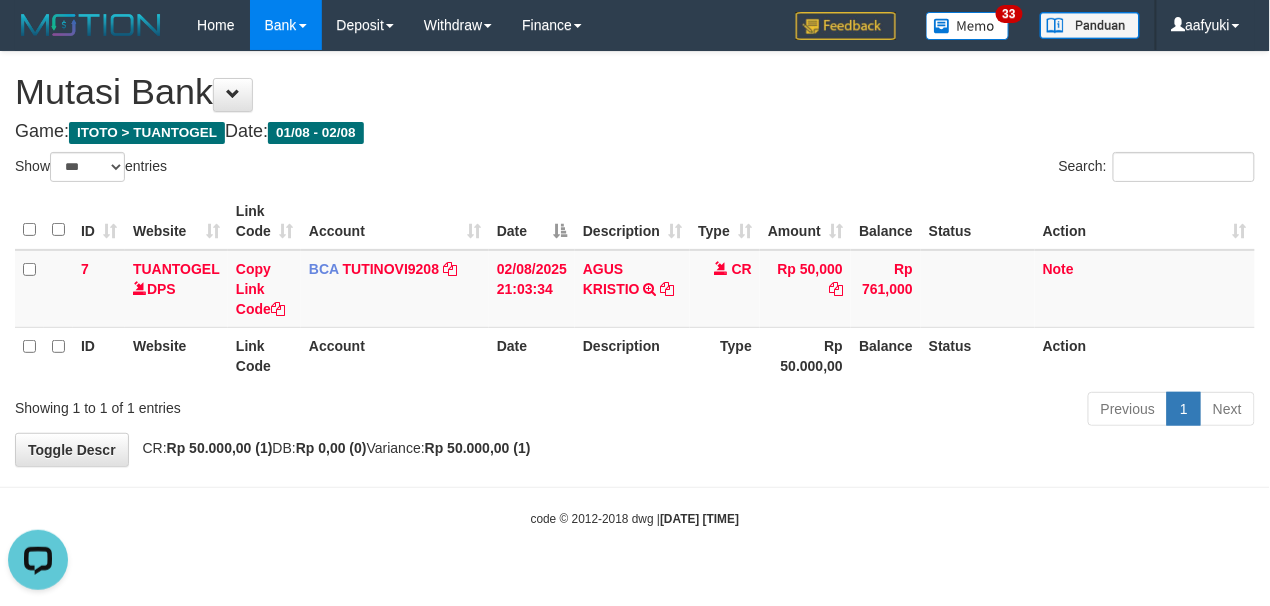 scroll, scrollTop: 0, scrollLeft: 0, axis: both 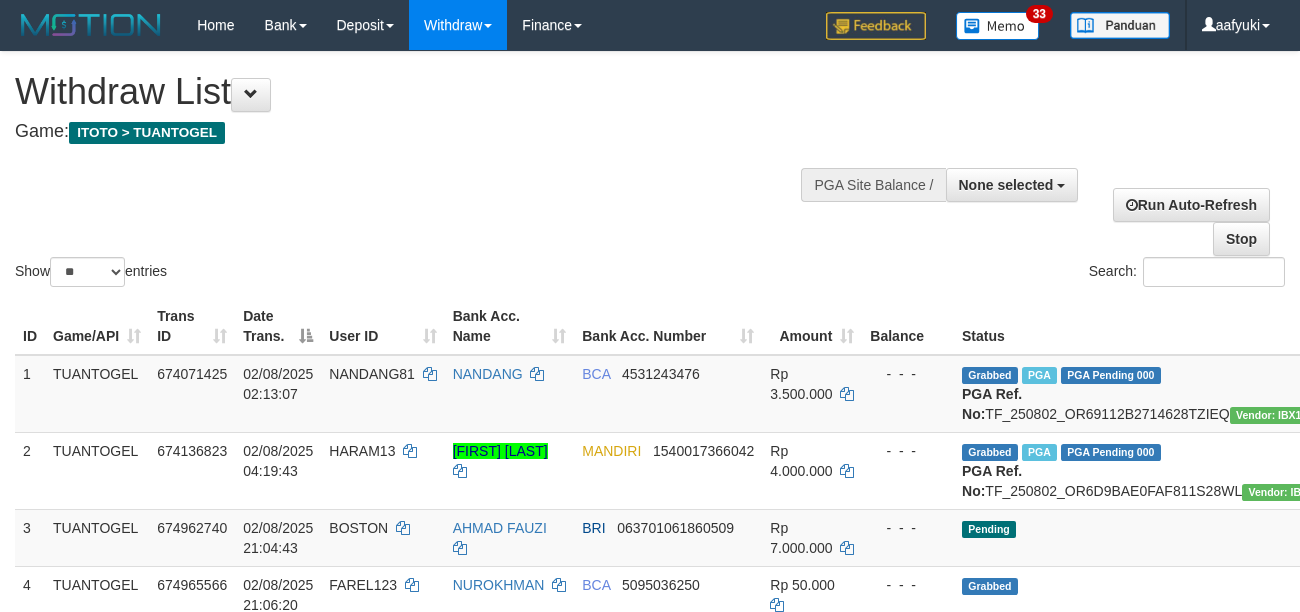 select 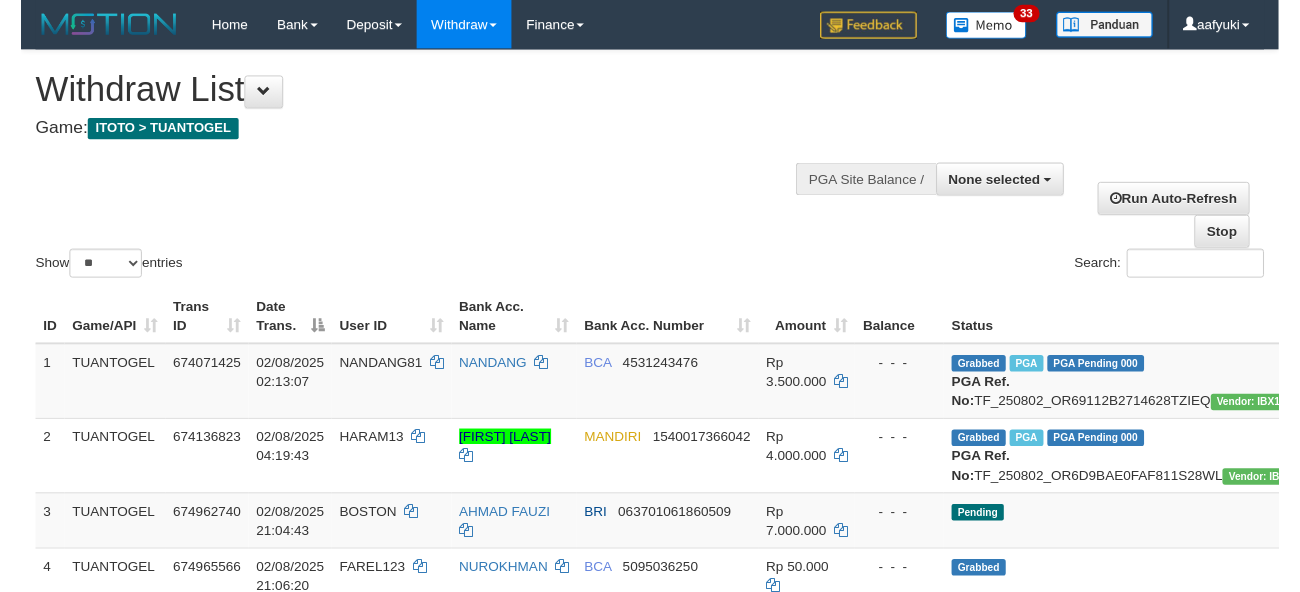 scroll, scrollTop: 266, scrollLeft: 0, axis: vertical 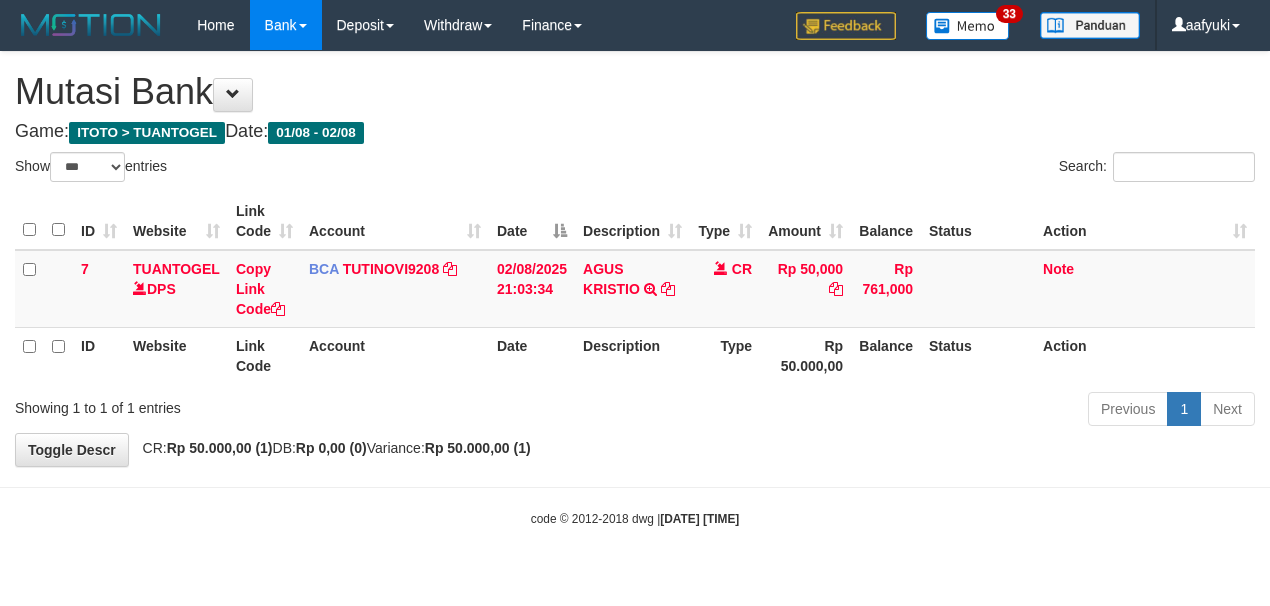 select on "***" 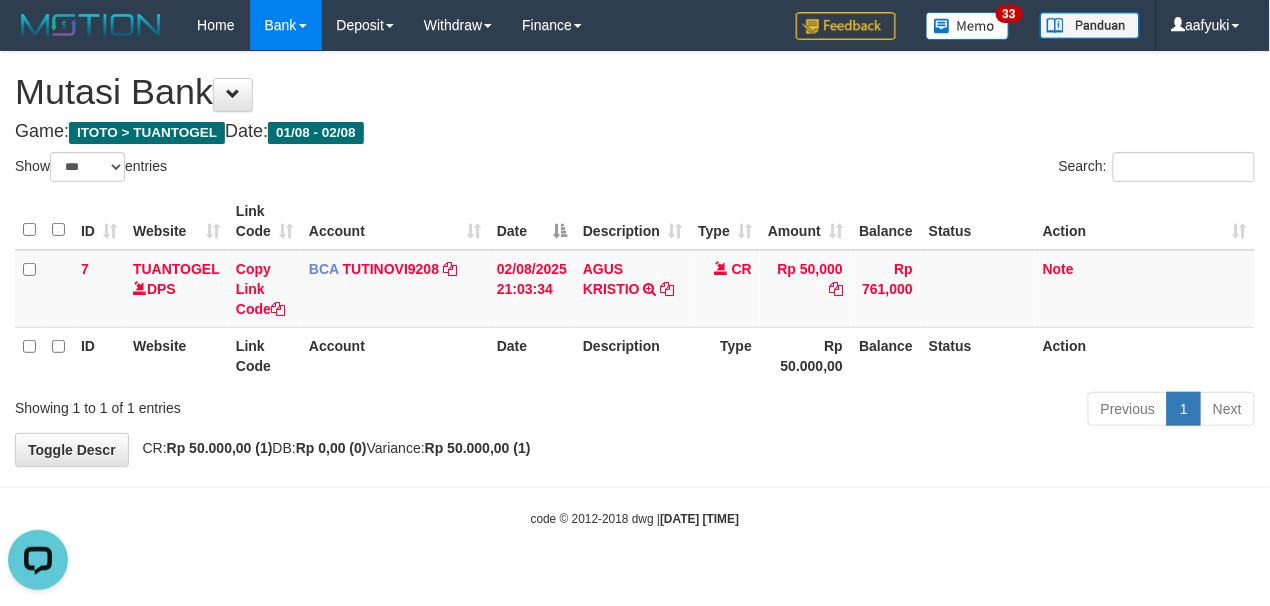 scroll, scrollTop: 0, scrollLeft: 0, axis: both 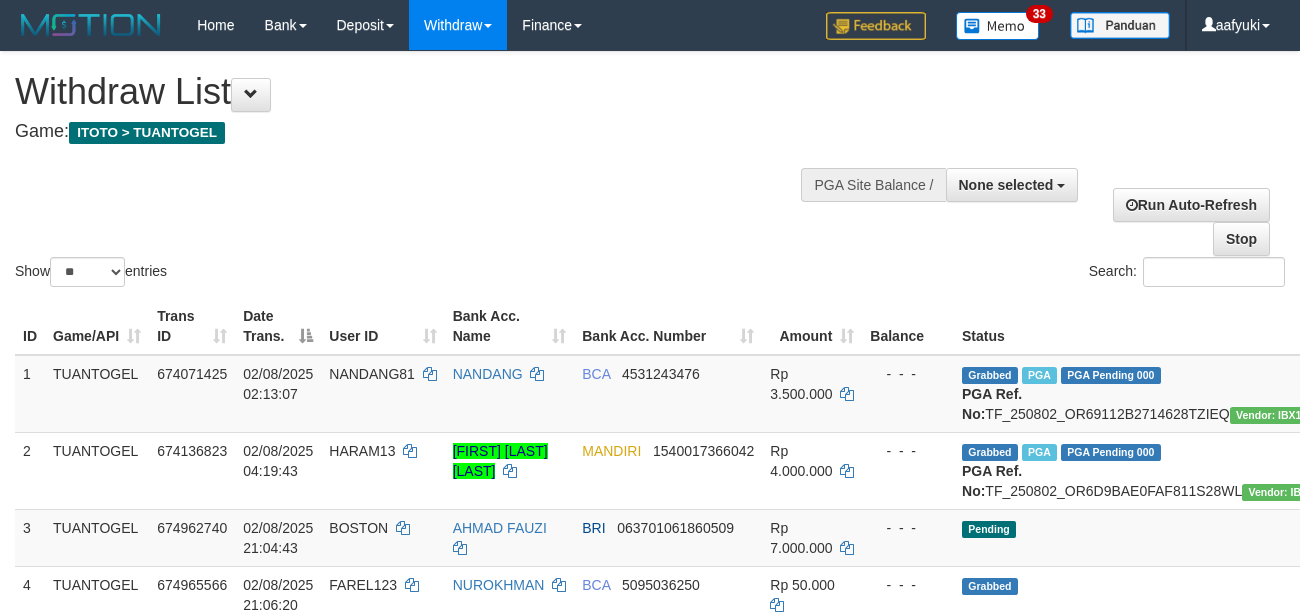 select 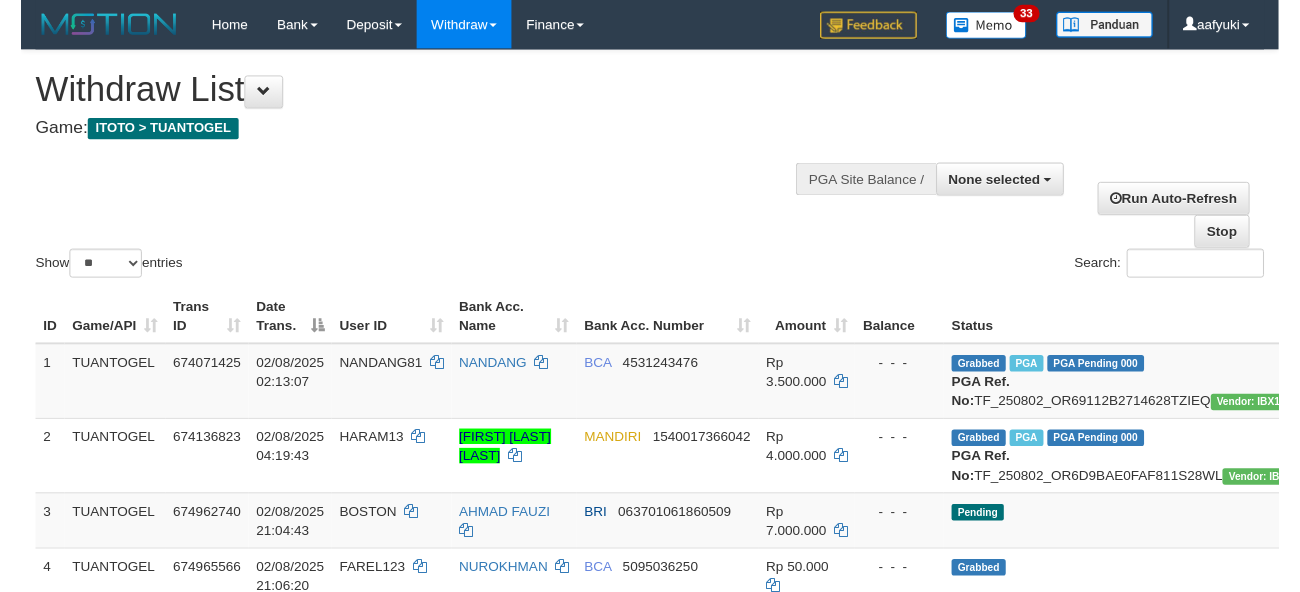 scroll, scrollTop: 266, scrollLeft: 0, axis: vertical 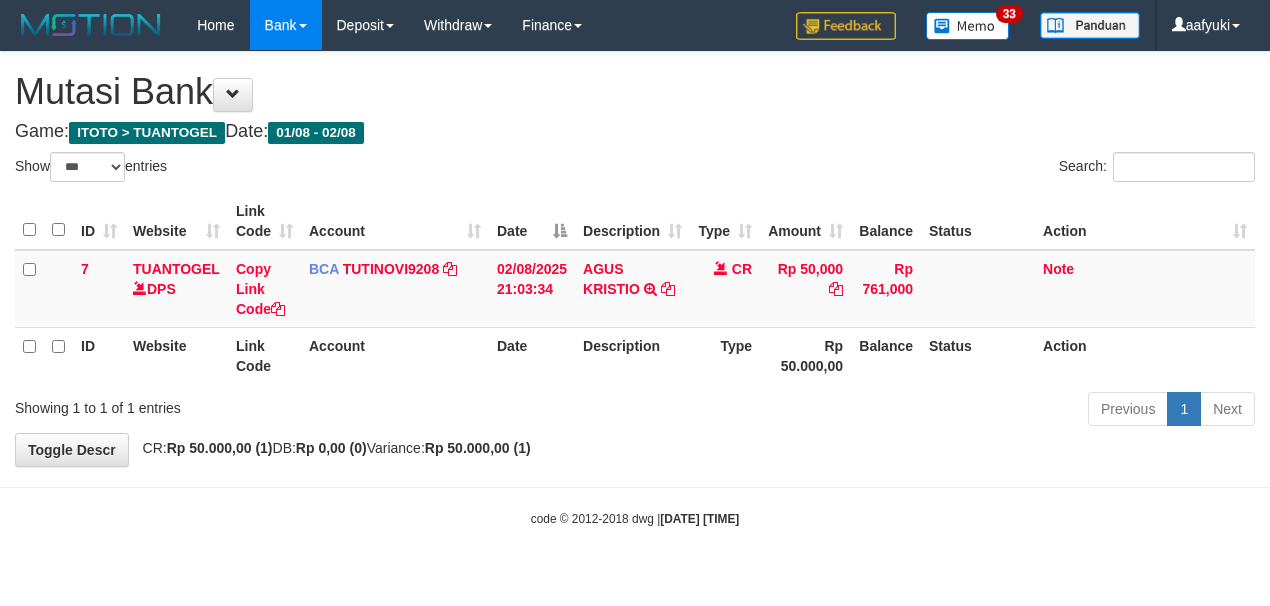 select on "***" 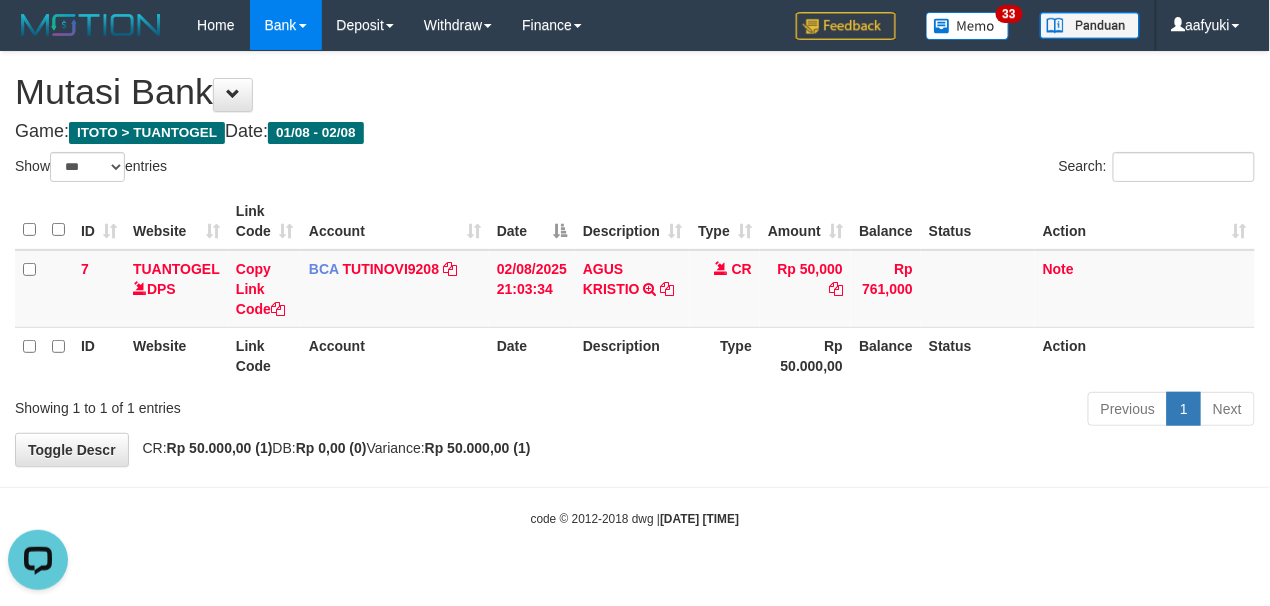 scroll, scrollTop: 0, scrollLeft: 0, axis: both 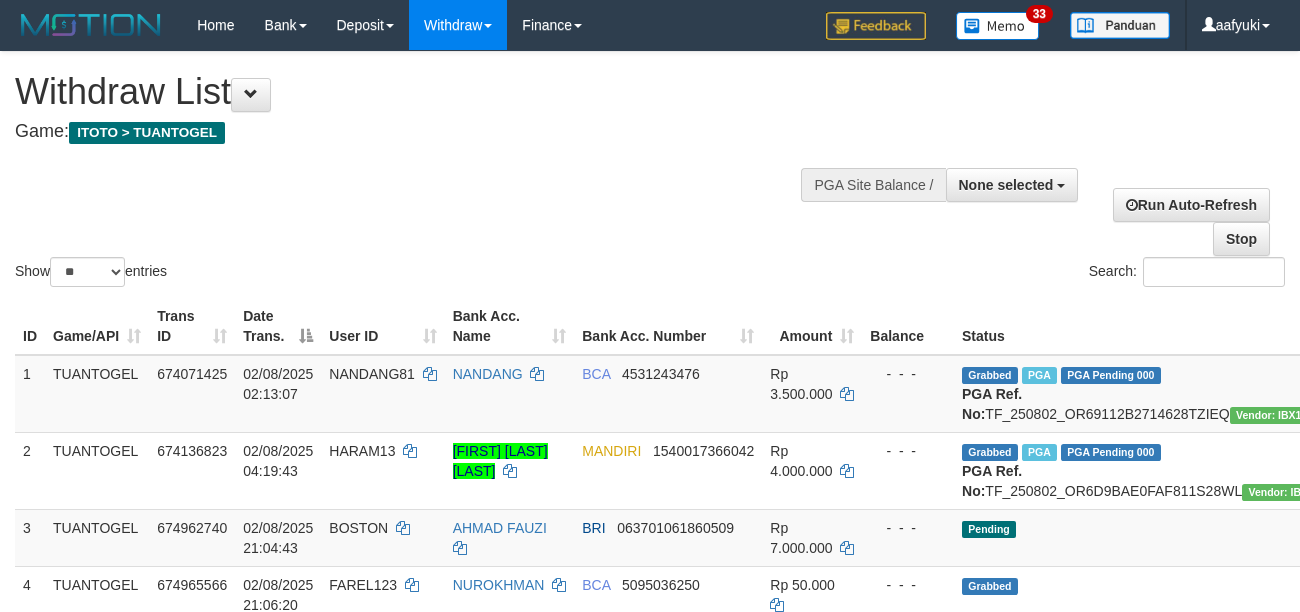 select 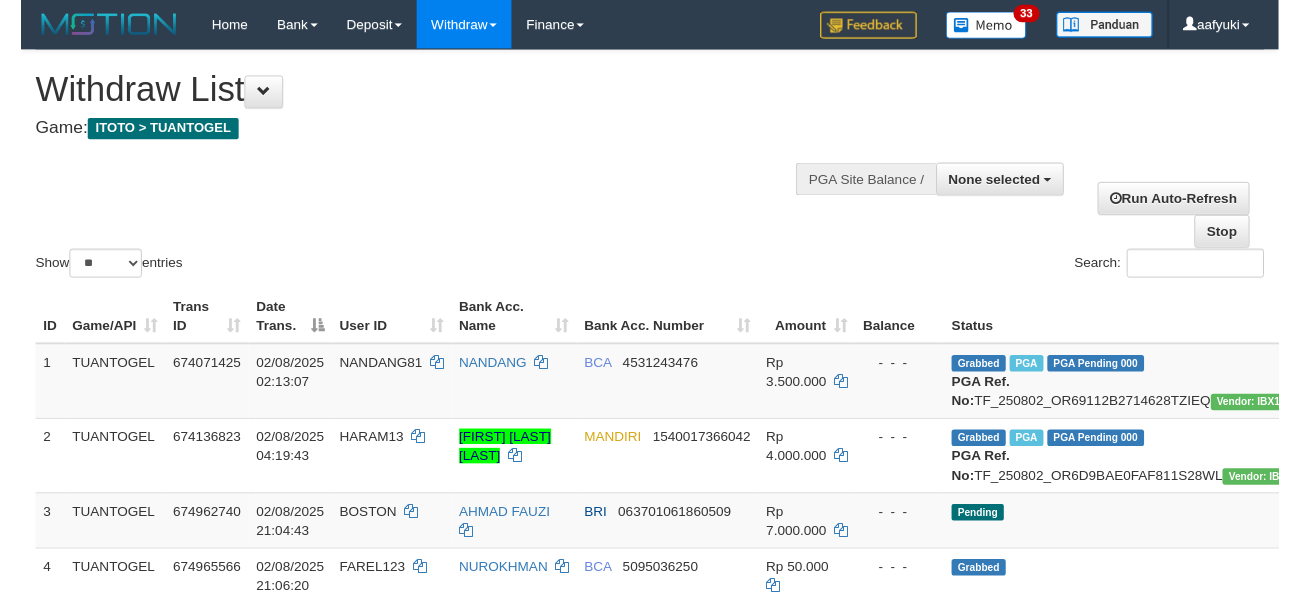 scroll, scrollTop: 266, scrollLeft: 0, axis: vertical 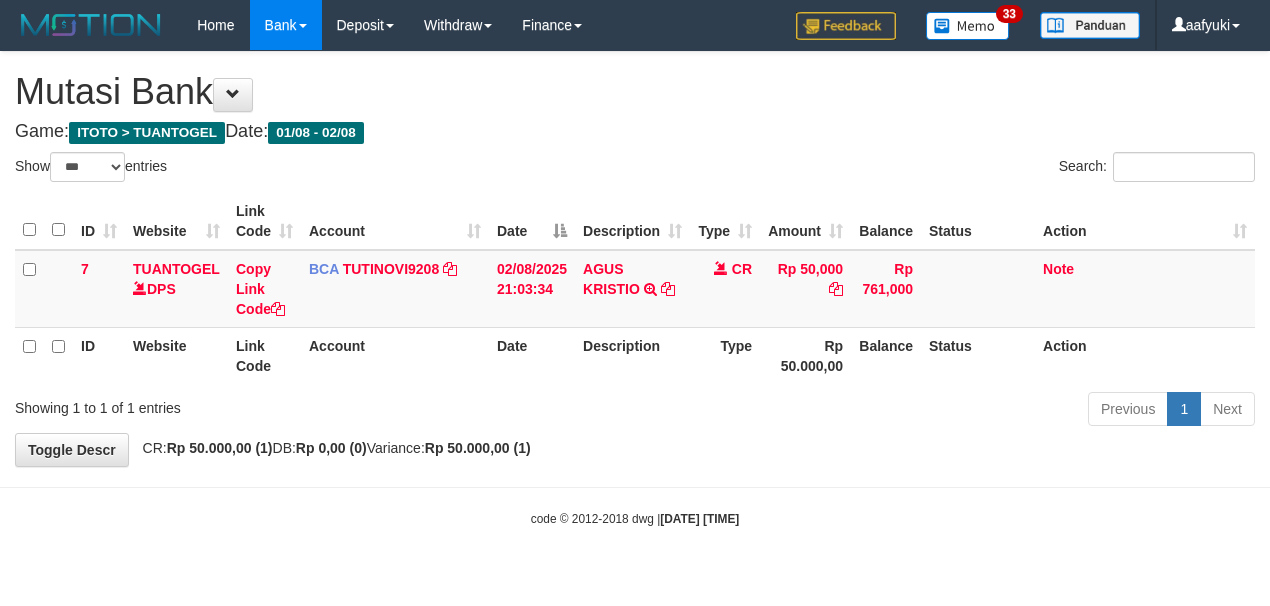 select on "***" 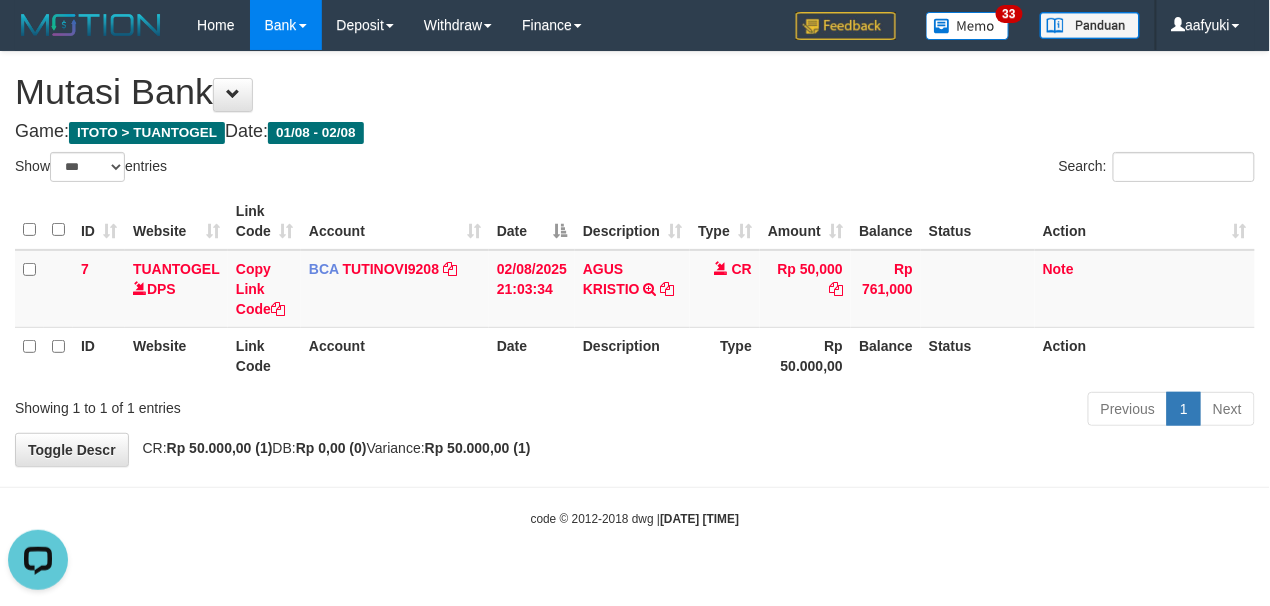 scroll, scrollTop: 0, scrollLeft: 0, axis: both 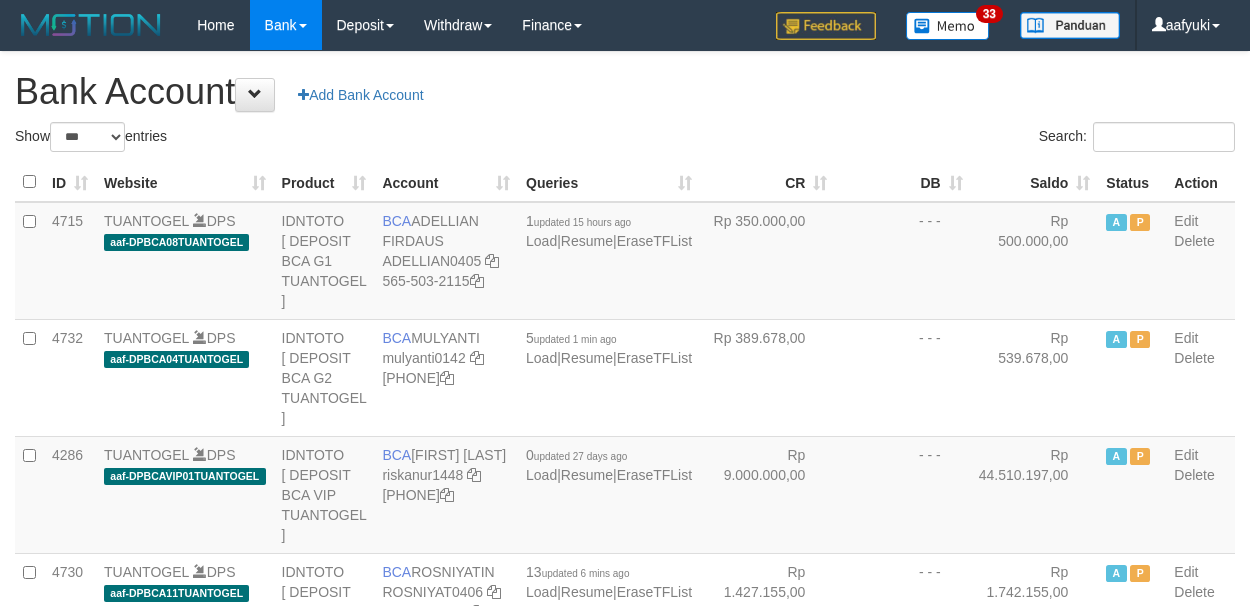 select on "***" 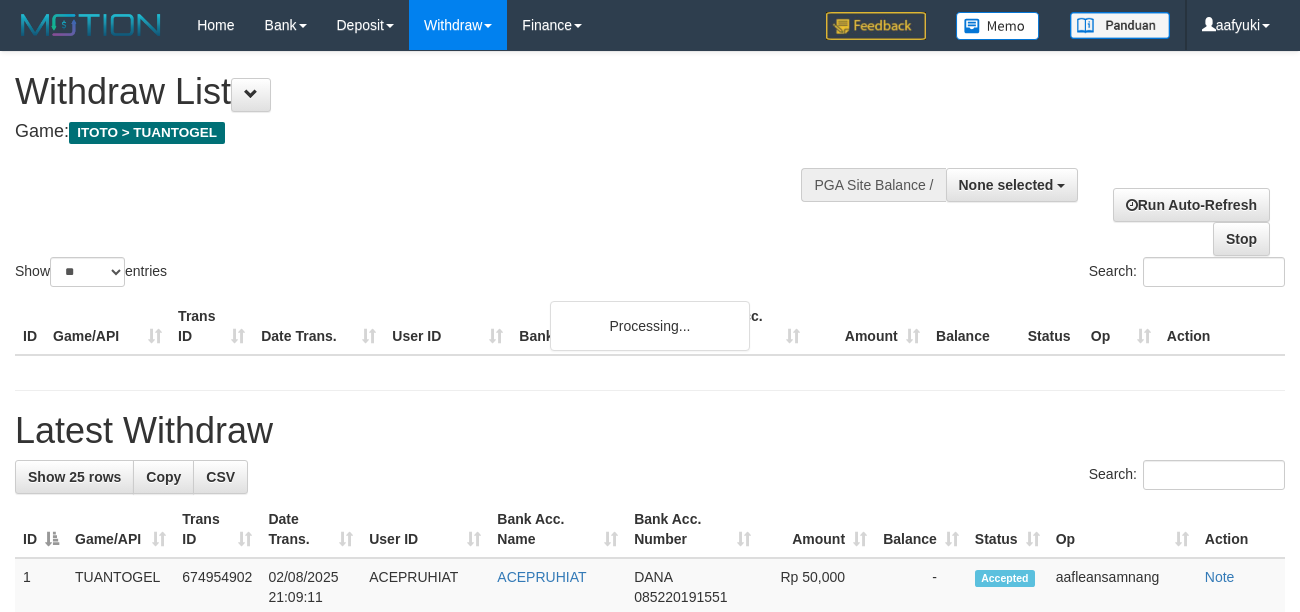 select 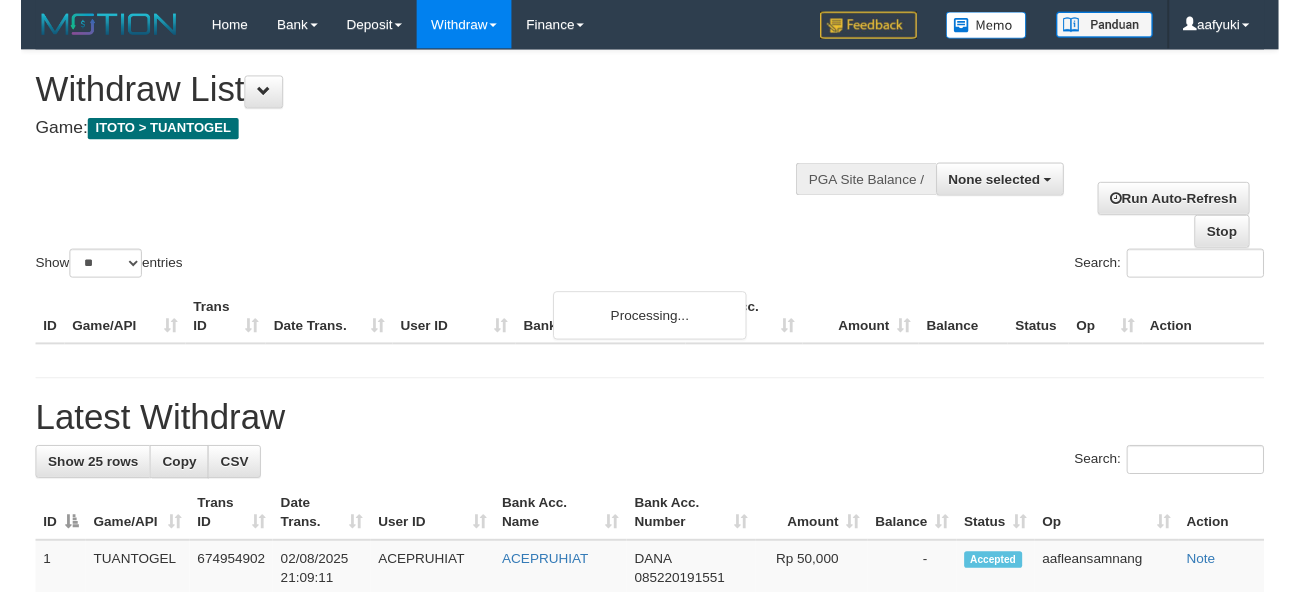 scroll, scrollTop: 266, scrollLeft: 0, axis: vertical 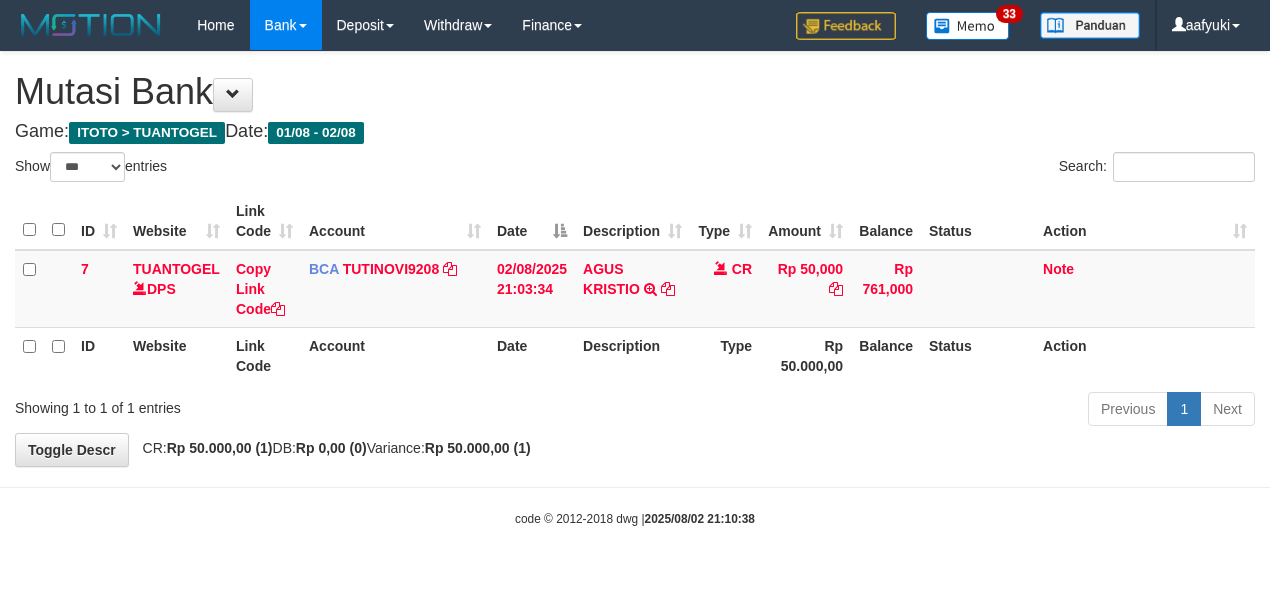 select on "***" 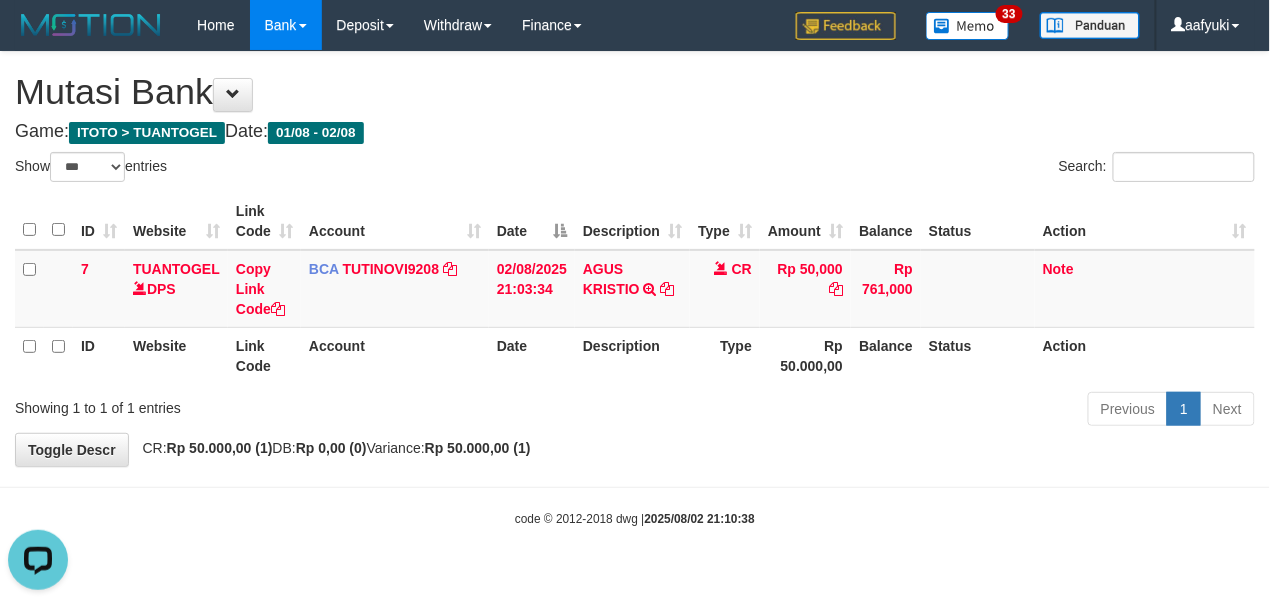 scroll, scrollTop: 0, scrollLeft: 0, axis: both 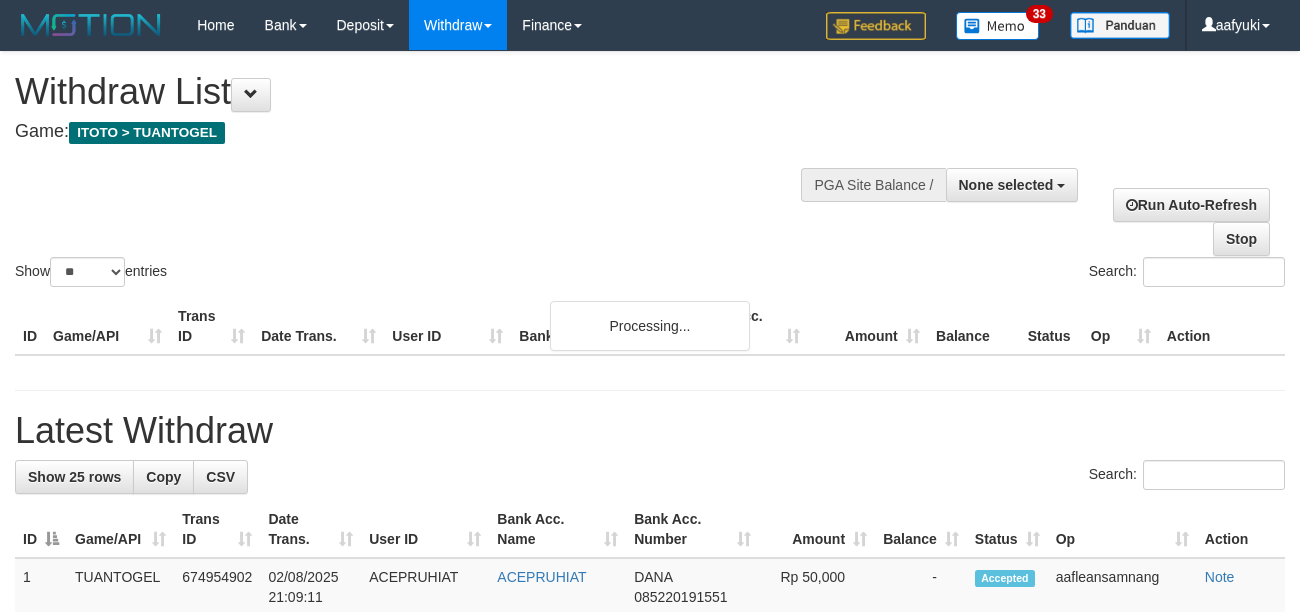 select 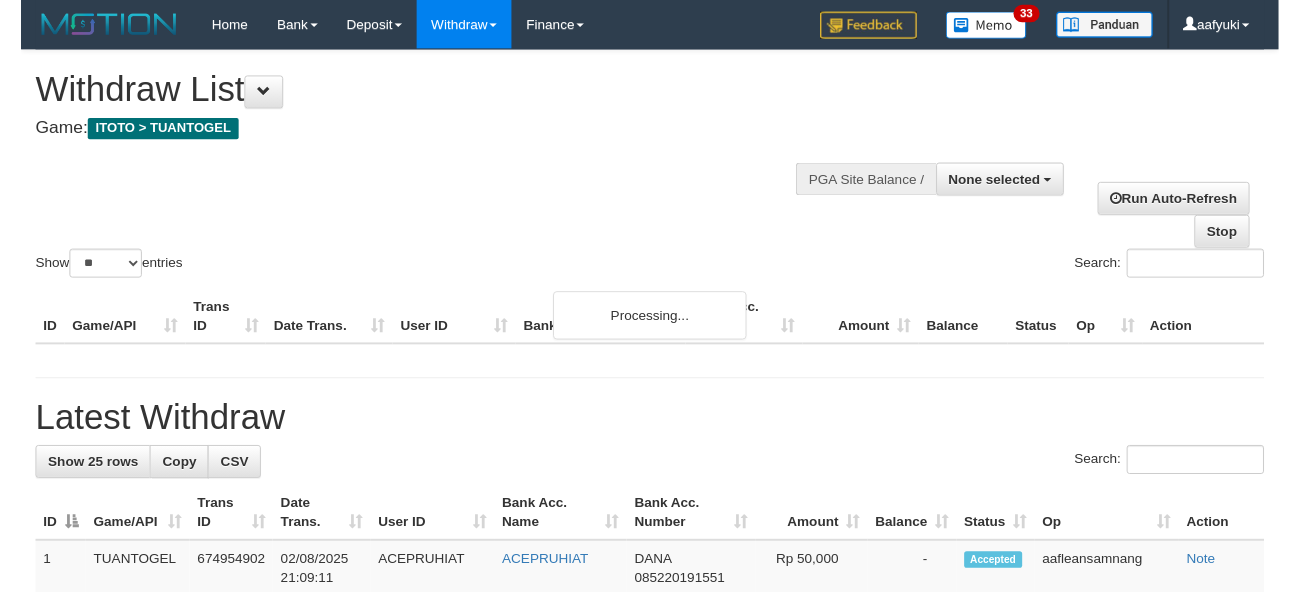 scroll, scrollTop: 266, scrollLeft: 0, axis: vertical 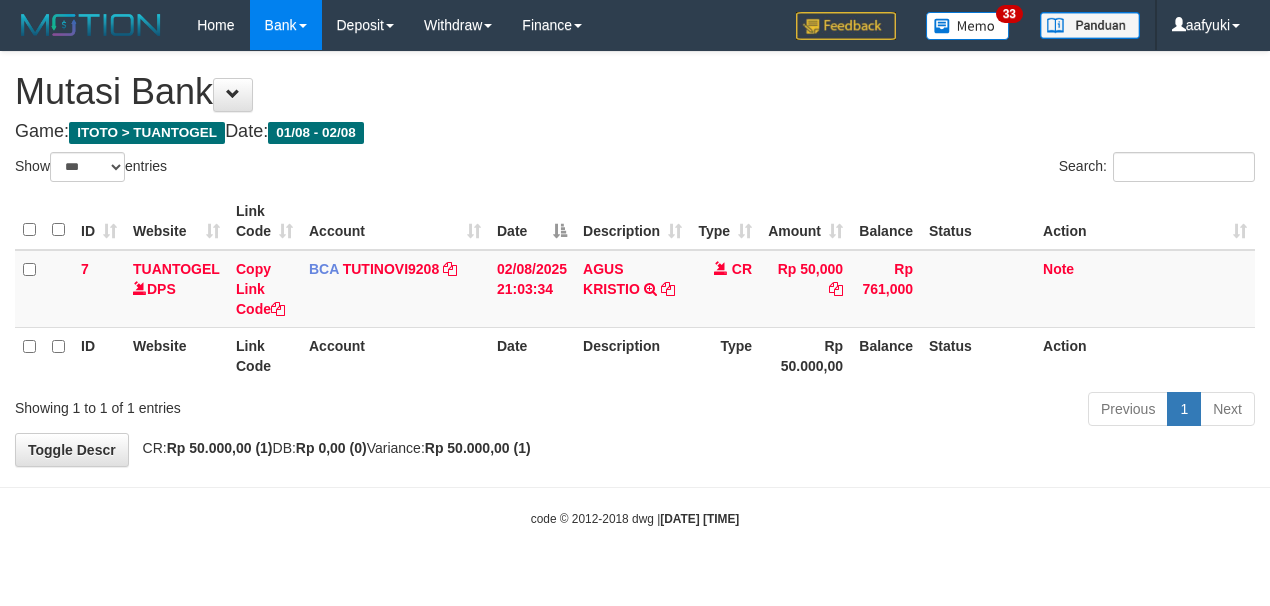 select on "***" 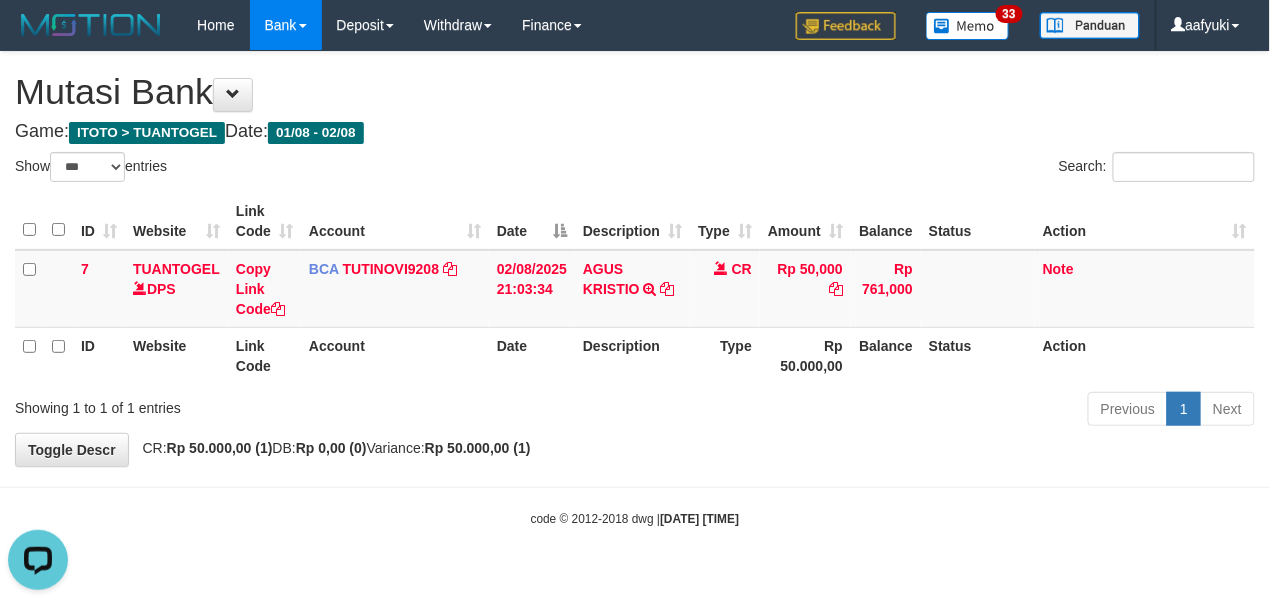 scroll, scrollTop: 0, scrollLeft: 0, axis: both 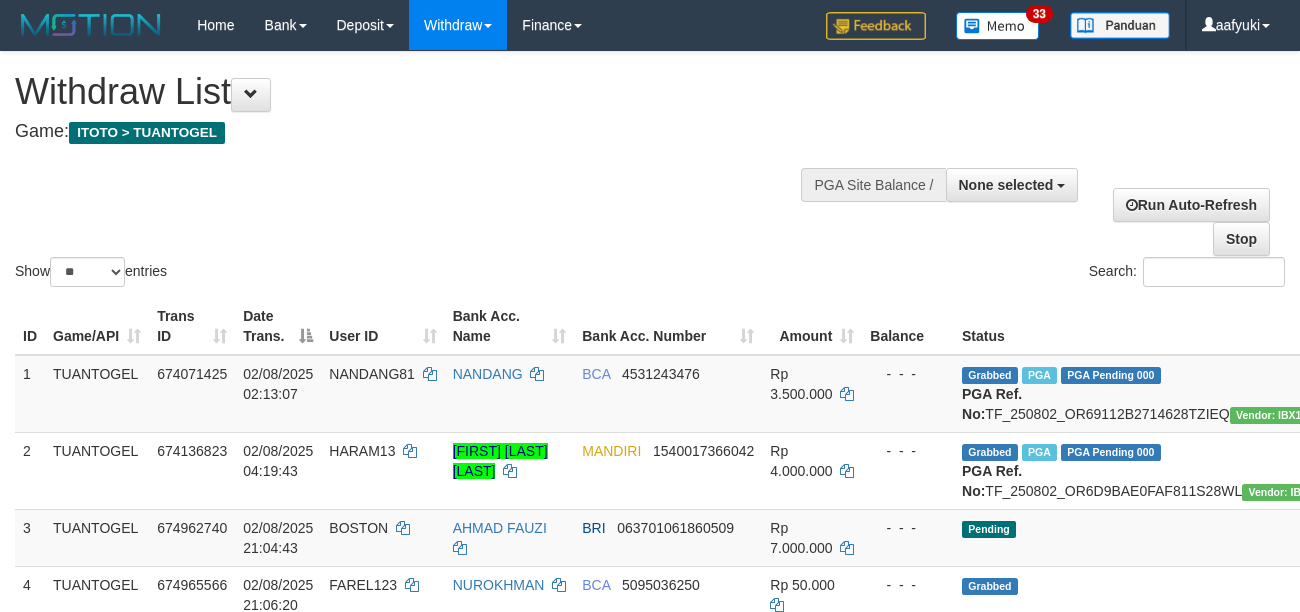 select 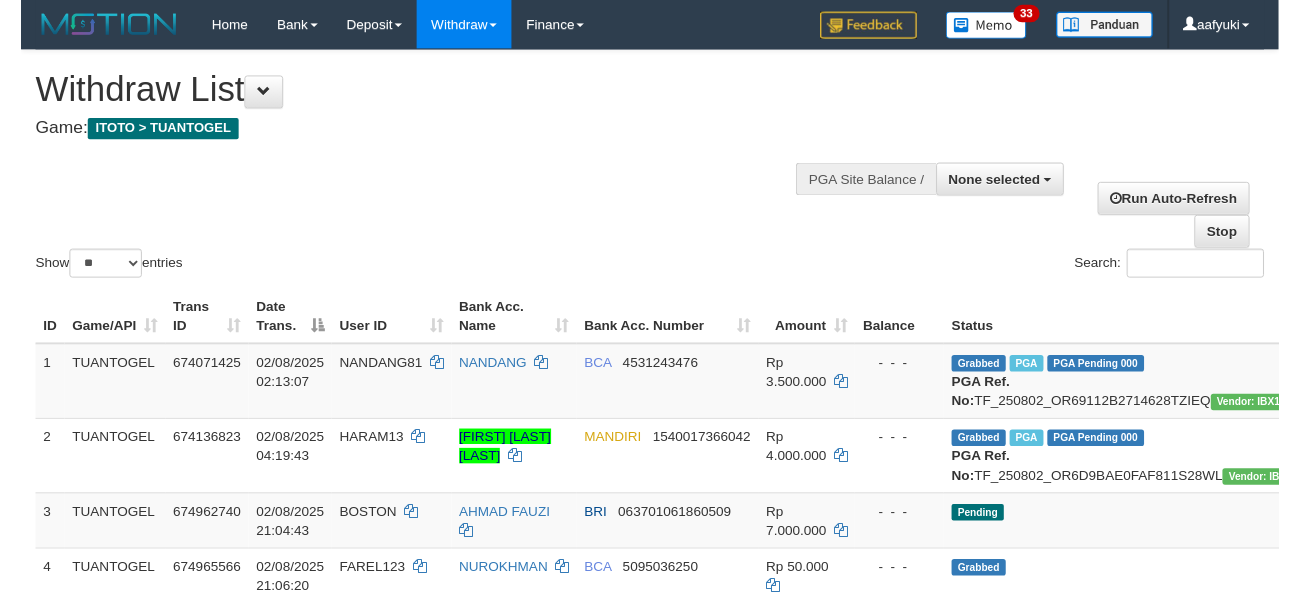 scroll, scrollTop: 266, scrollLeft: 0, axis: vertical 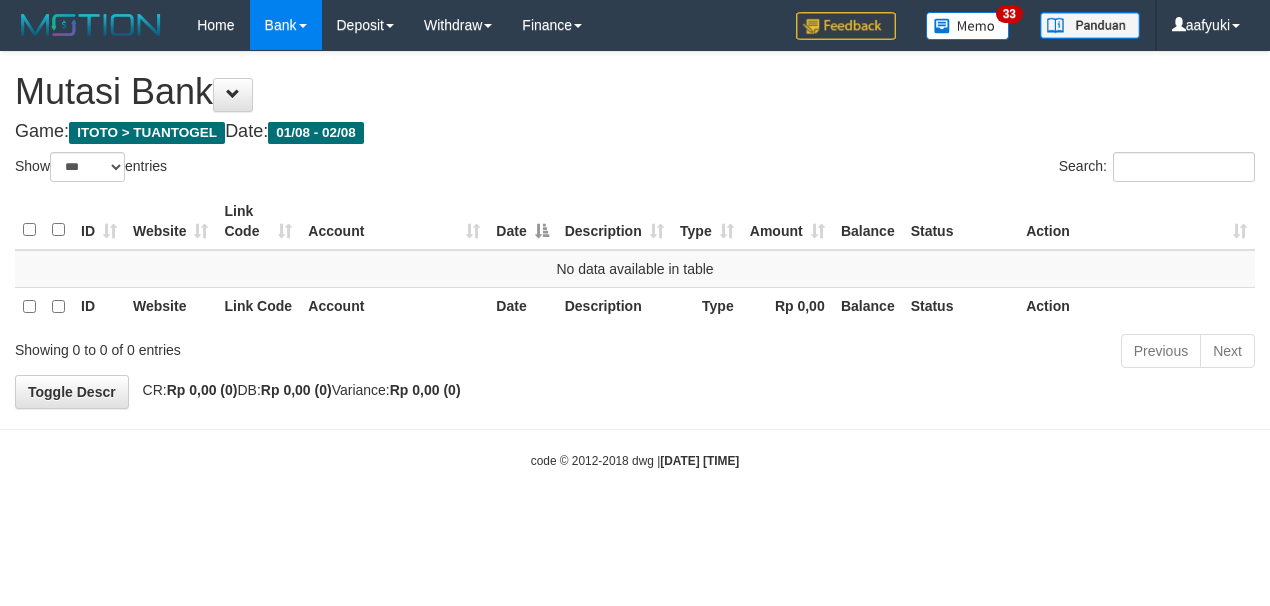 select on "***" 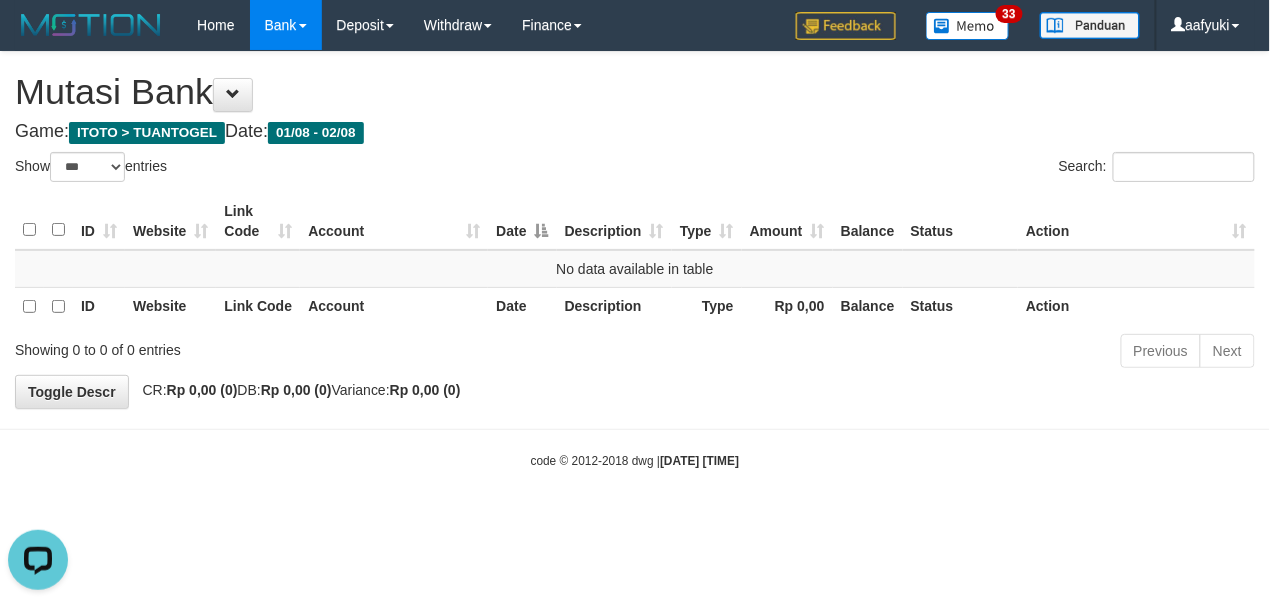 scroll, scrollTop: 0, scrollLeft: 0, axis: both 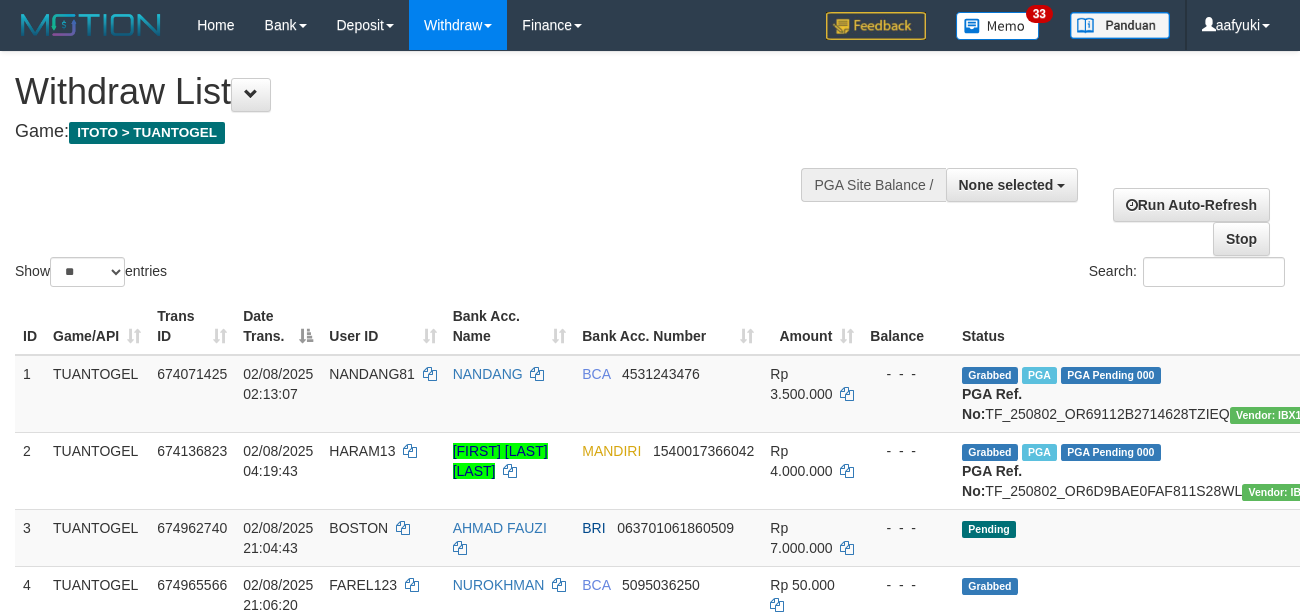 select 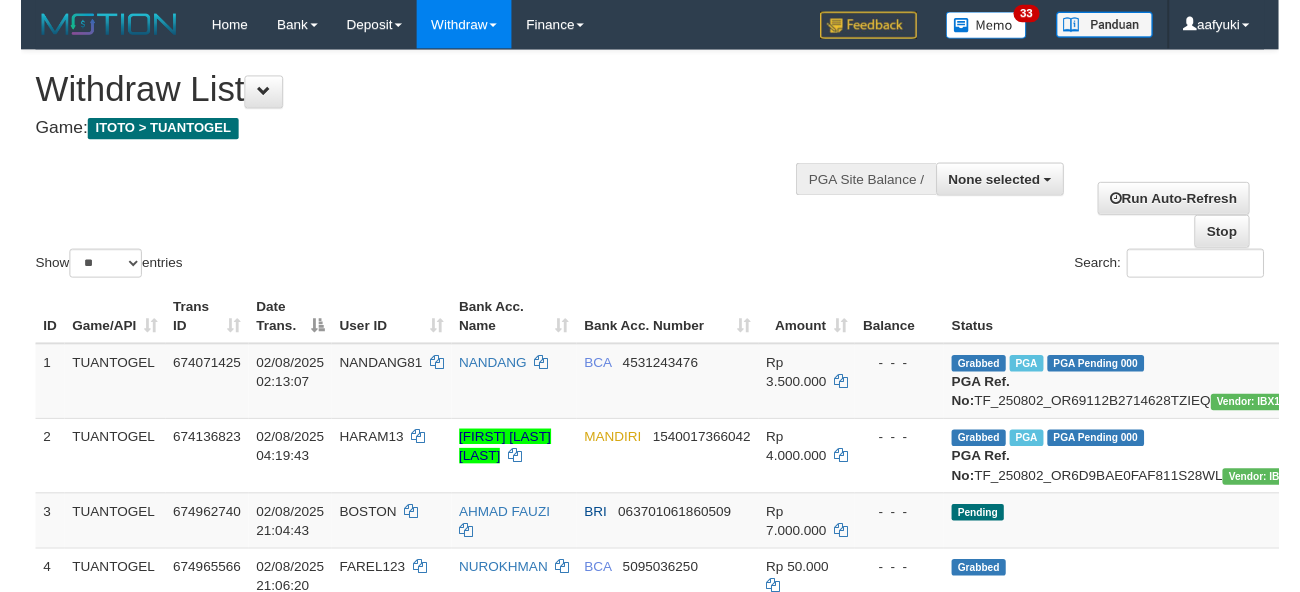scroll, scrollTop: 266, scrollLeft: 0, axis: vertical 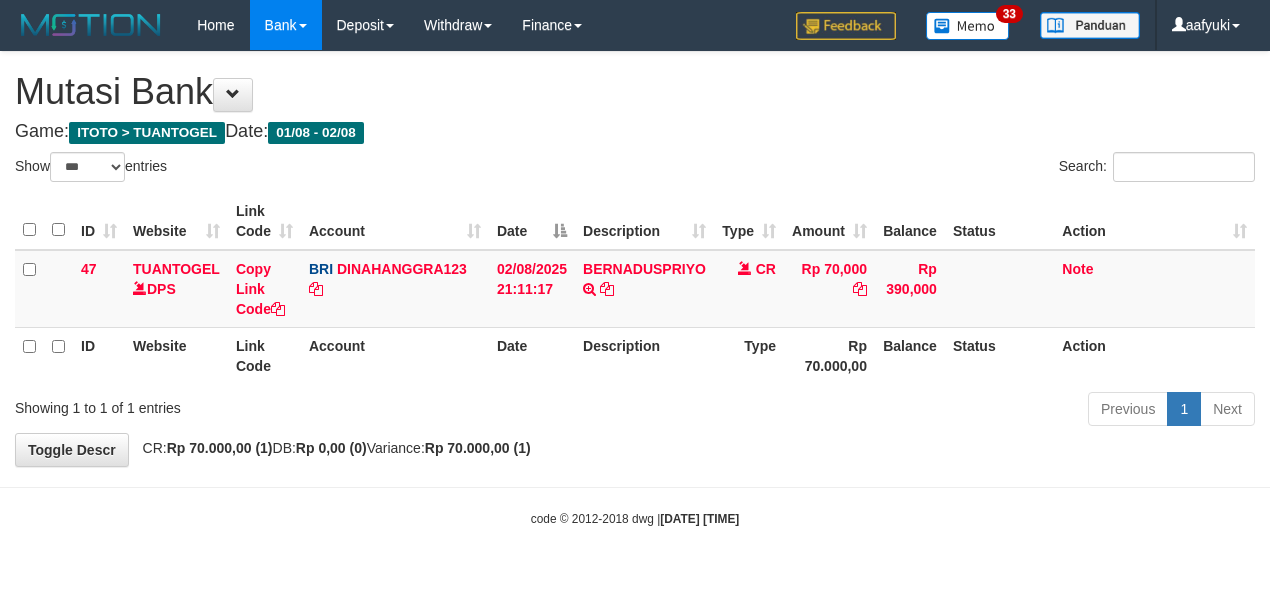 select on "***" 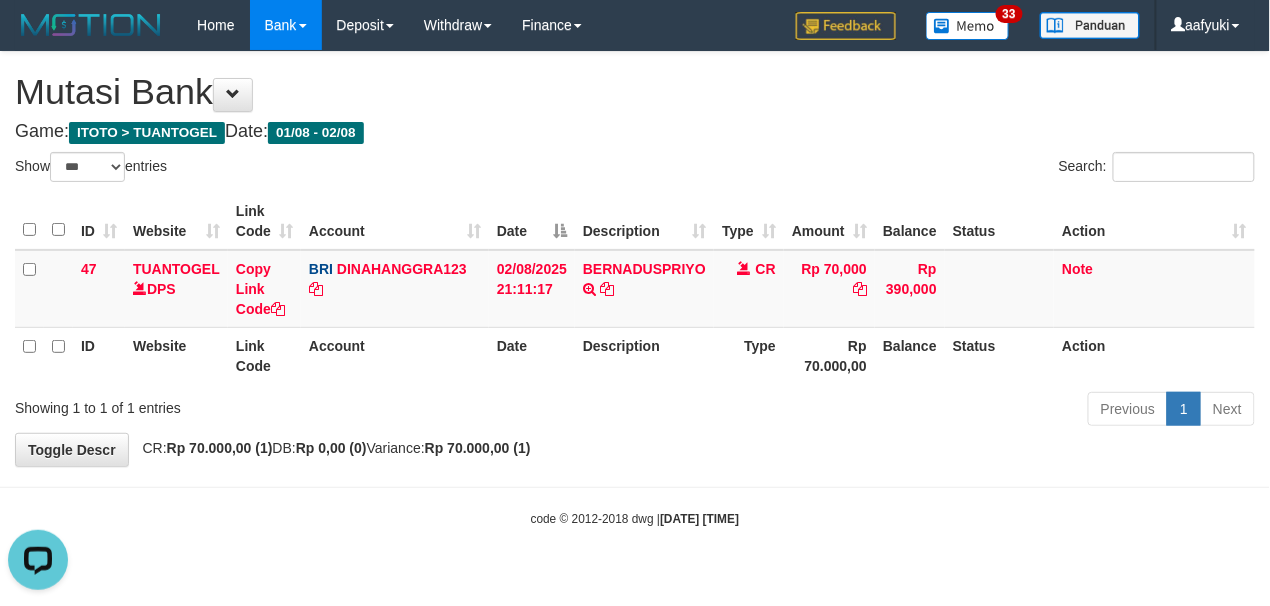 scroll, scrollTop: 0, scrollLeft: 0, axis: both 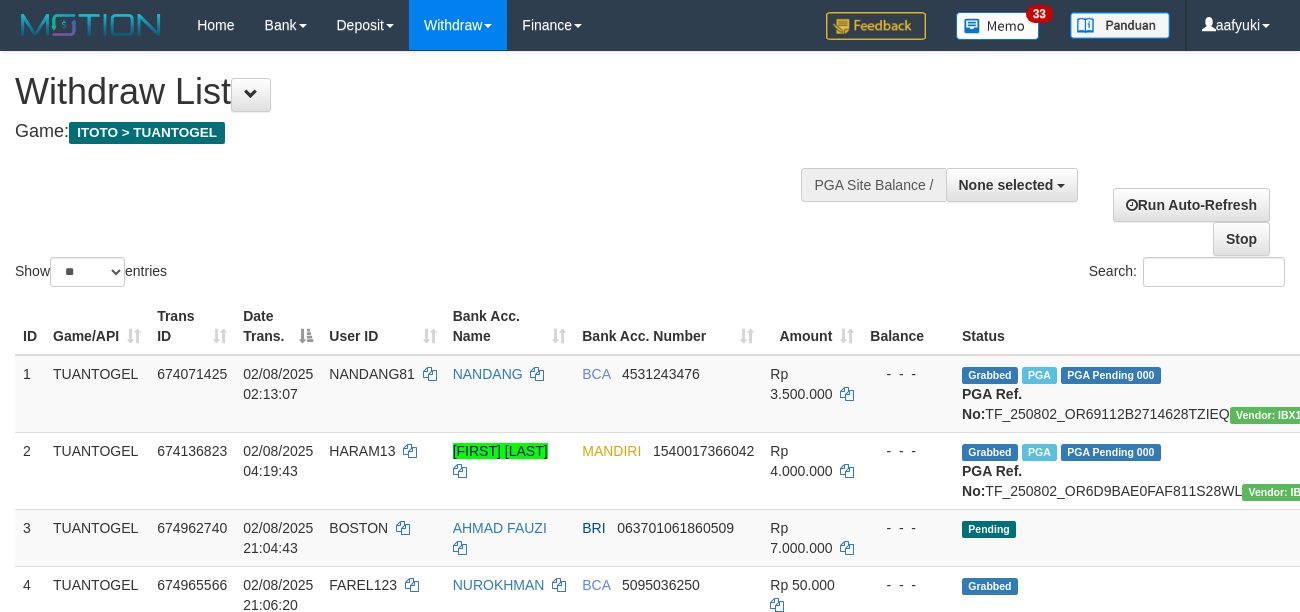 select 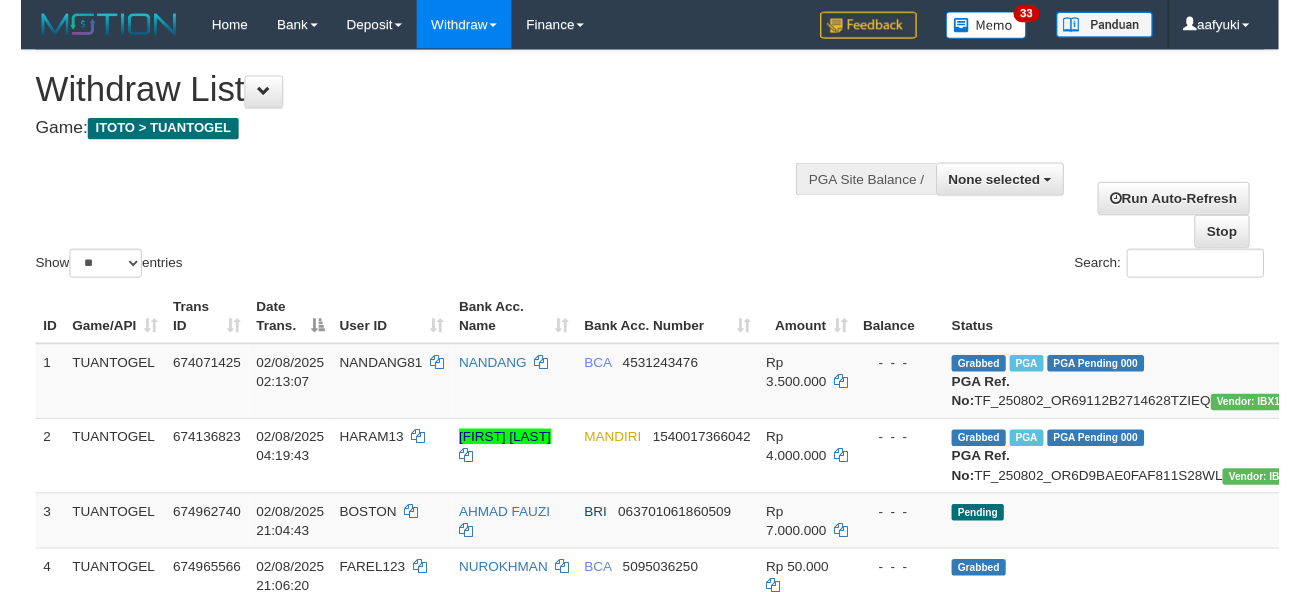scroll, scrollTop: 266, scrollLeft: 0, axis: vertical 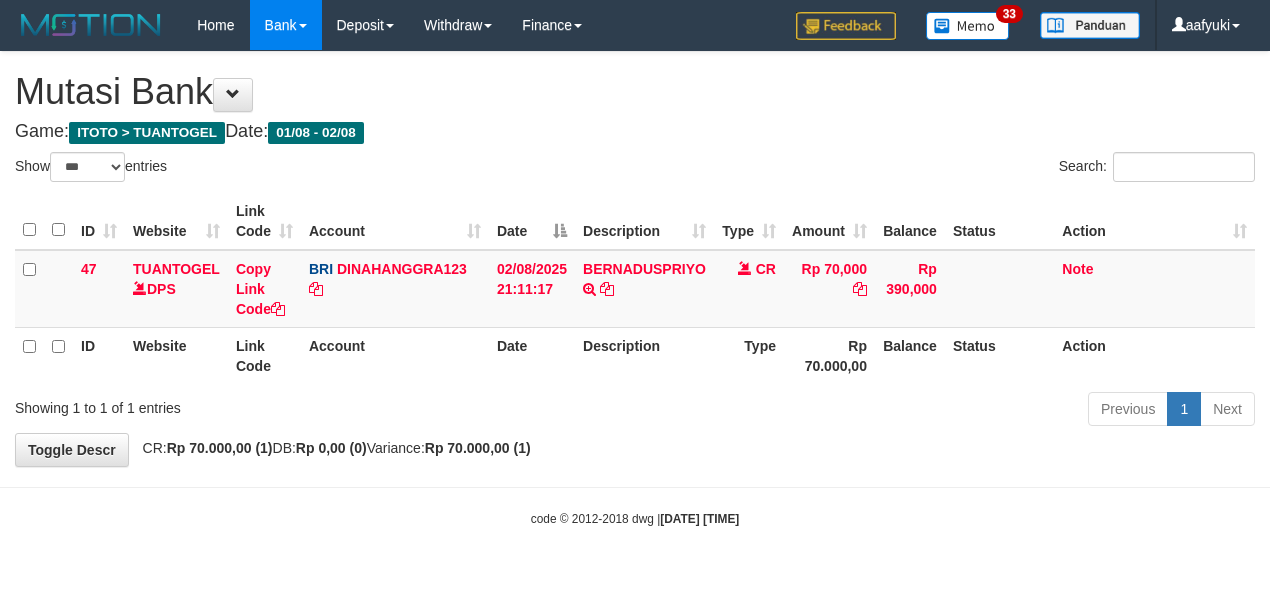 select on "***" 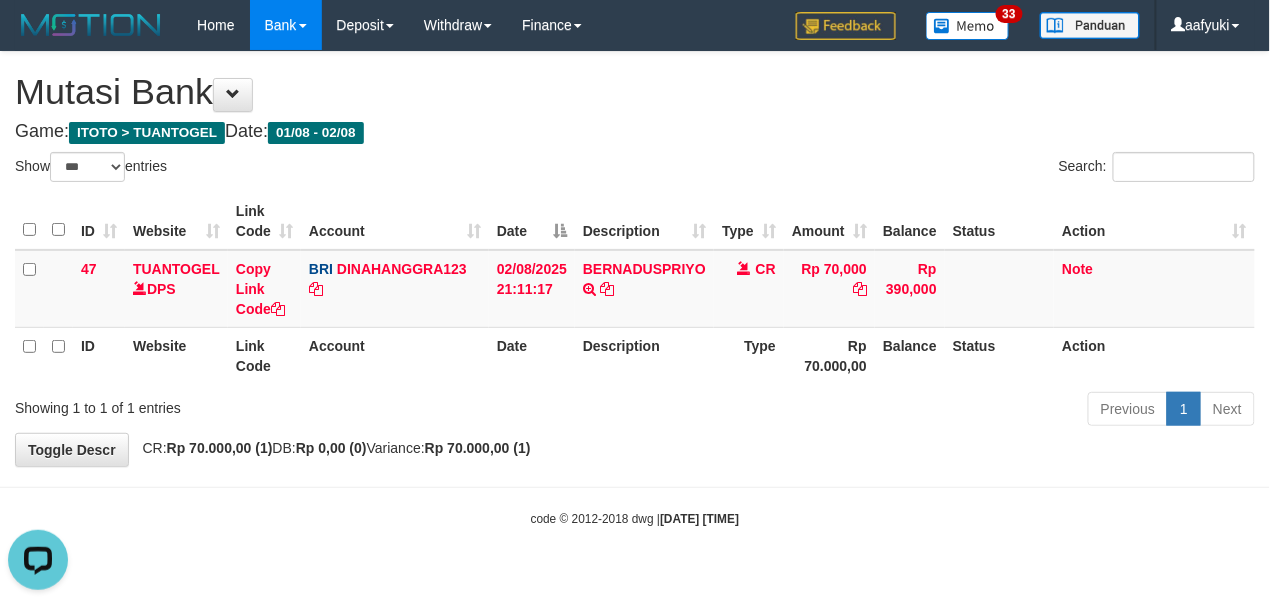 scroll, scrollTop: 0, scrollLeft: 0, axis: both 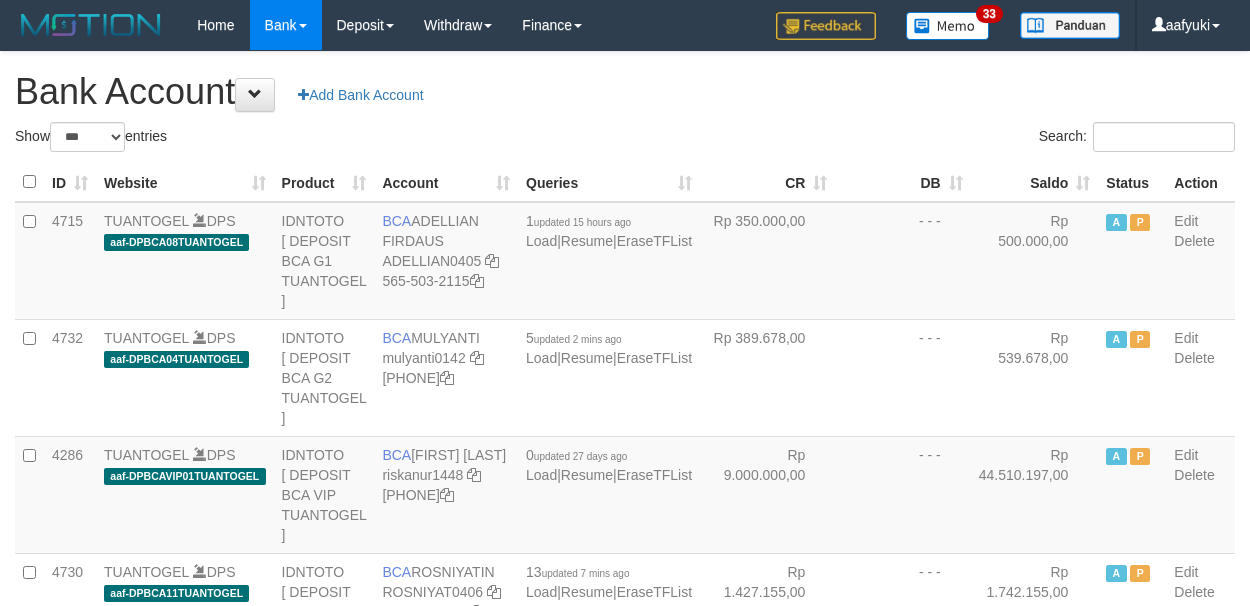select on "***" 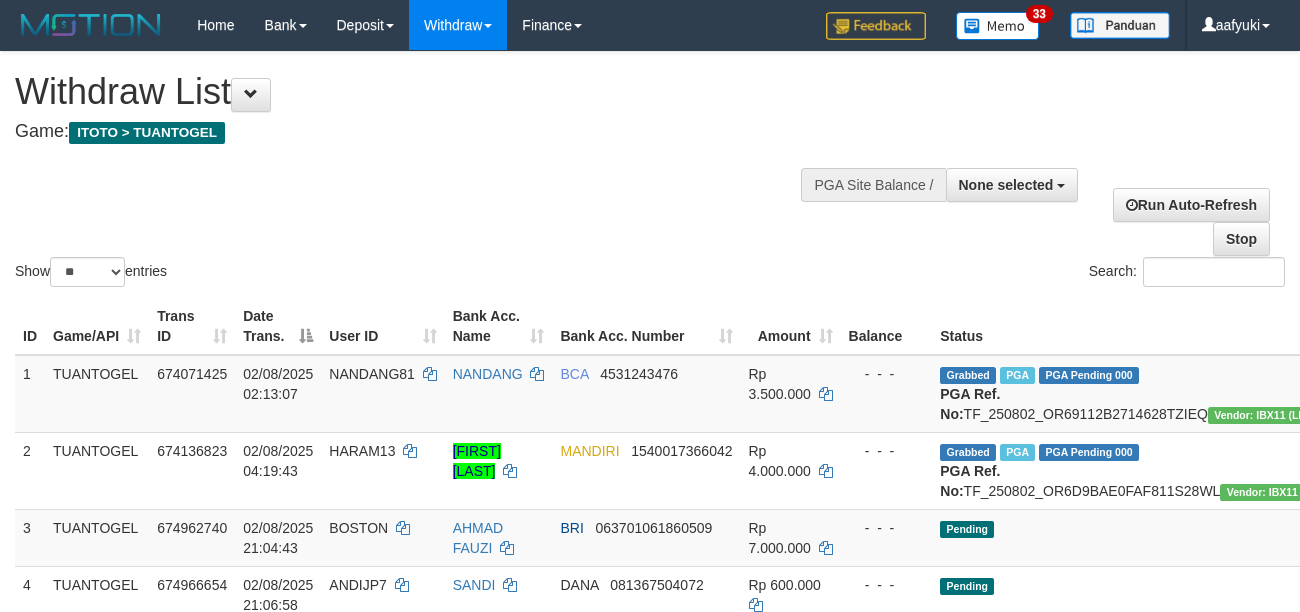 select 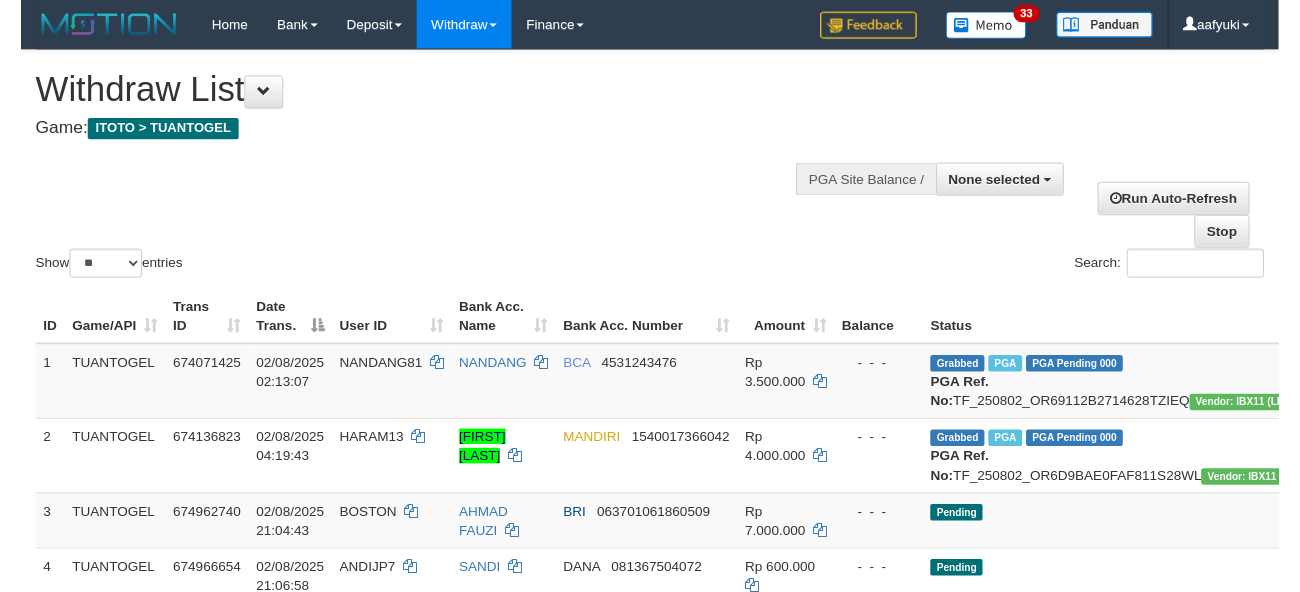 scroll, scrollTop: 266, scrollLeft: 0, axis: vertical 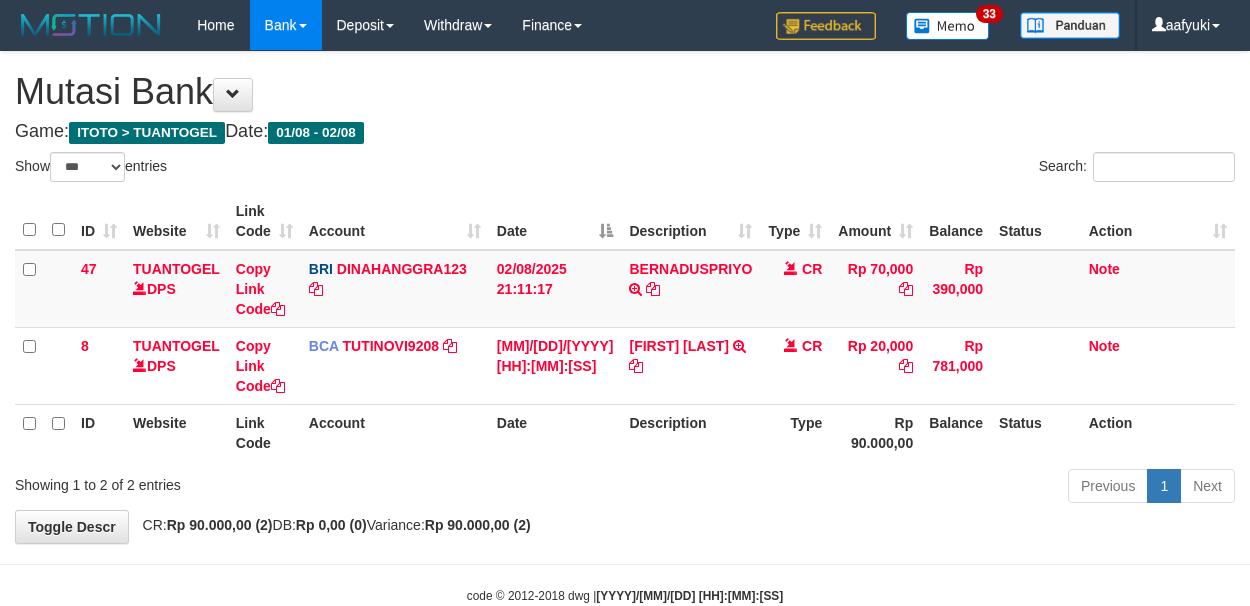 select on "***" 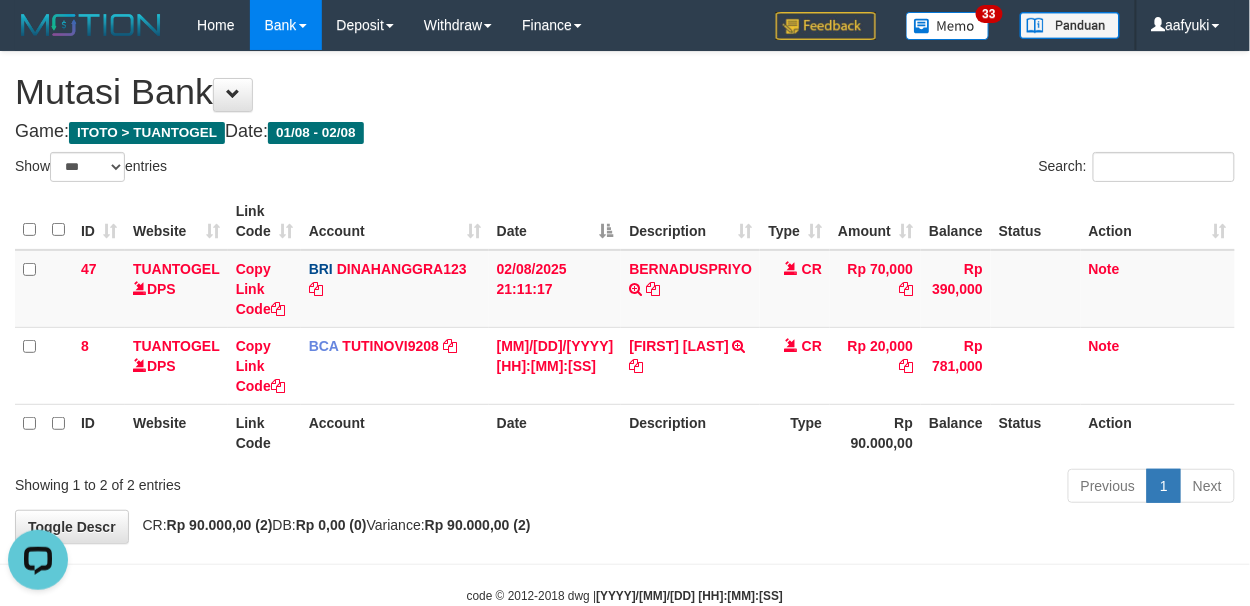 scroll, scrollTop: 0, scrollLeft: 0, axis: both 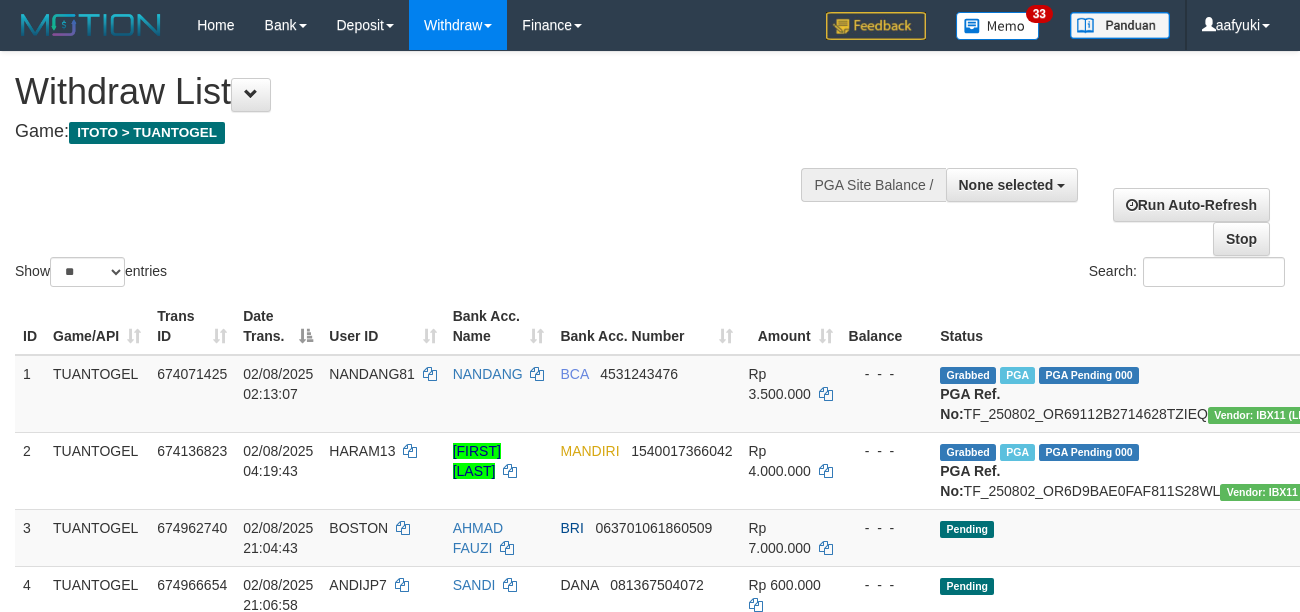 select 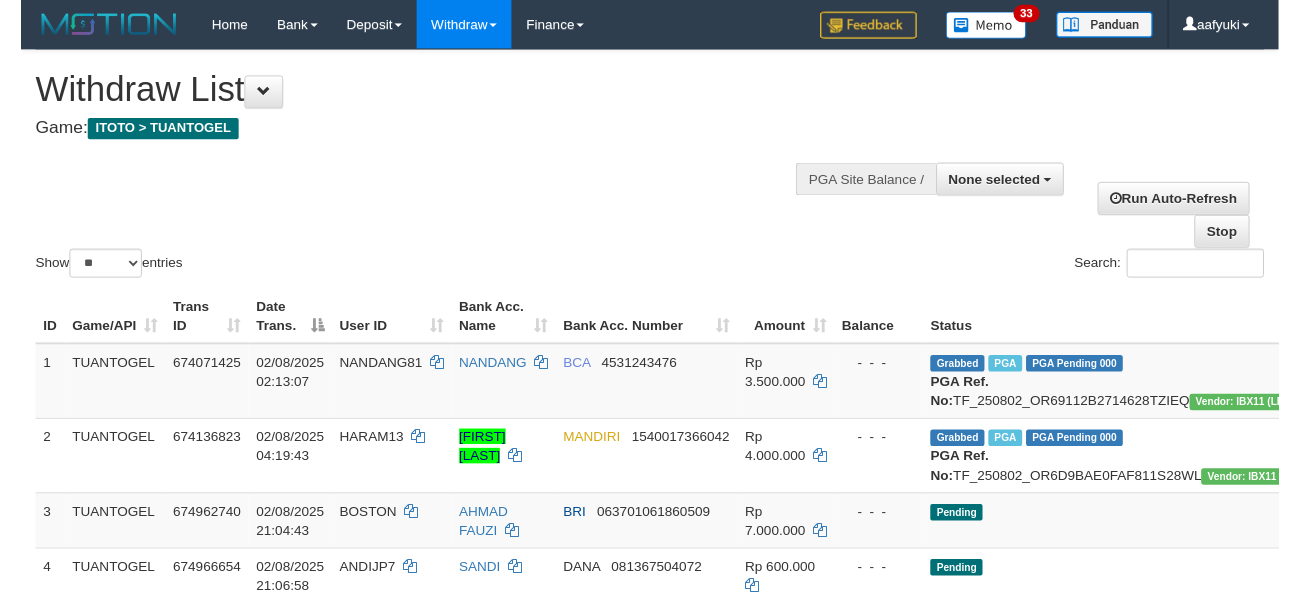 scroll, scrollTop: 266, scrollLeft: 0, axis: vertical 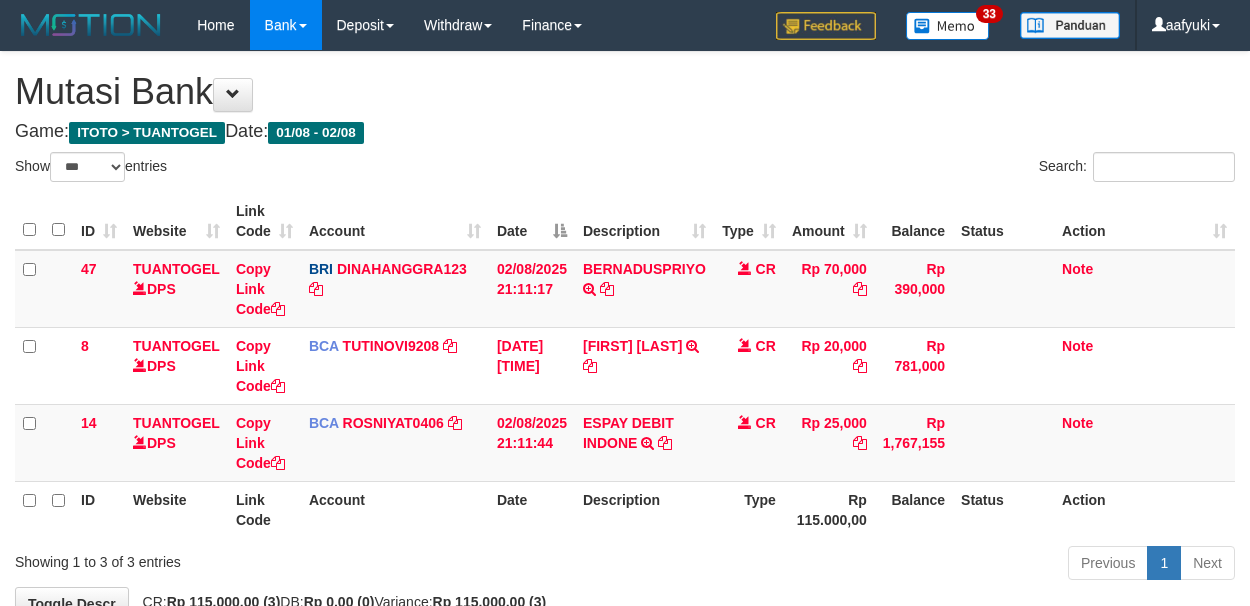select on "***" 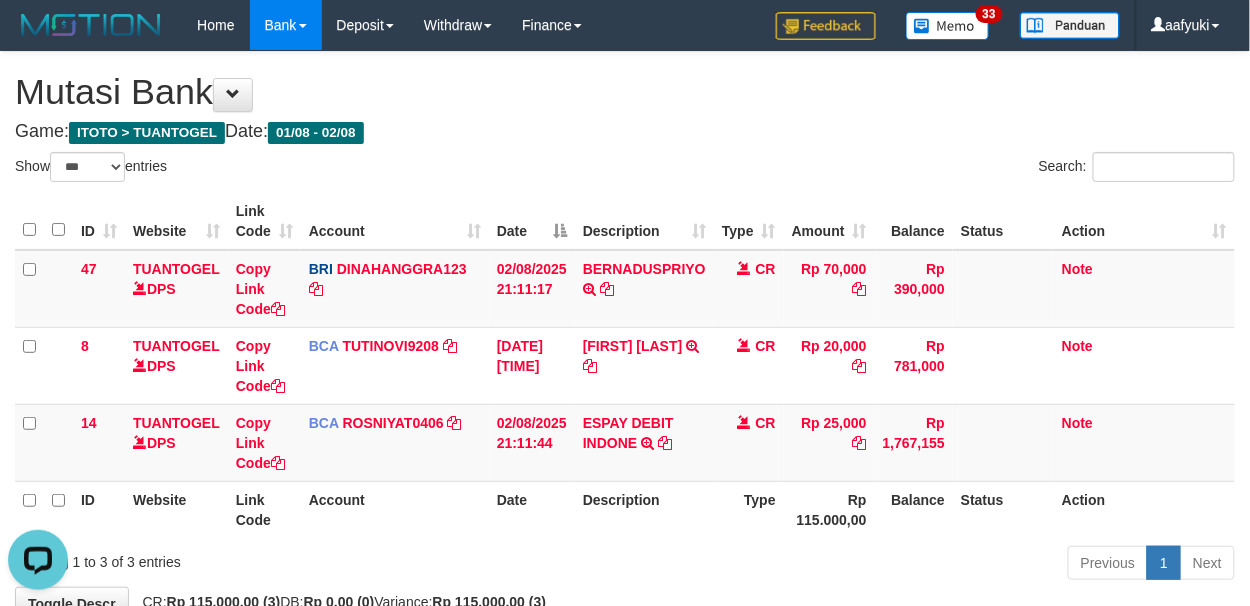 scroll, scrollTop: 0, scrollLeft: 0, axis: both 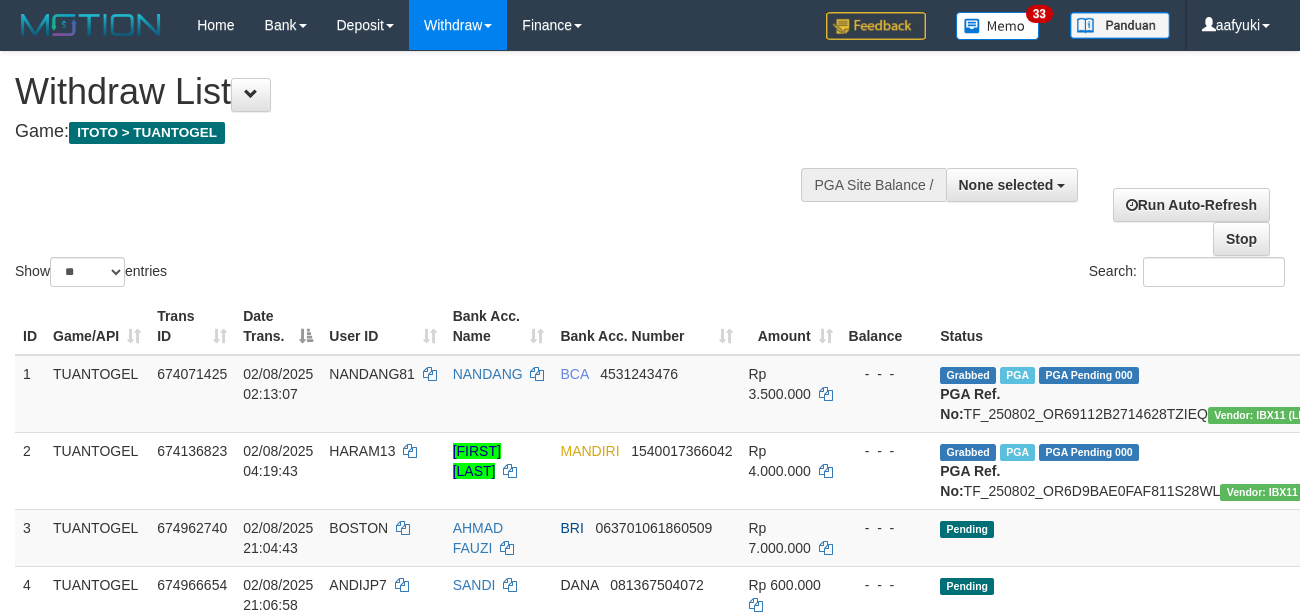 select 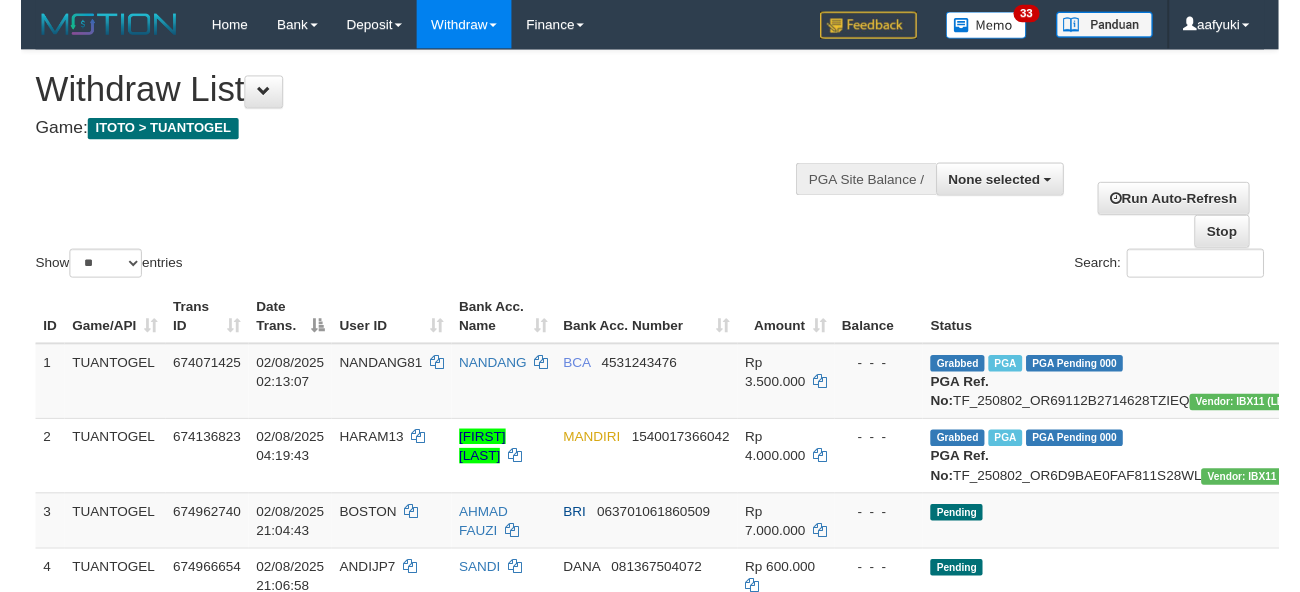 scroll, scrollTop: 266, scrollLeft: 0, axis: vertical 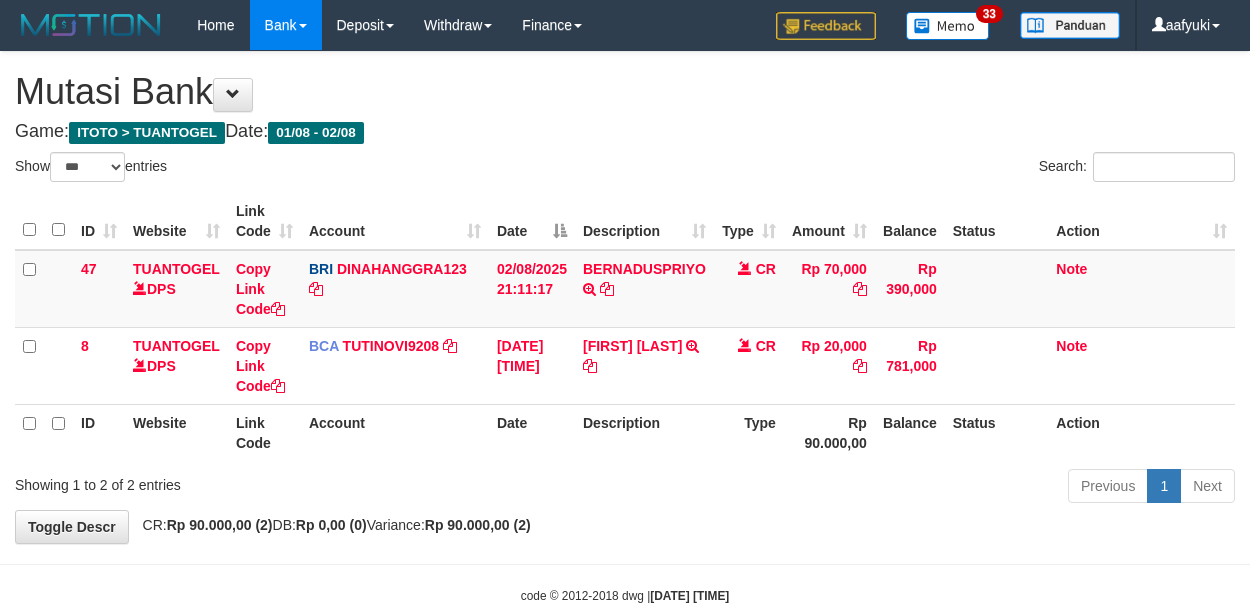 select on "***" 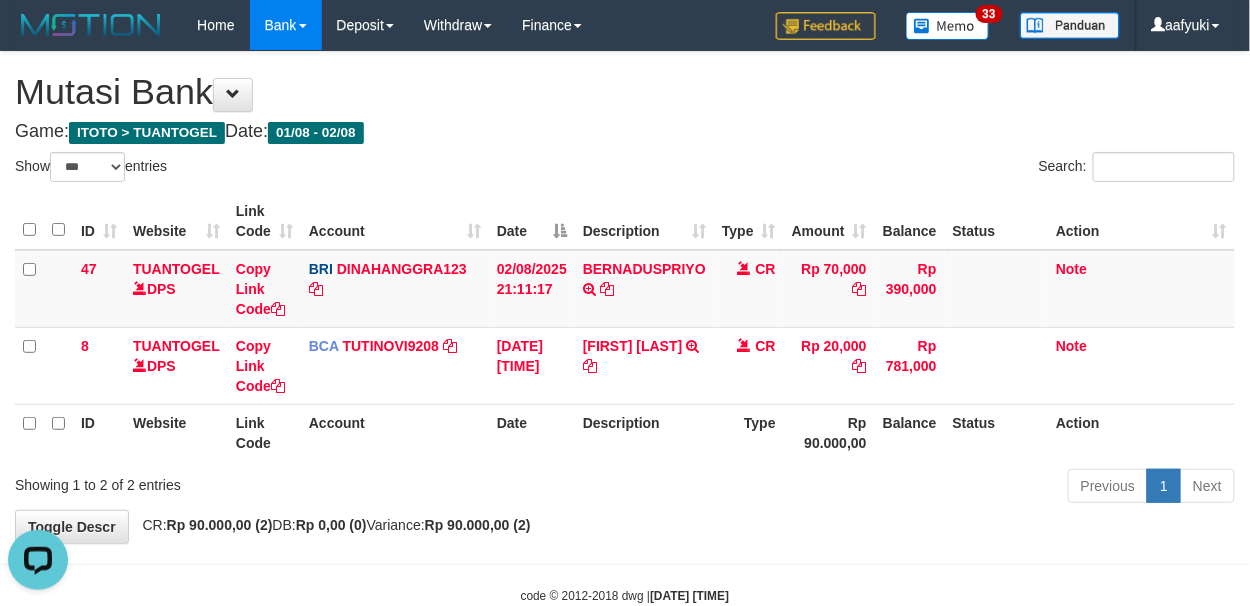 scroll, scrollTop: 0, scrollLeft: 0, axis: both 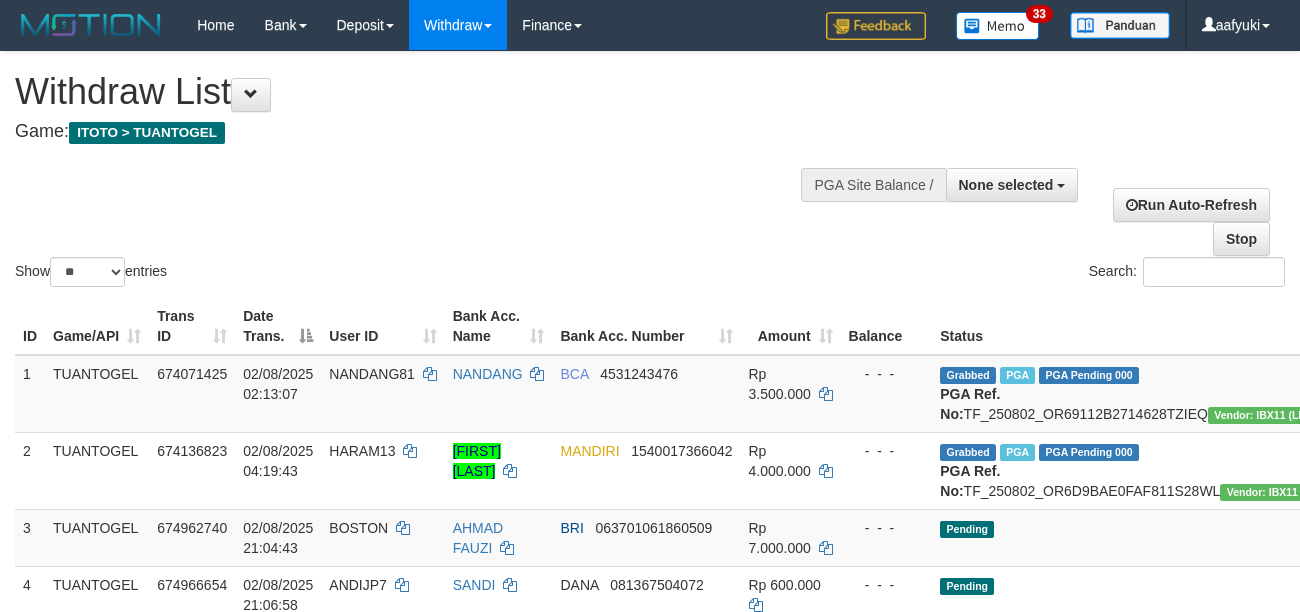 select 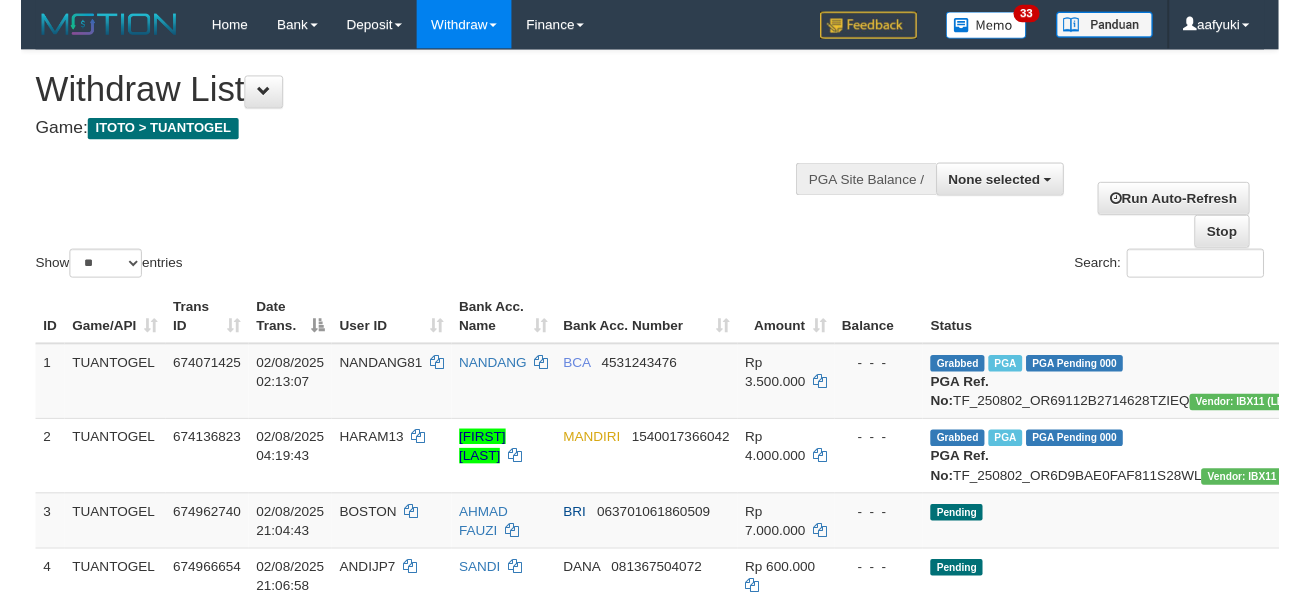 scroll, scrollTop: 266, scrollLeft: 0, axis: vertical 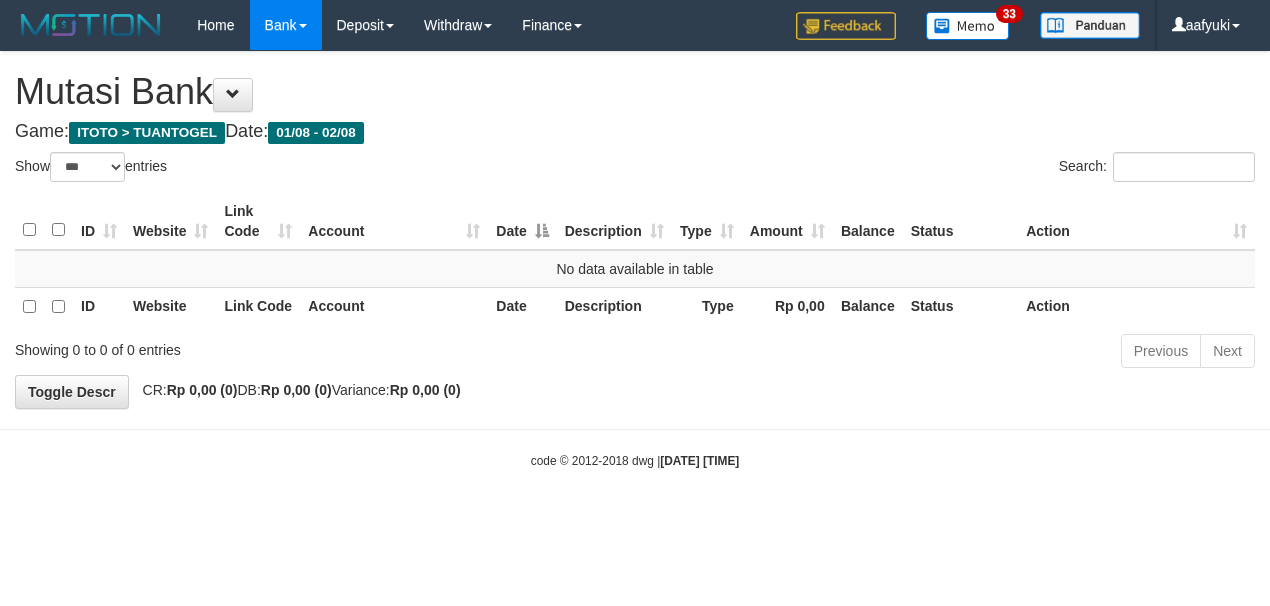 select on "***" 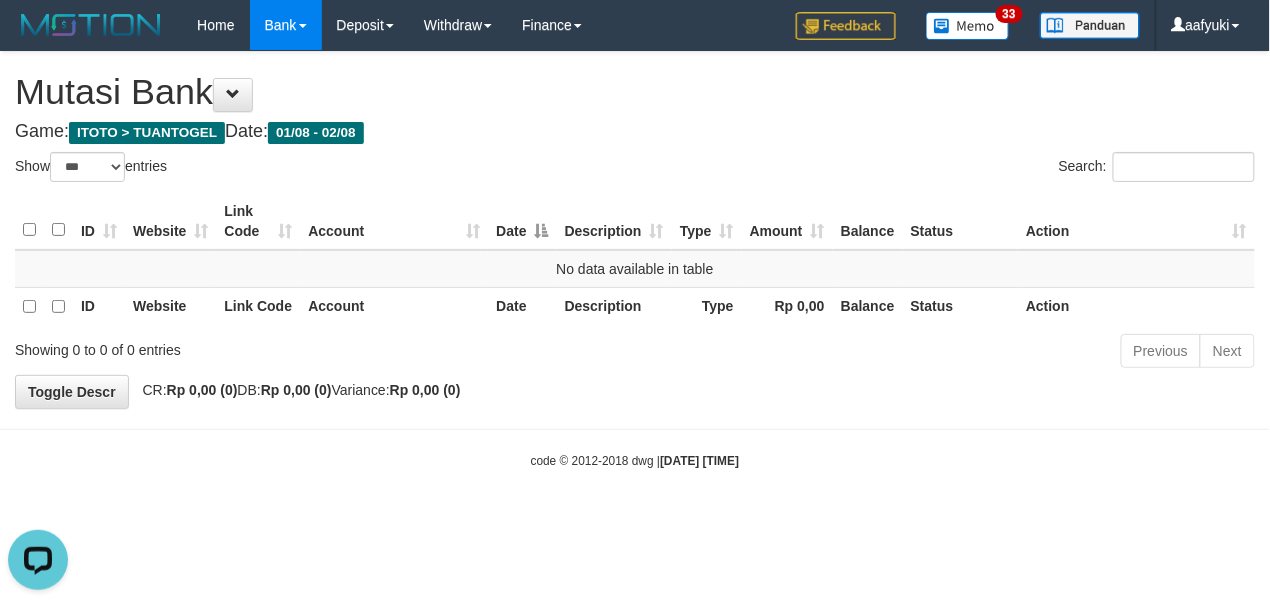 scroll, scrollTop: 0, scrollLeft: 0, axis: both 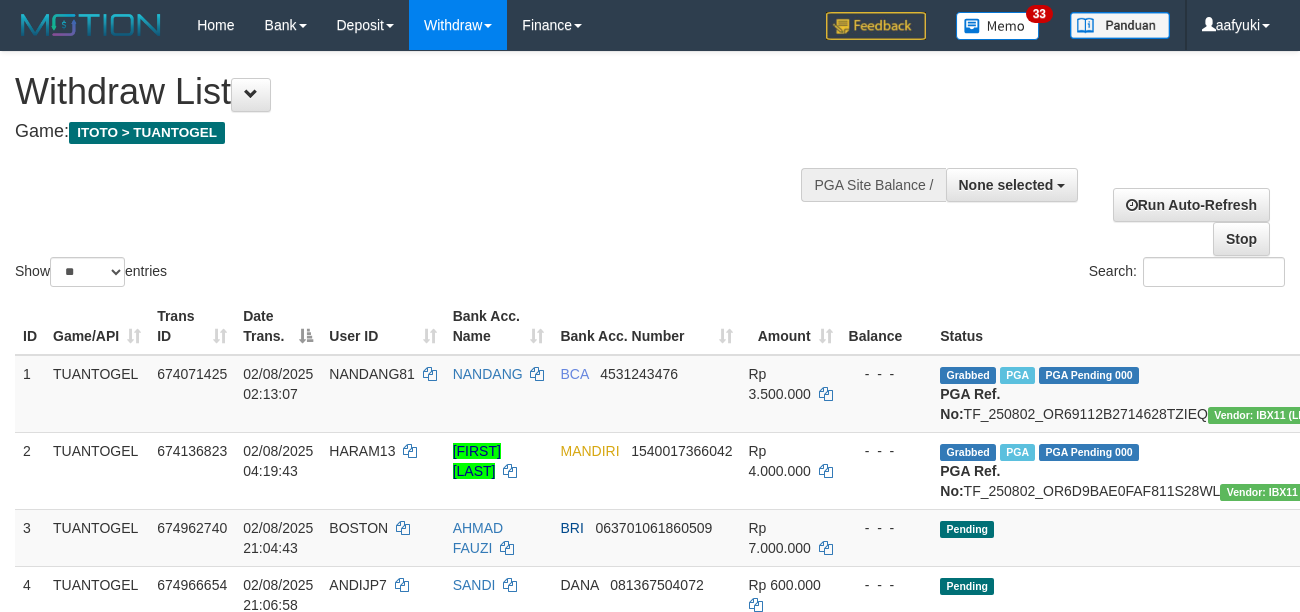 select 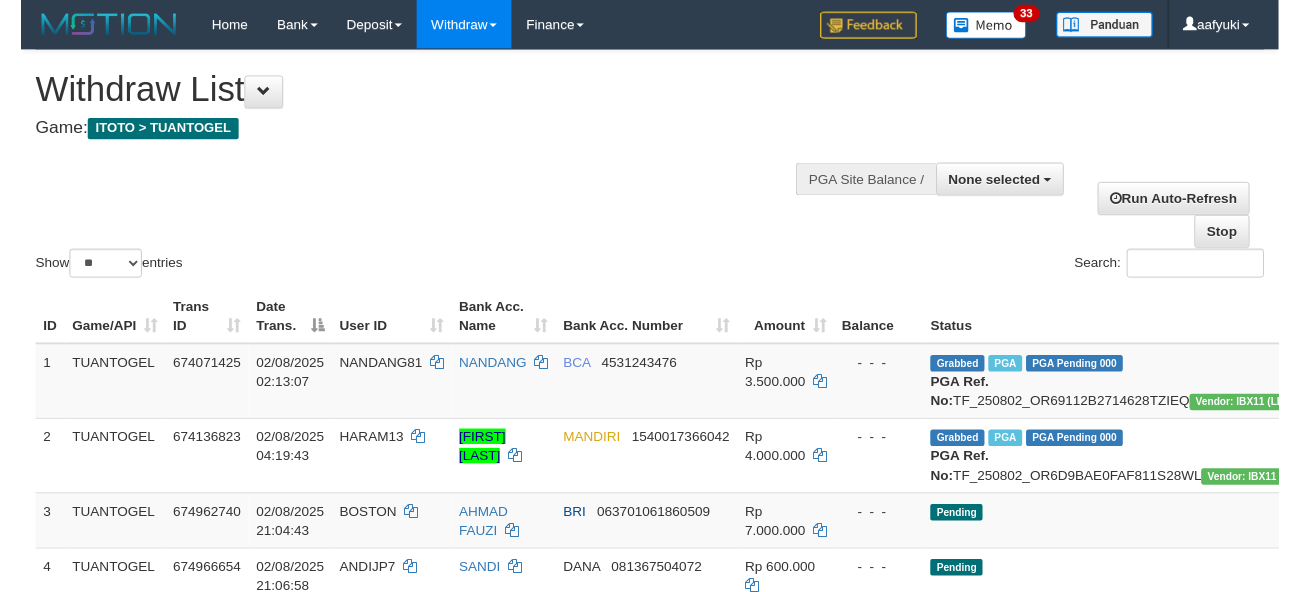 scroll, scrollTop: 266, scrollLeft: 0, axis: vertical 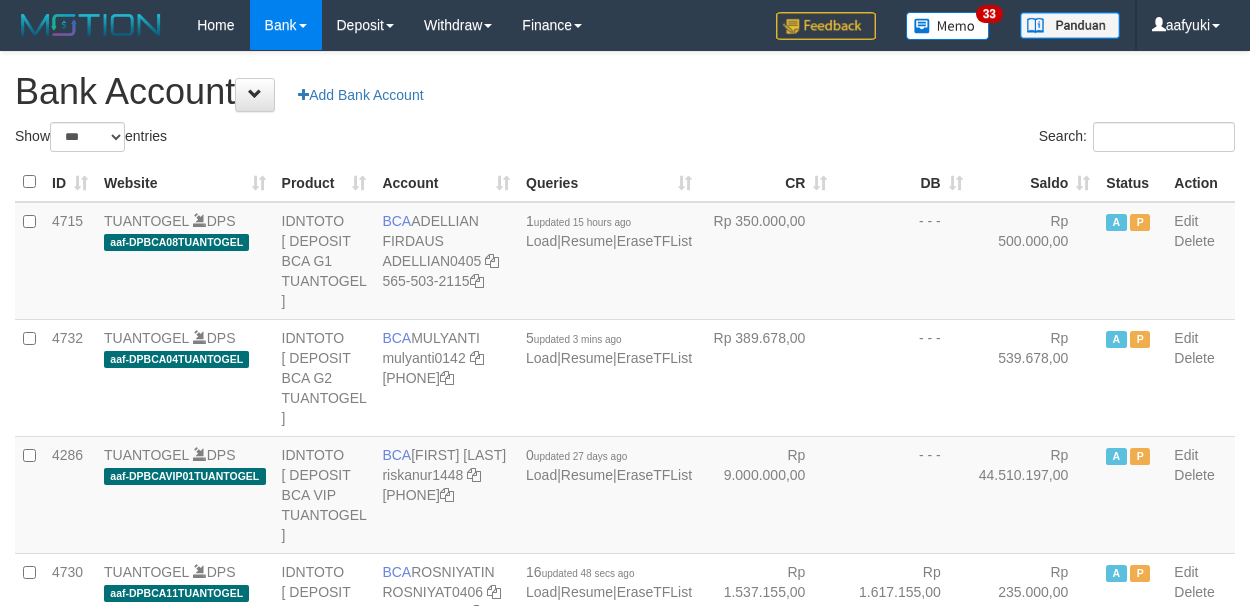 select on "***" 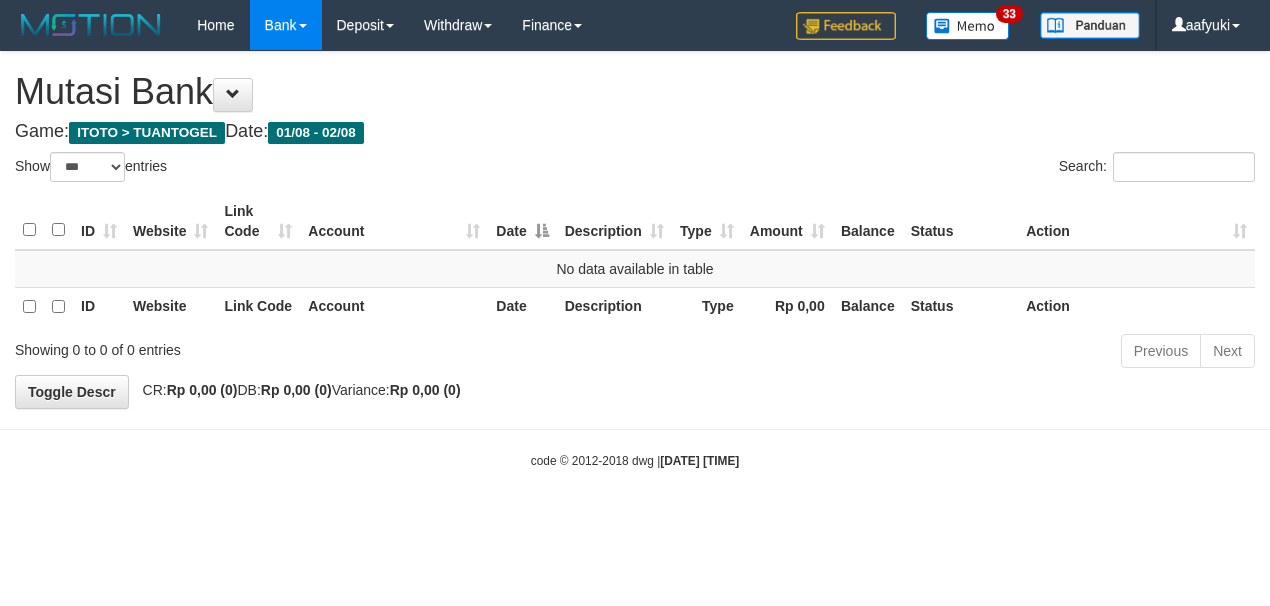 select on "***" 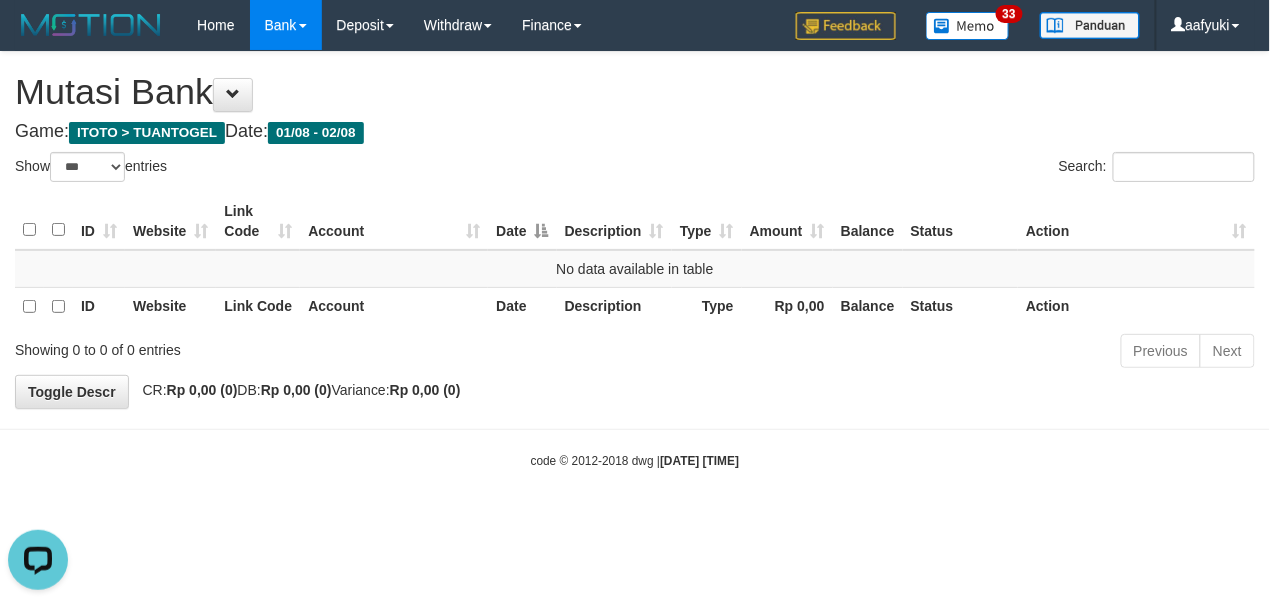 scroll, scrollTop: 0, scrollLeft: 0, axis: both 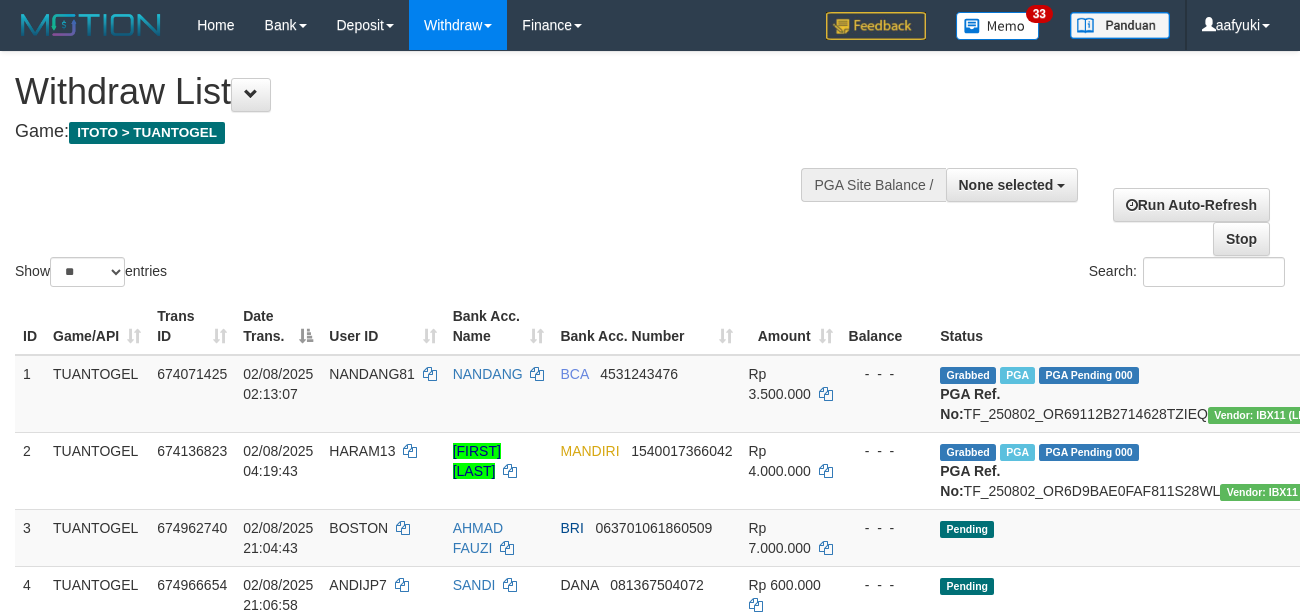 select 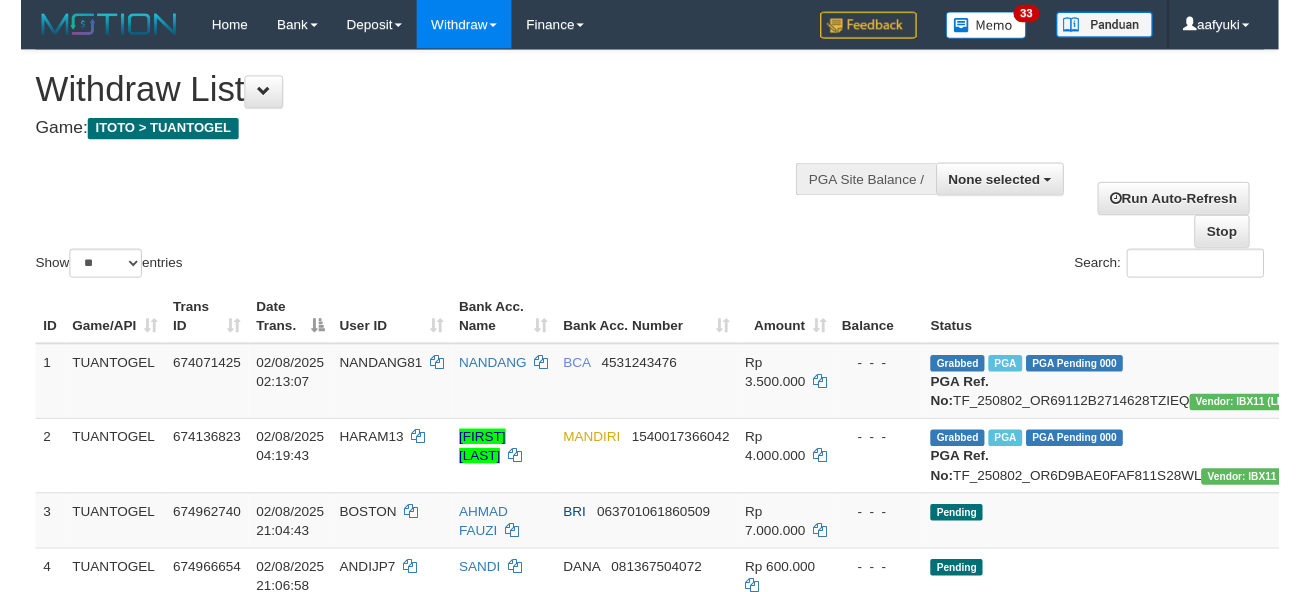 scroll, scrollTop: 266, scrollLeft: 0, axis: vertical 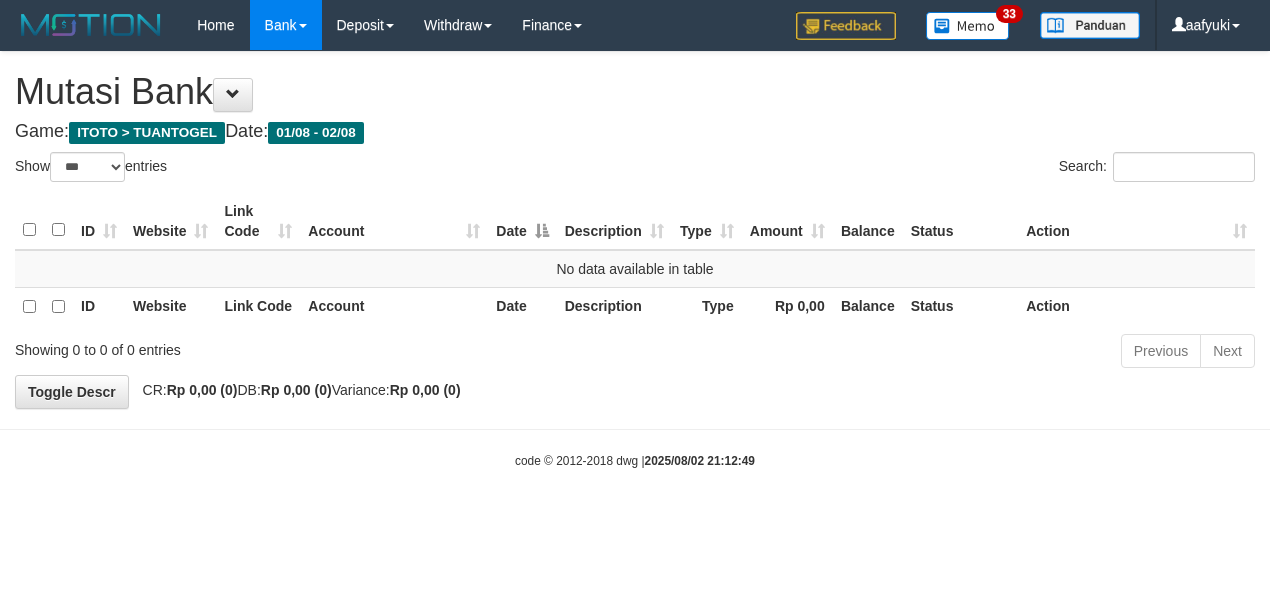 select on "***" 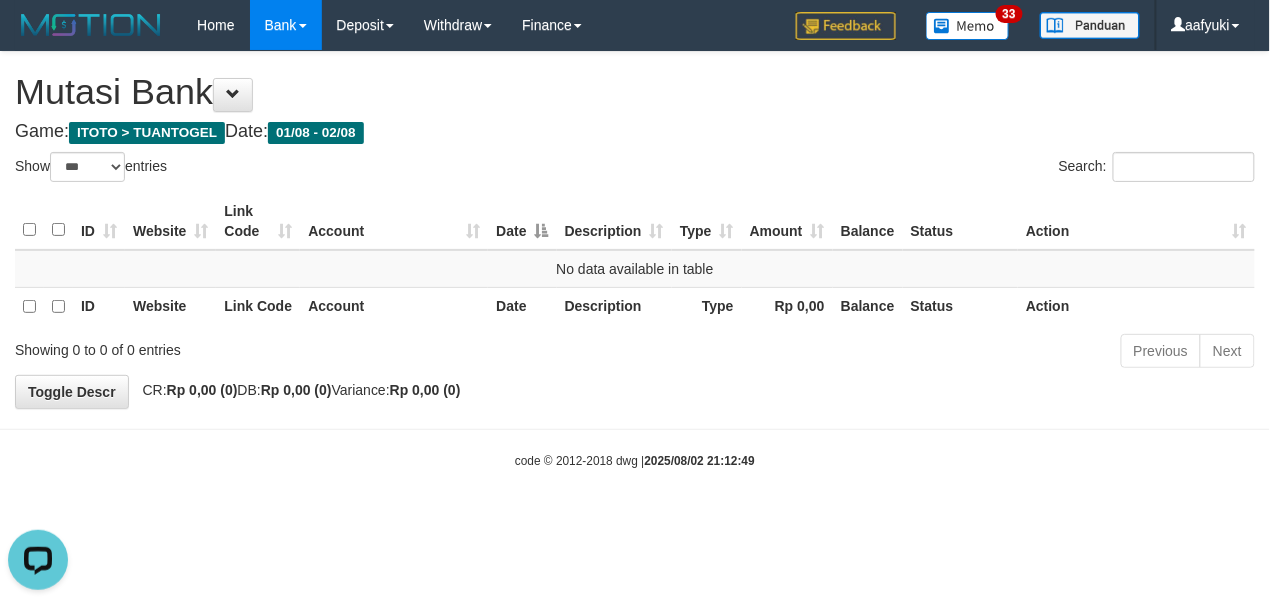 scroll, scrollTop: 0, scrollLeft: 0, axis: both 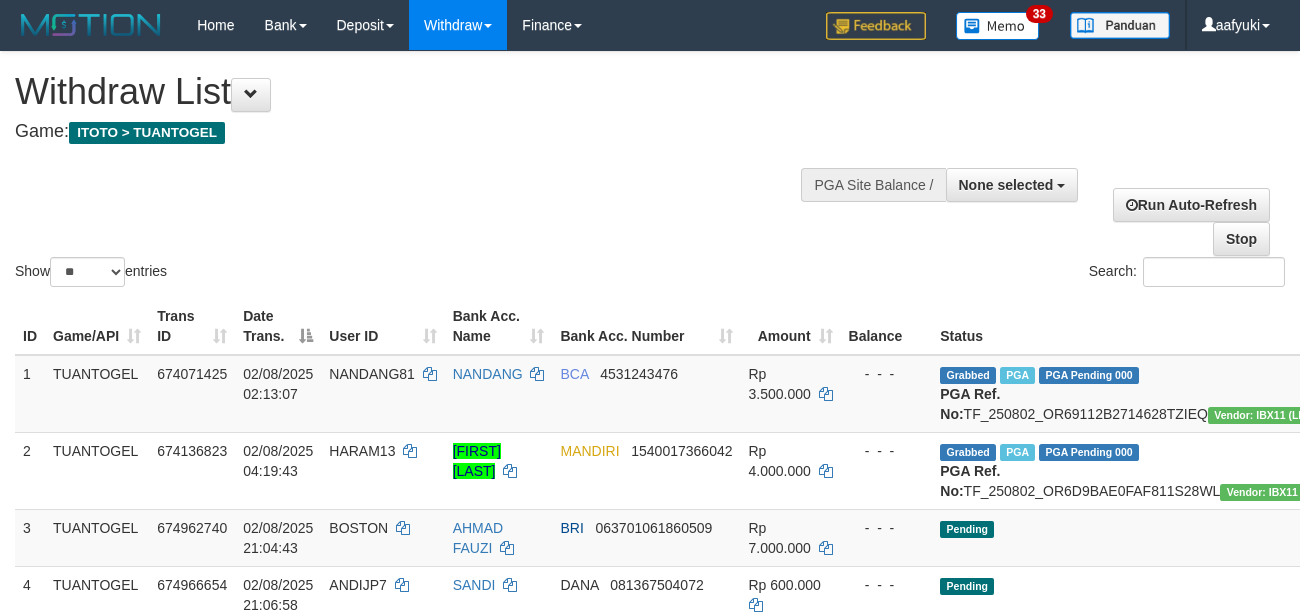 select 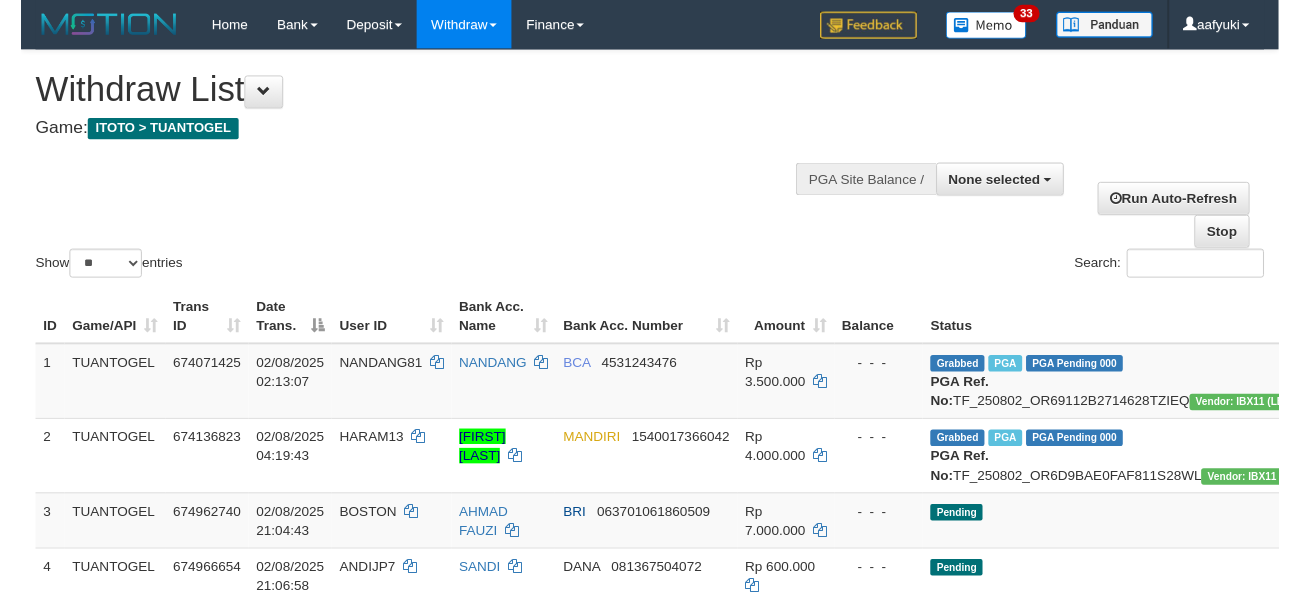 scroll, scrollTop: 266, scrollLeft: 0, axis: vertical 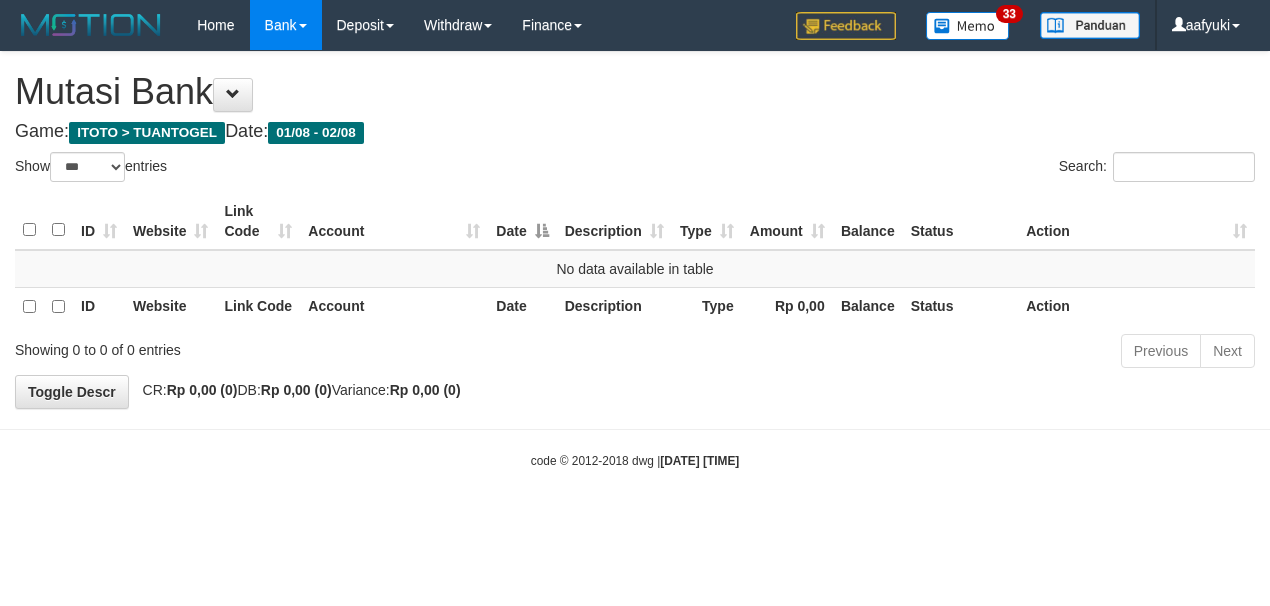 select on "***" 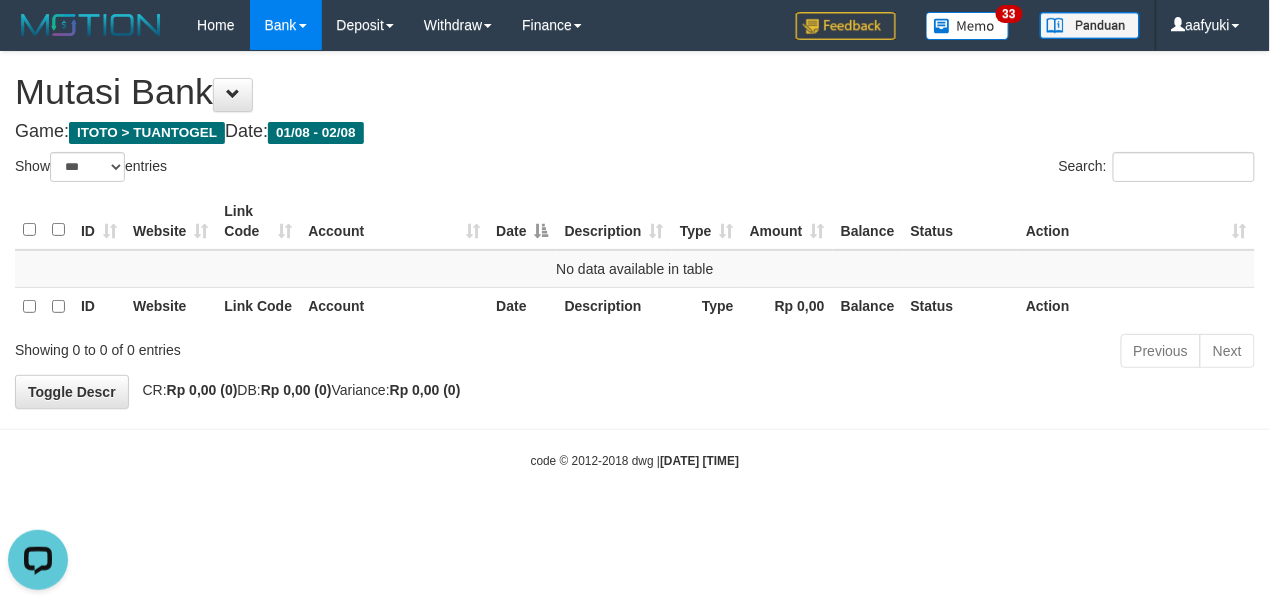 scroll, scrollTop: 0, scrollLeft: 0, axis: both 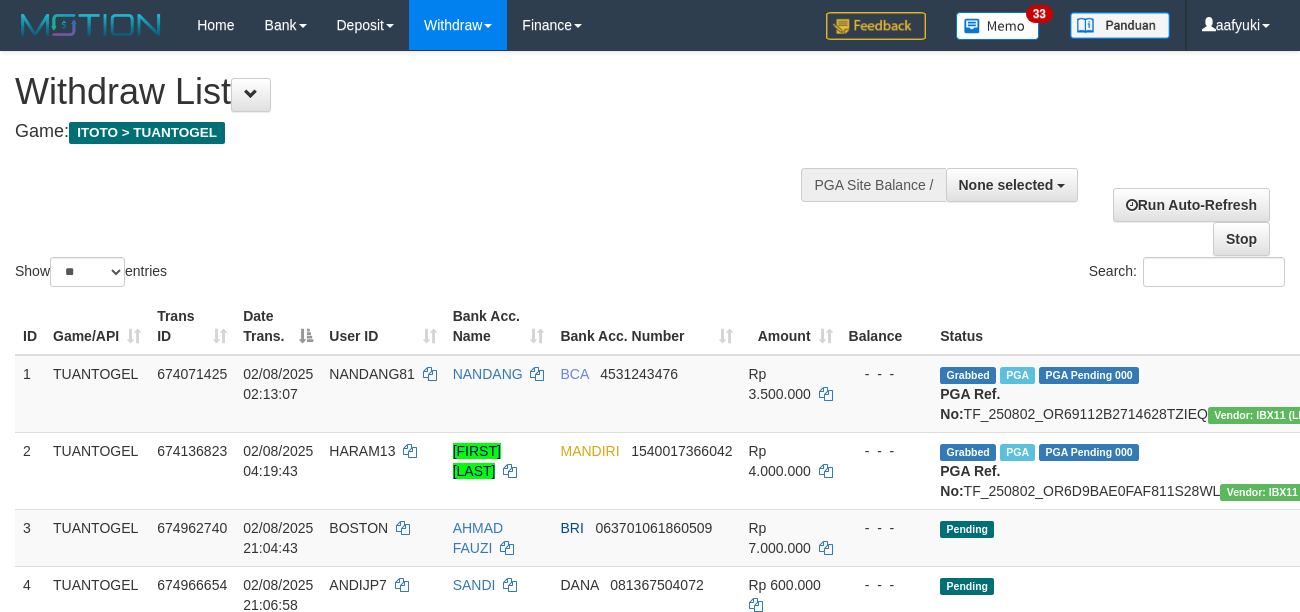 select 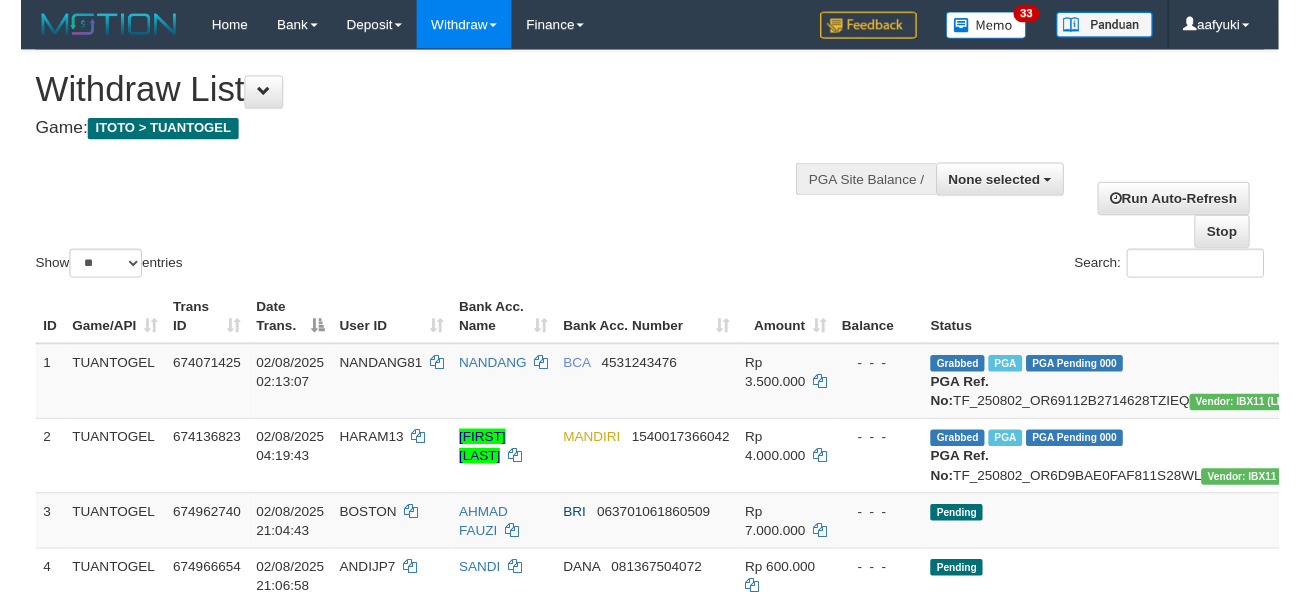 scroll, scrollTop: 266, scrollLeft: 0, axis: vertical 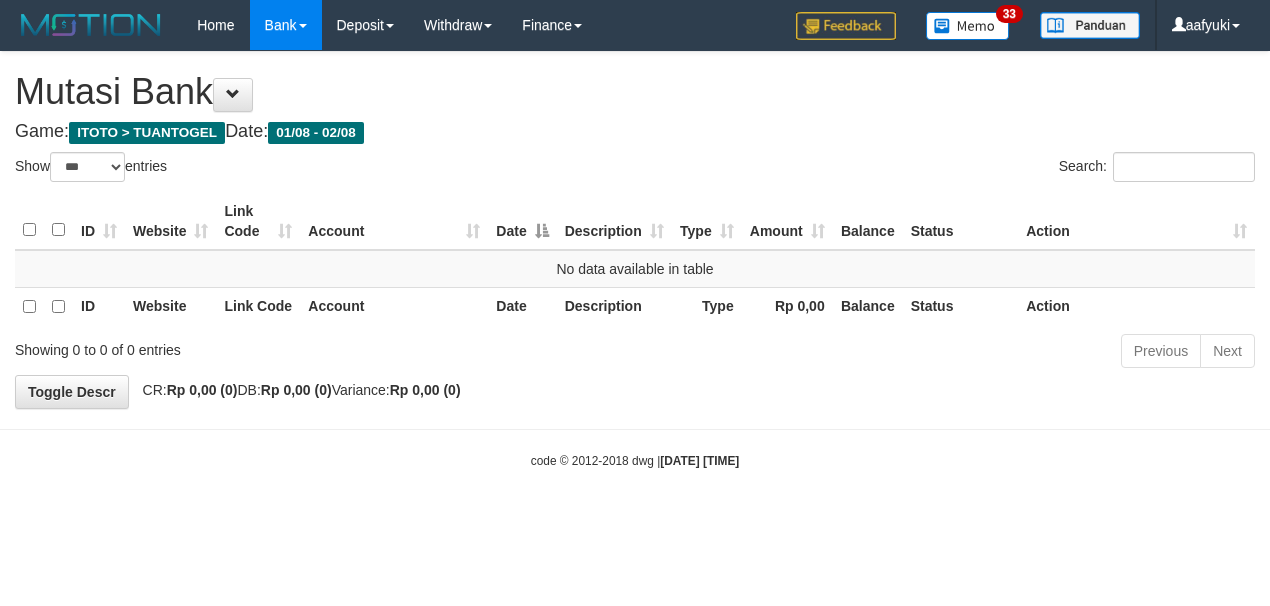 select on "***" 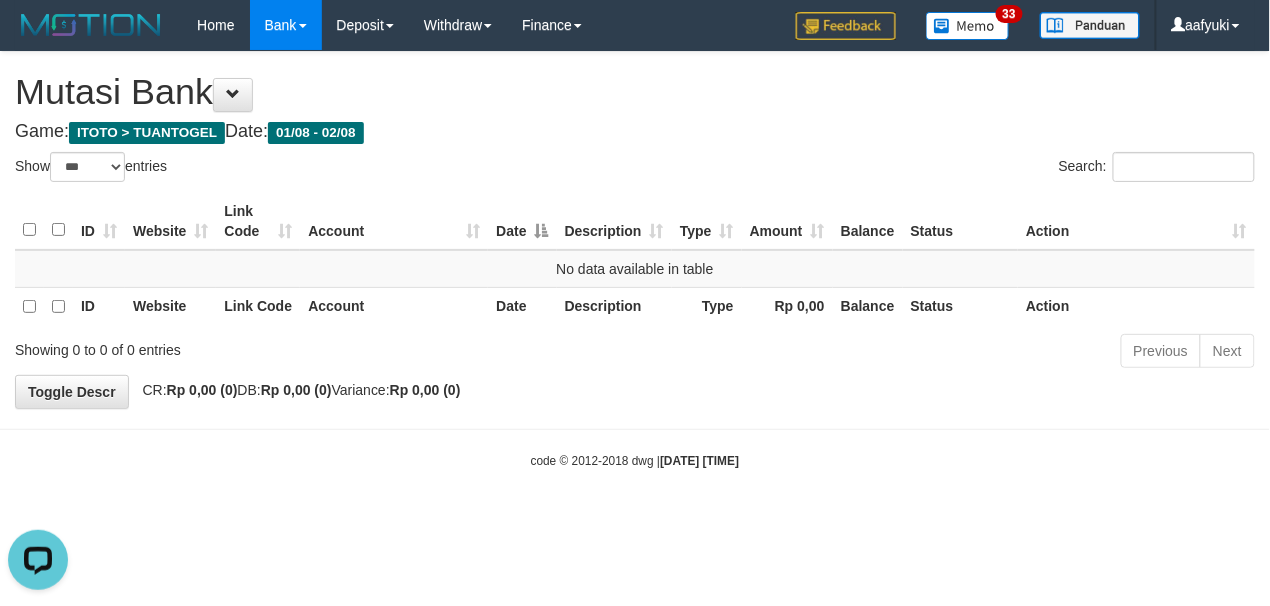 scroll, scrollTop: 0, scrollLeft: 0, axis: both 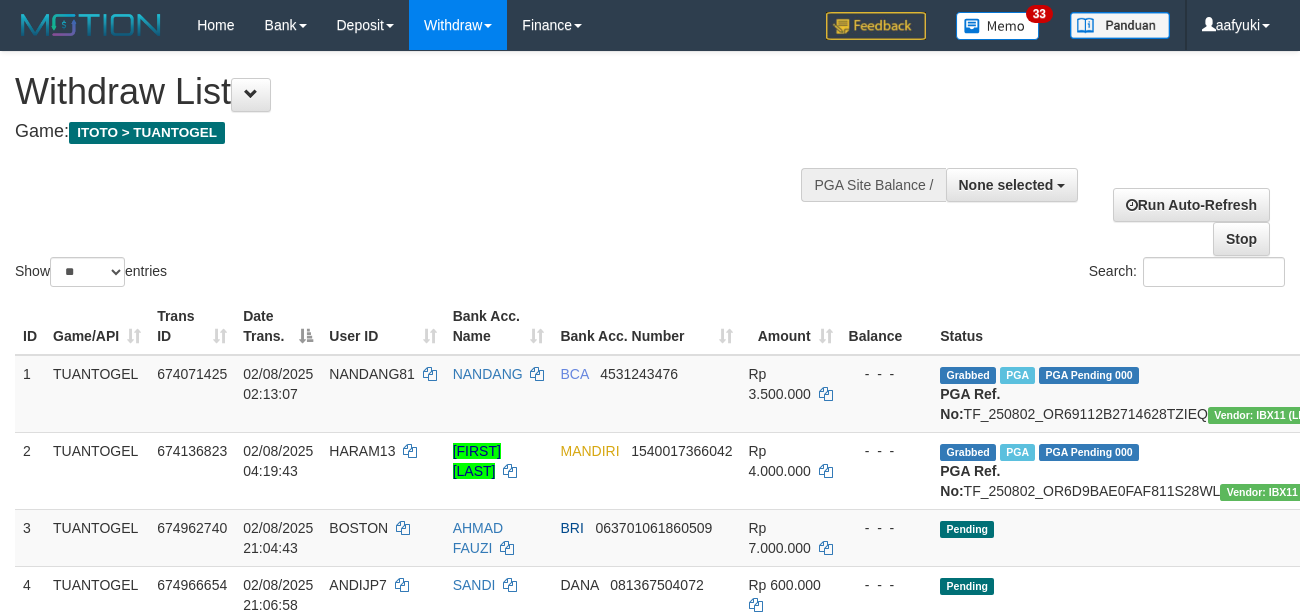 select 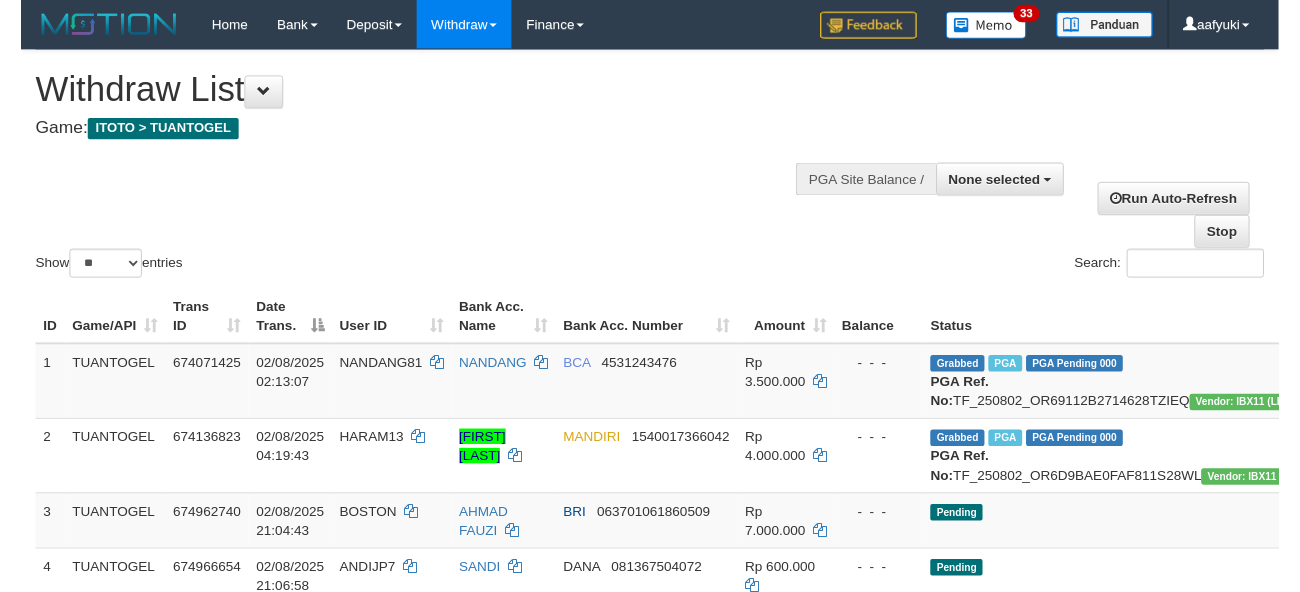 scroll, scrollTop: 266, scrollLeft: 0, axis: vertical 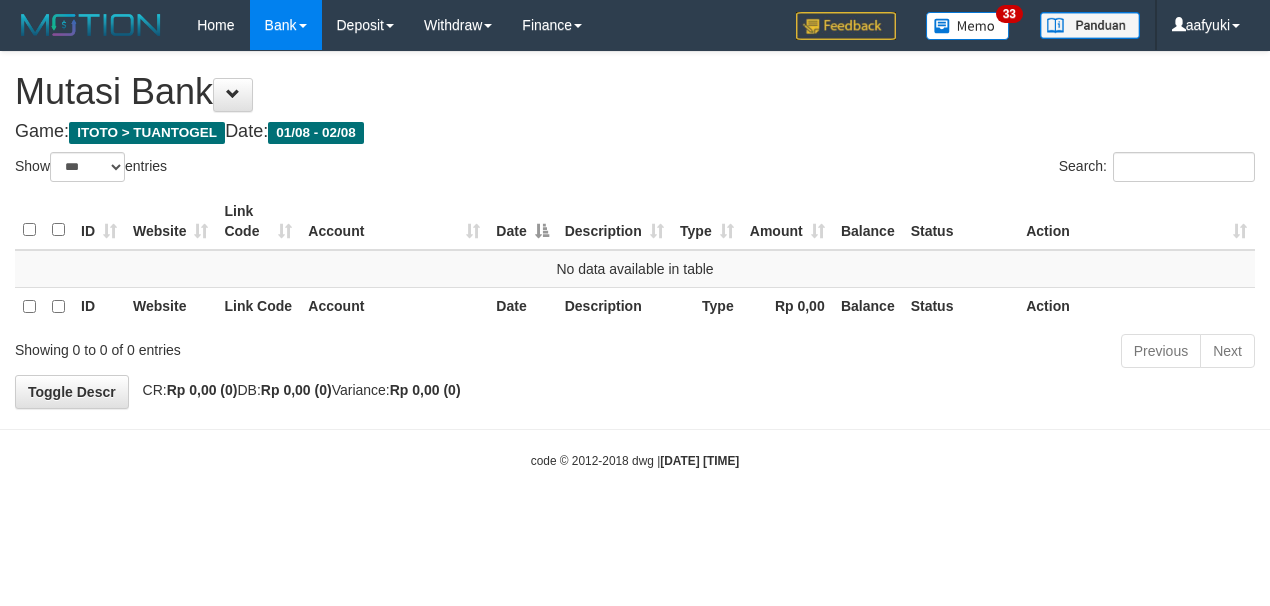 select on "***" 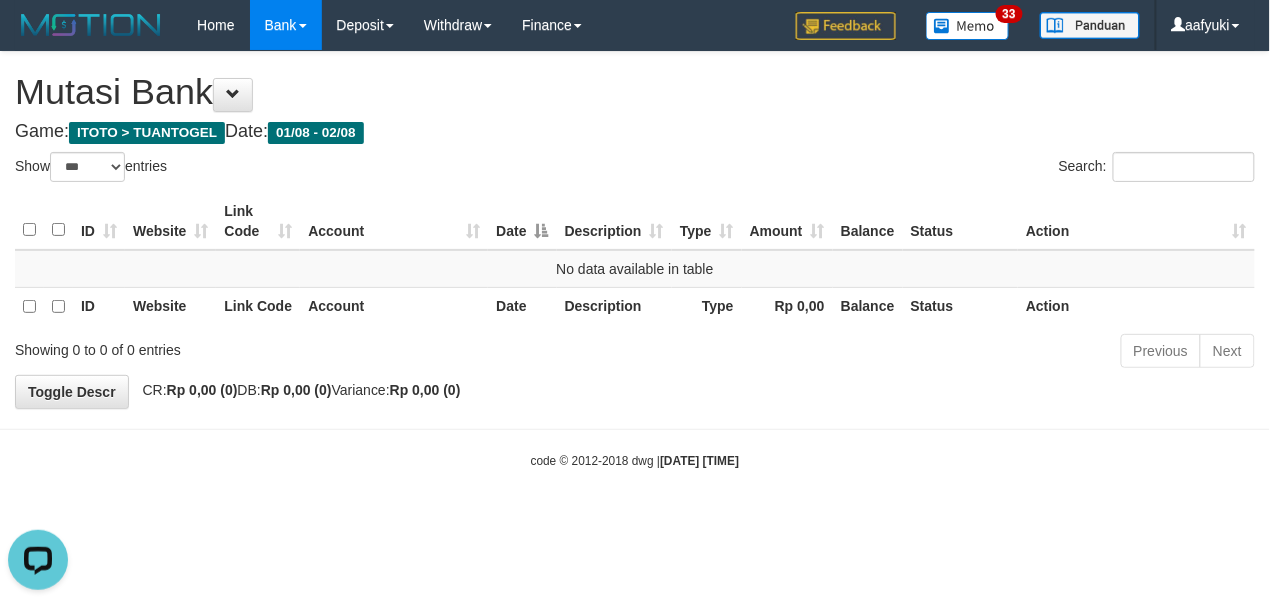 scroll, scrollTop: 0, scrollLeft: 0, axis: both 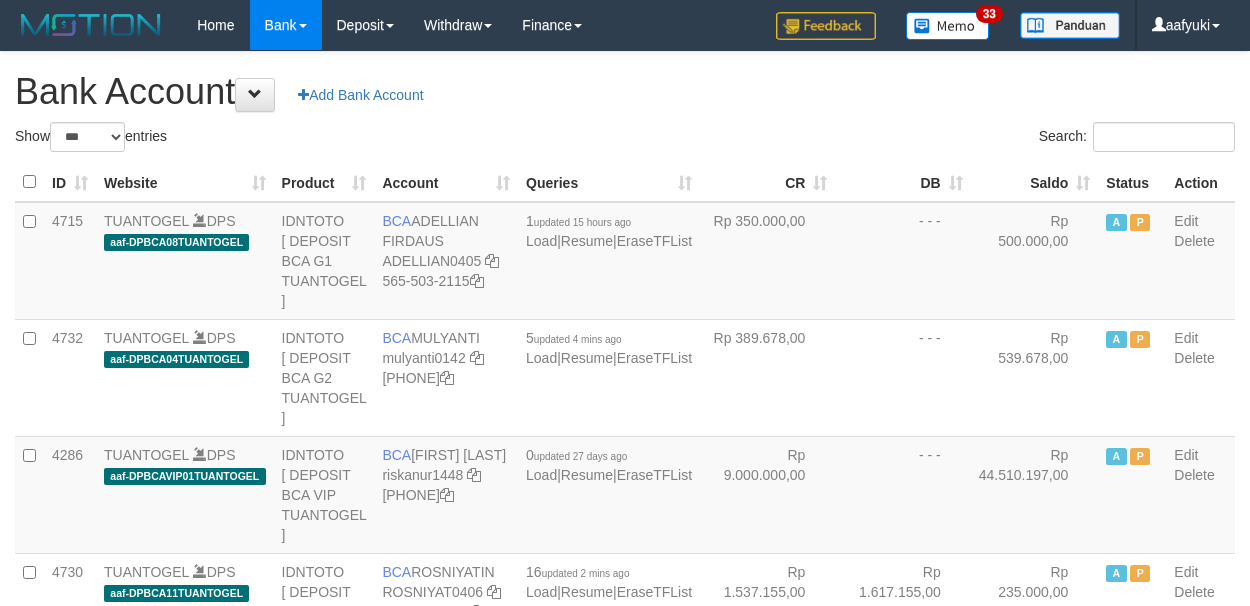 select on "***" 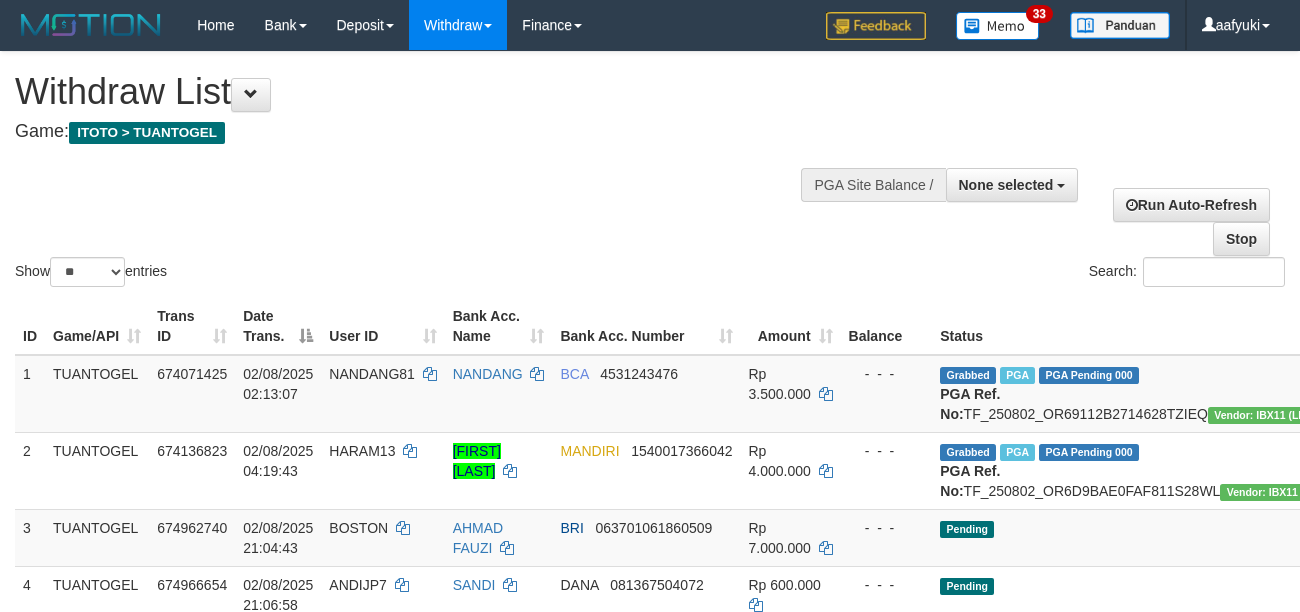 select 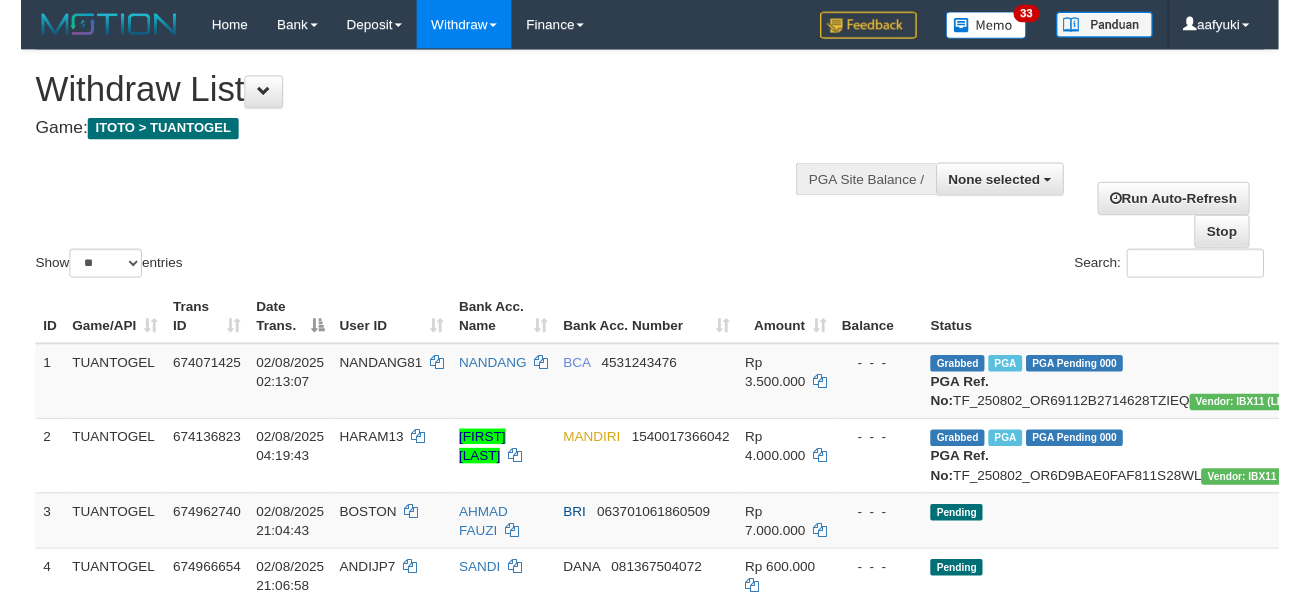 scroll, scrollTop: 266, scrollLeft: 0, axis: vertical 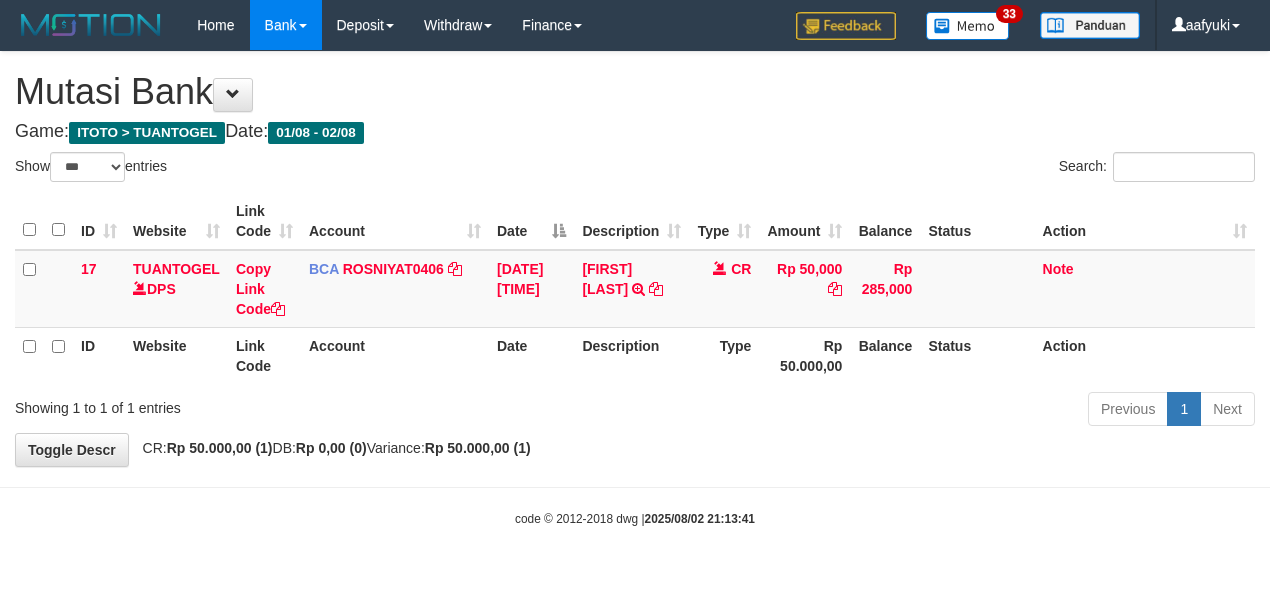 select on "***" 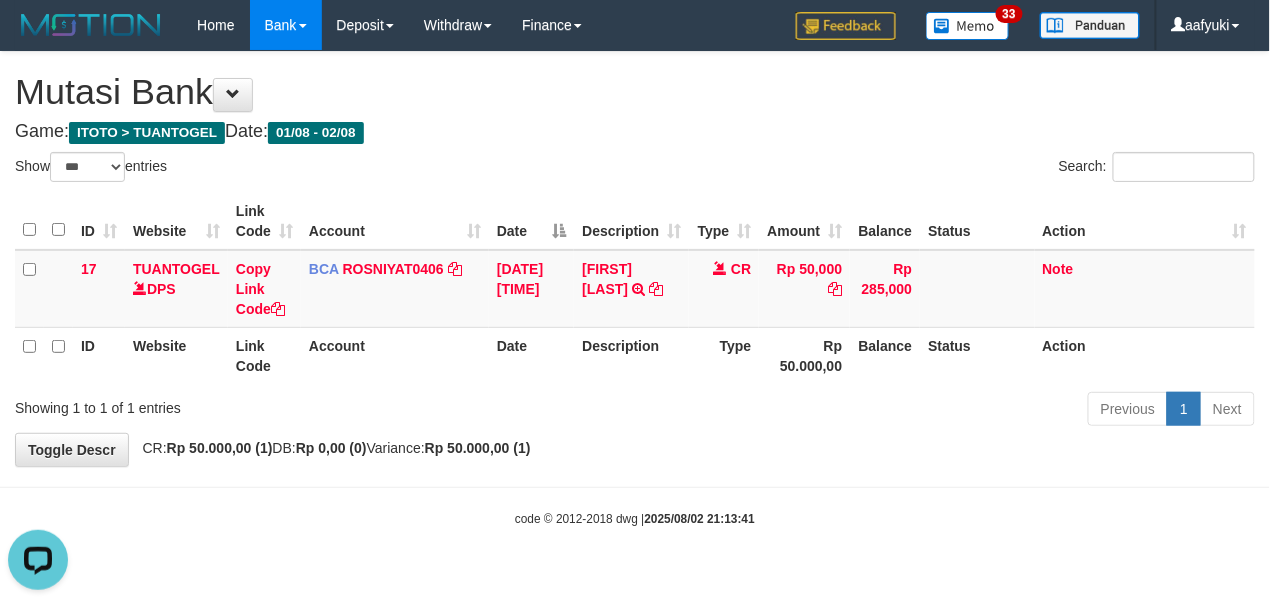 scroll, scrollTop: 0, scrollLeft: 0, axis: both 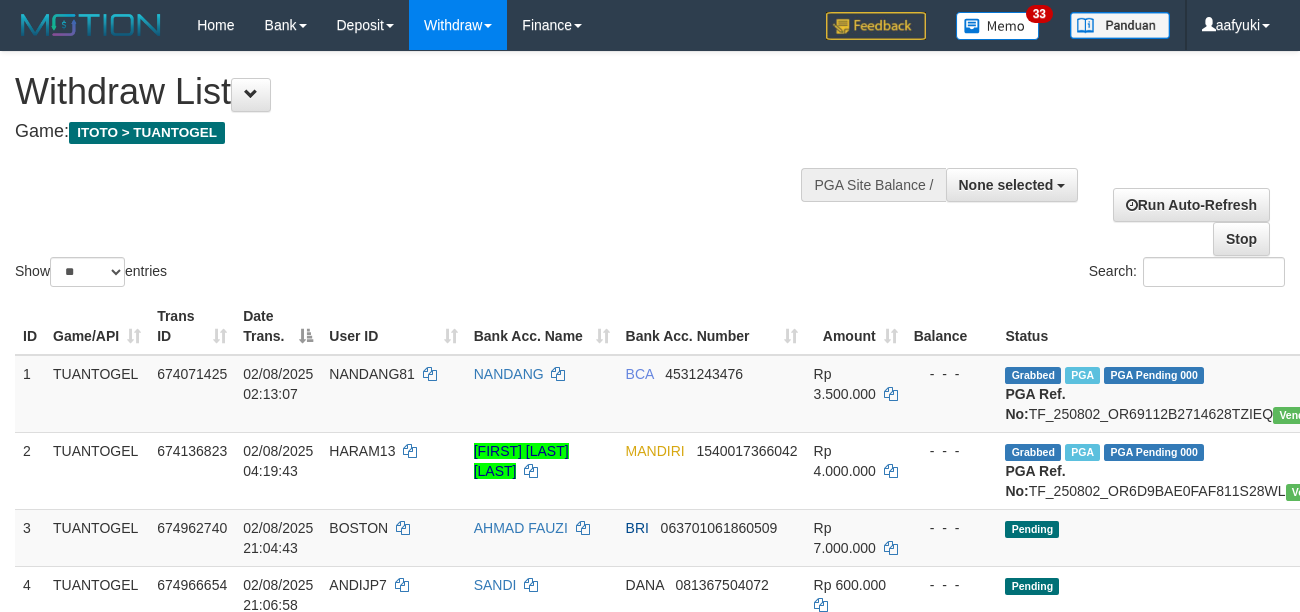 select 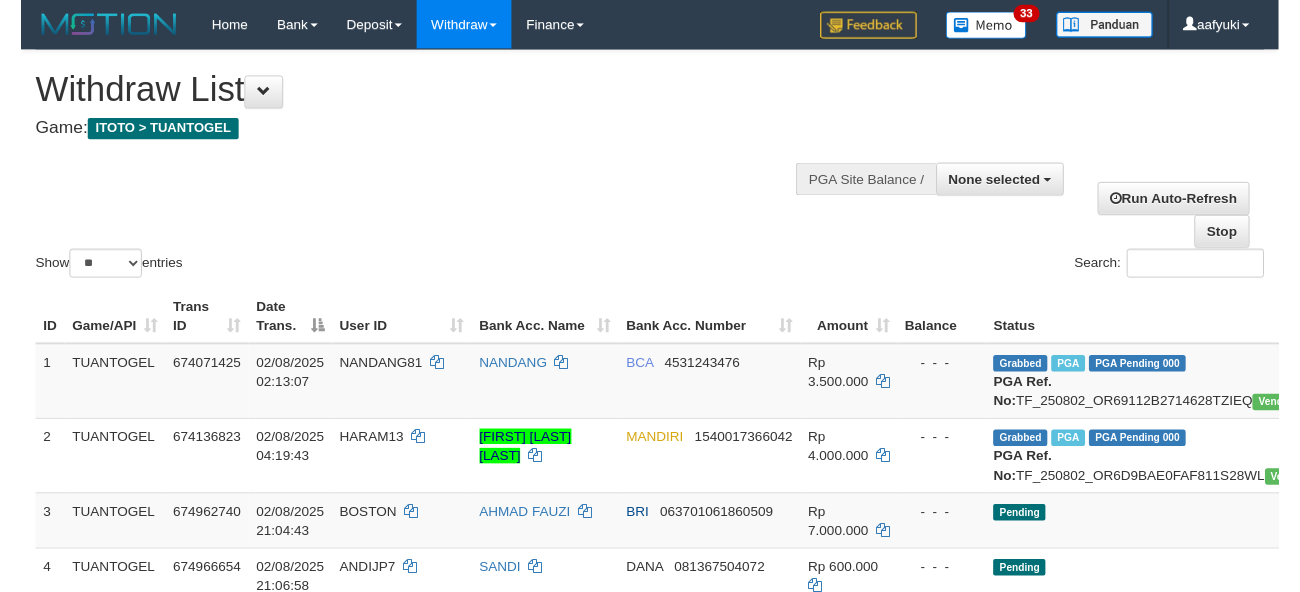 scroll, scrollTop: 266, scrollLeft: 0, axis: vertical 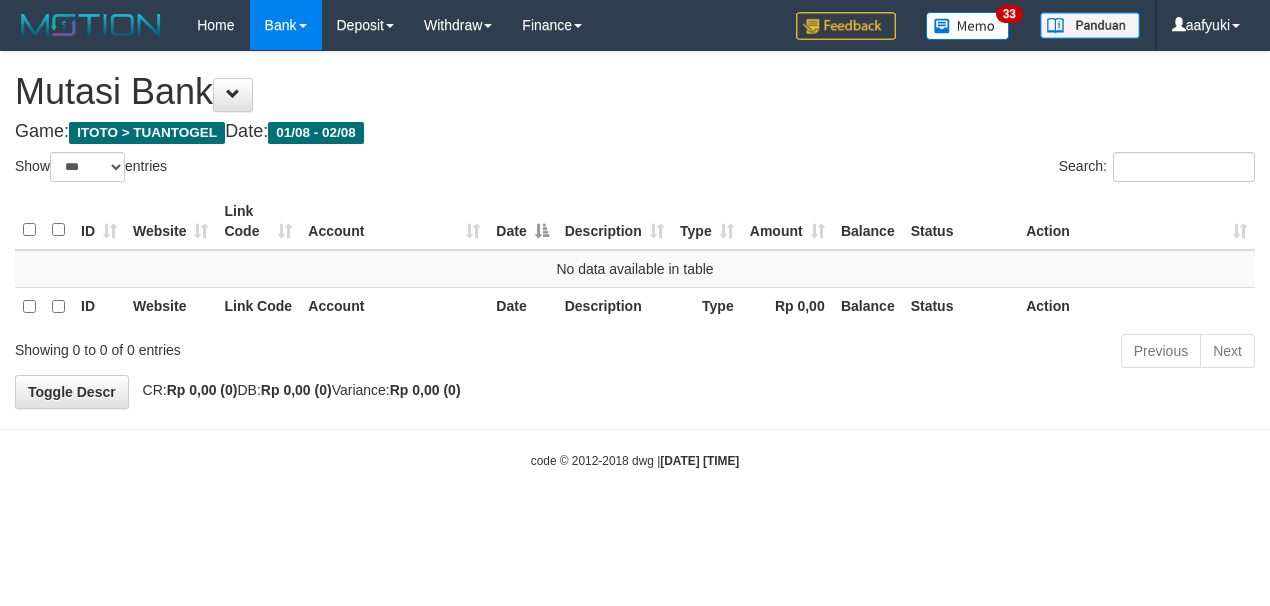 select on "***" 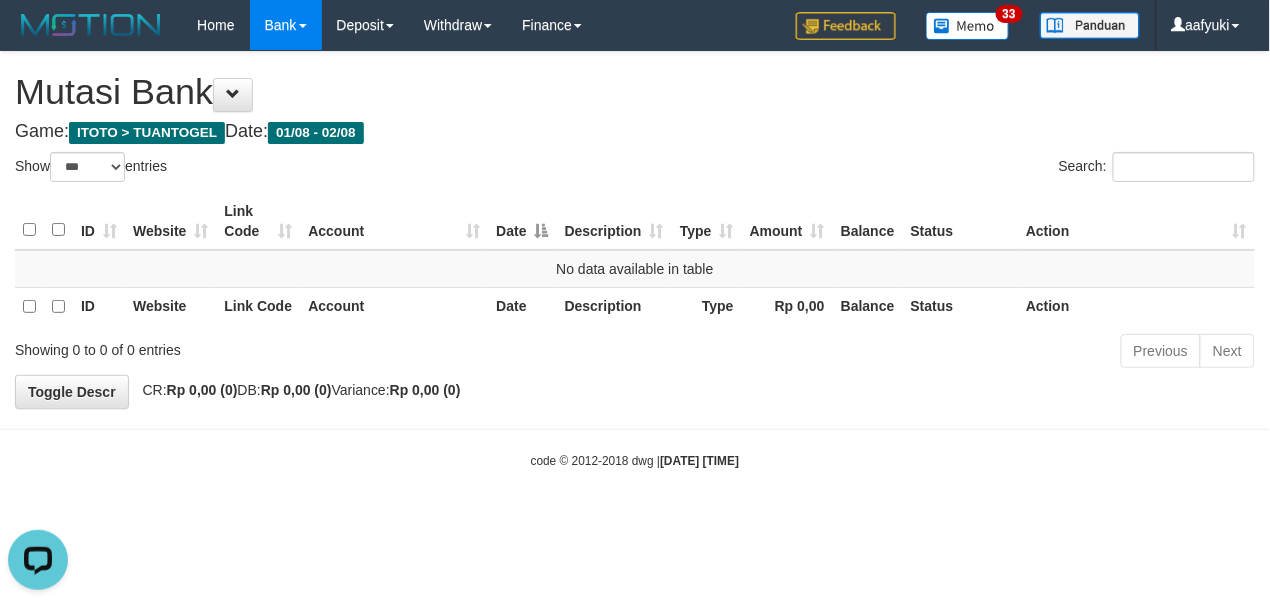 scroll, scrollTop: 0, scrollLeft: 0, axis: both 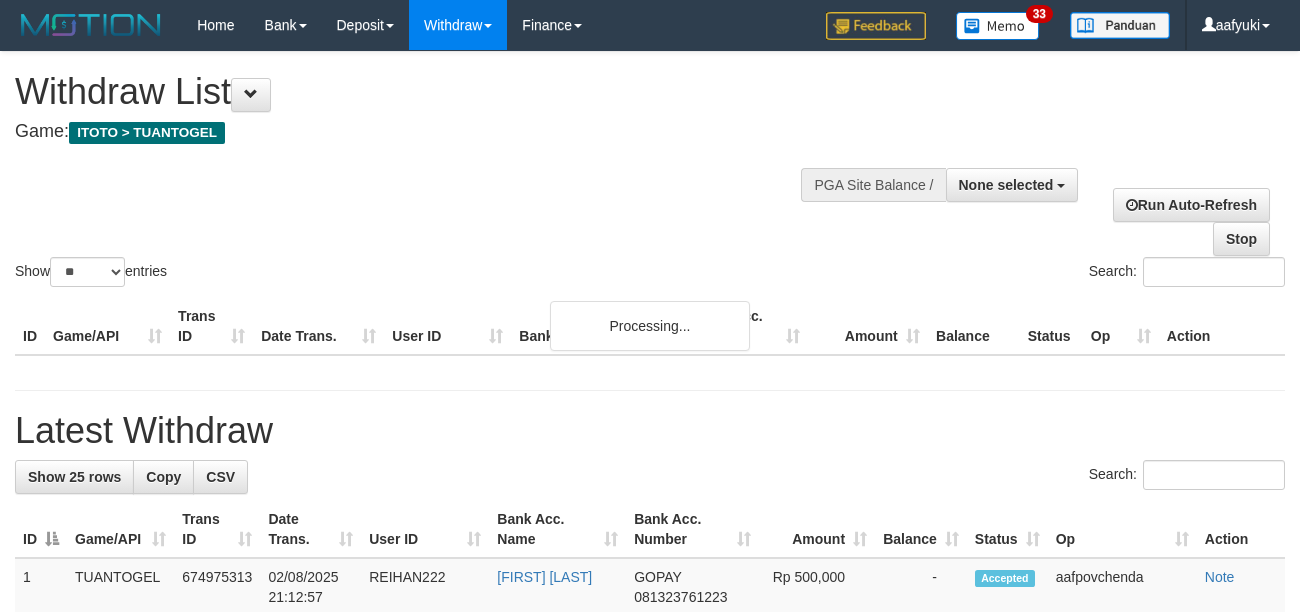 select 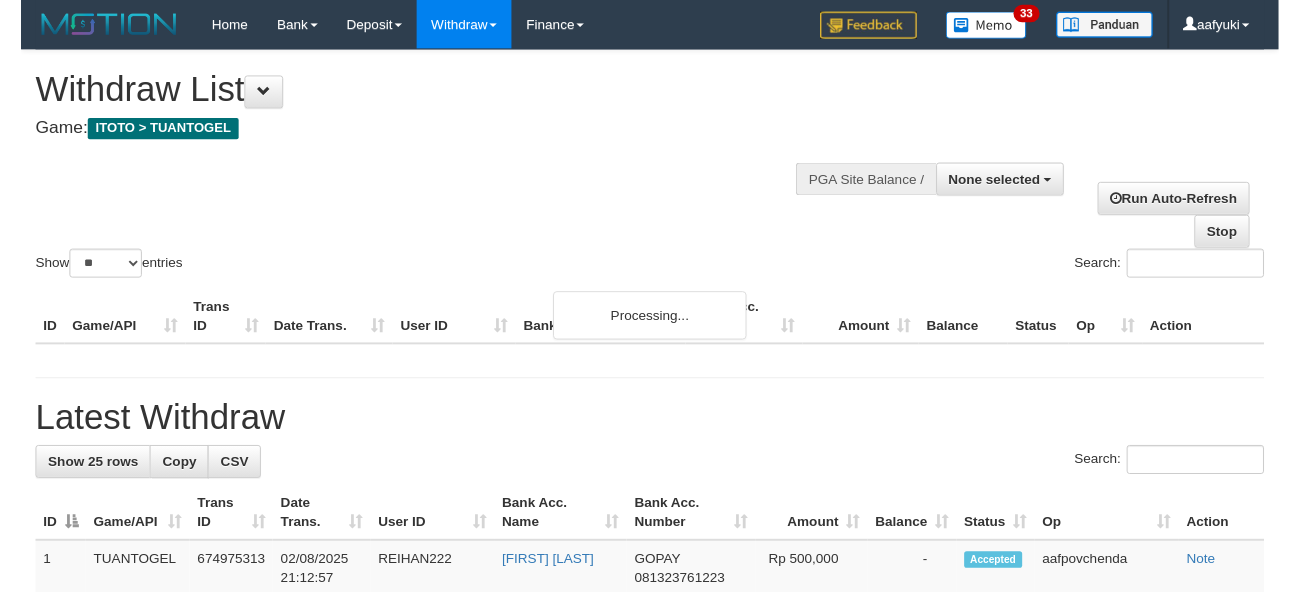scroll, scrollTop: 266, scrollLeft: 0, axis: vertical 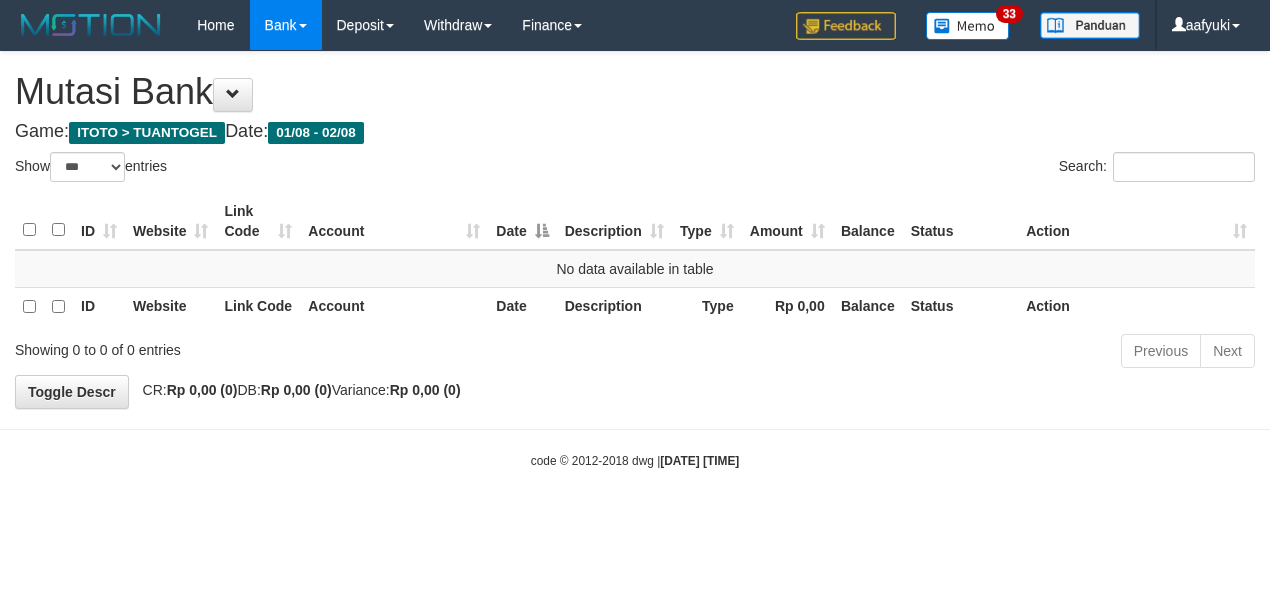 select on "***" 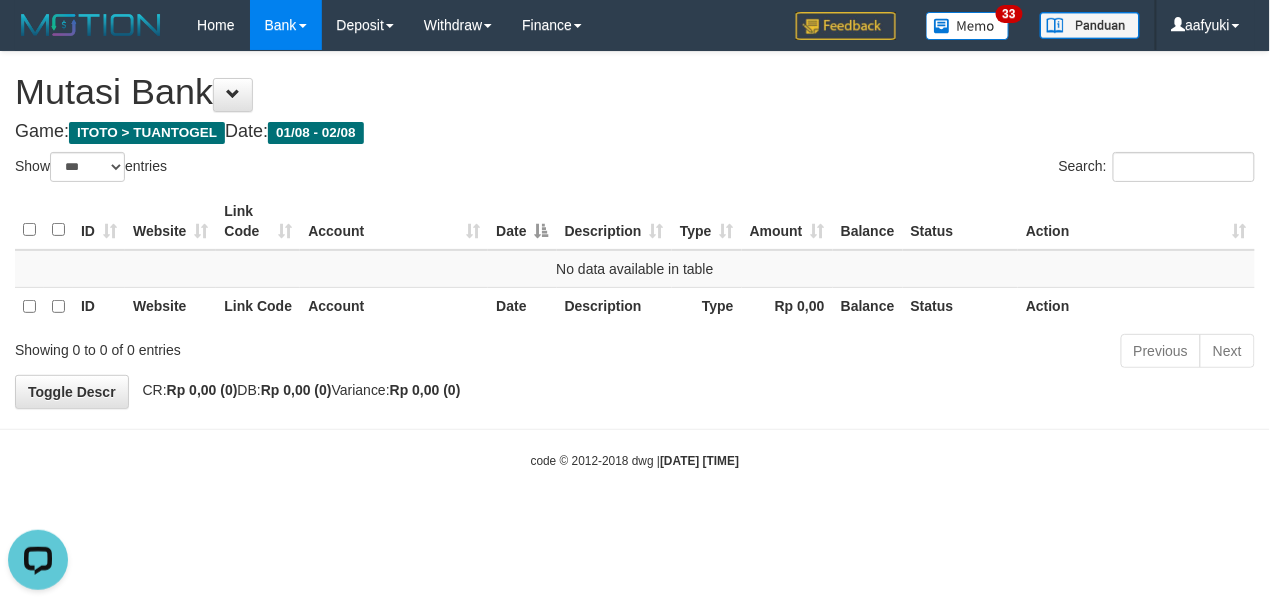 scroll, scrollTop: 0, scrollLeft: 0, axis: both 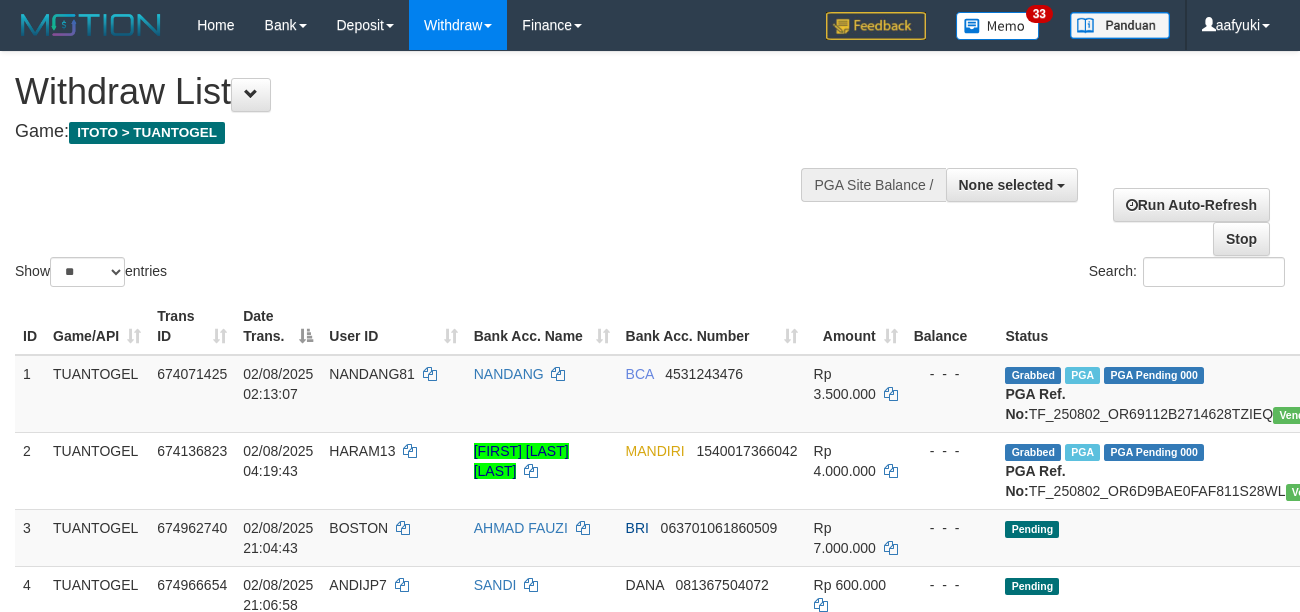 select 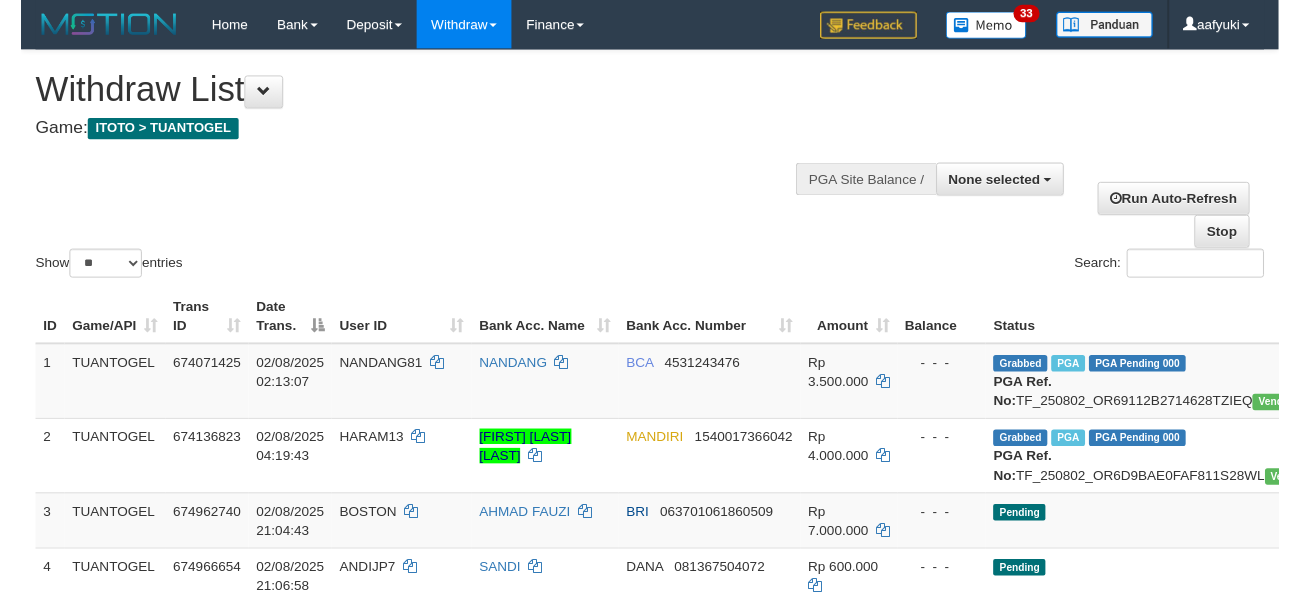 scroll, scrollTop: 266, scrollLeft: 0, axis: vertical 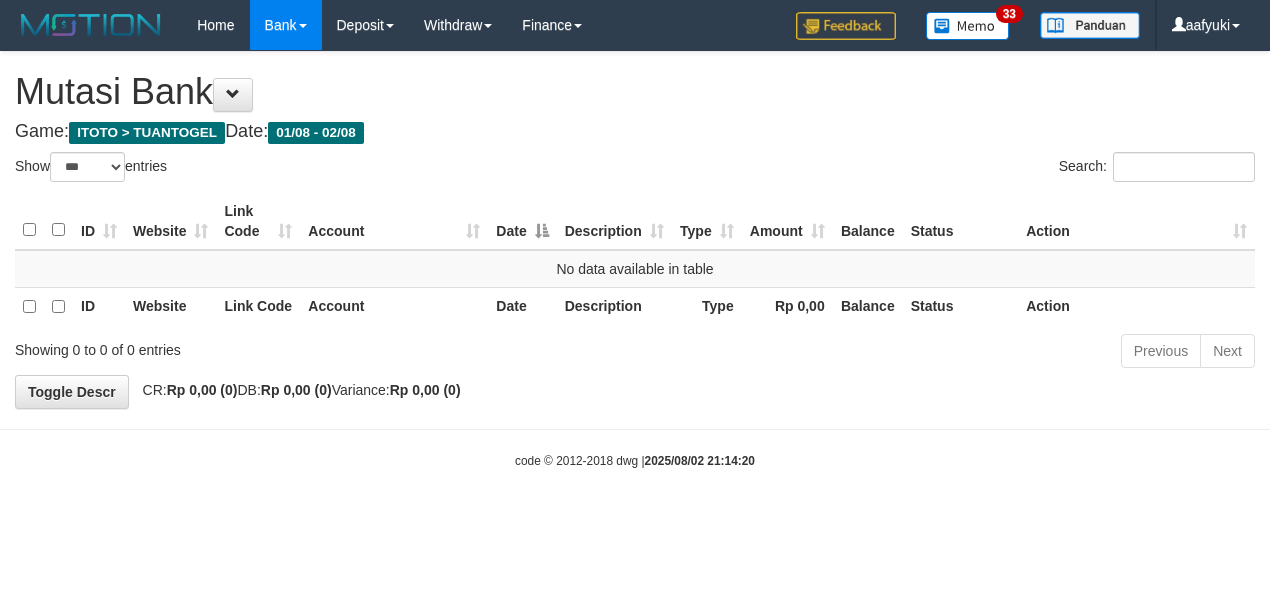 select on "***" 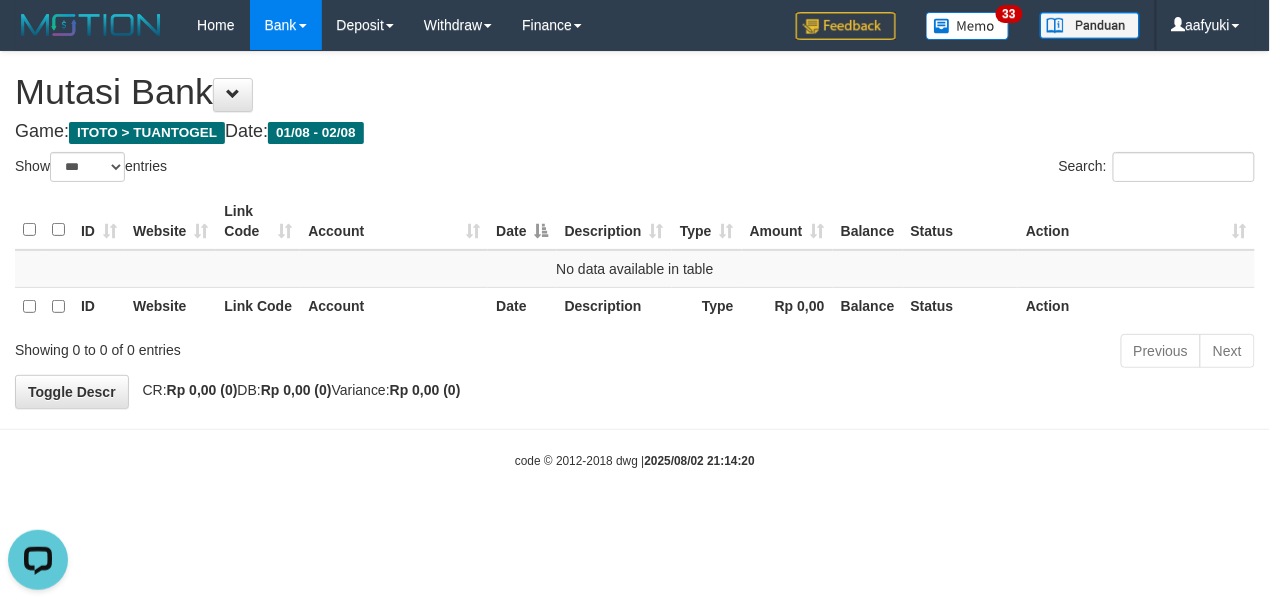 scroll, scrollTop: 0, scrollLeft: 0, axis: both 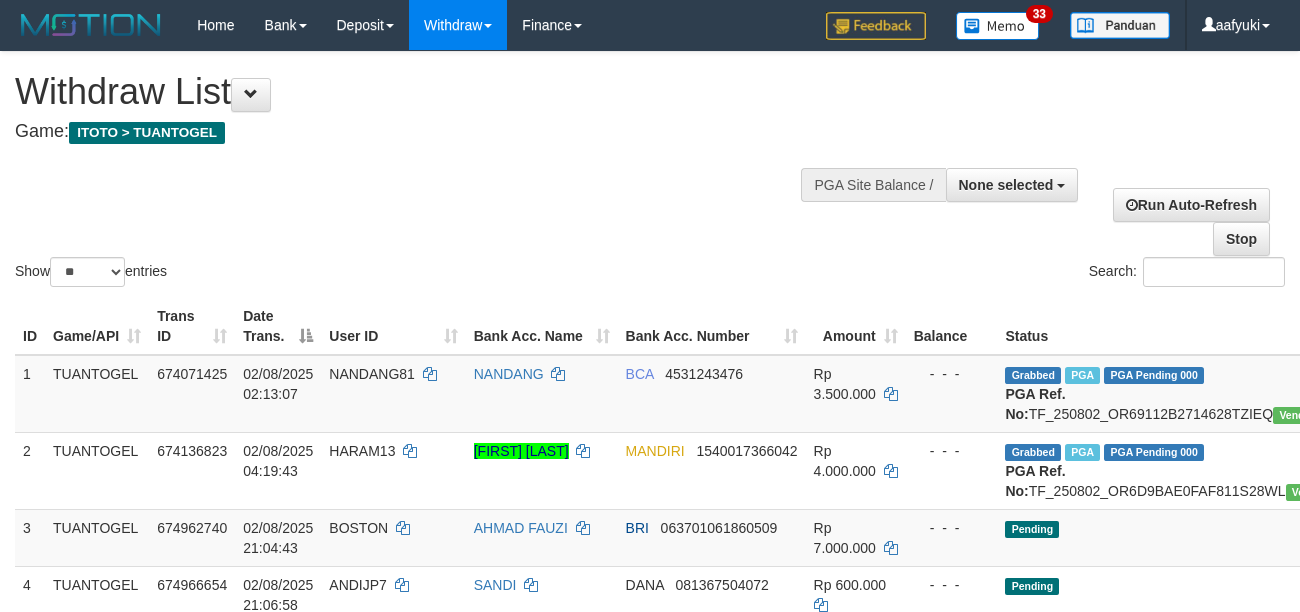 select 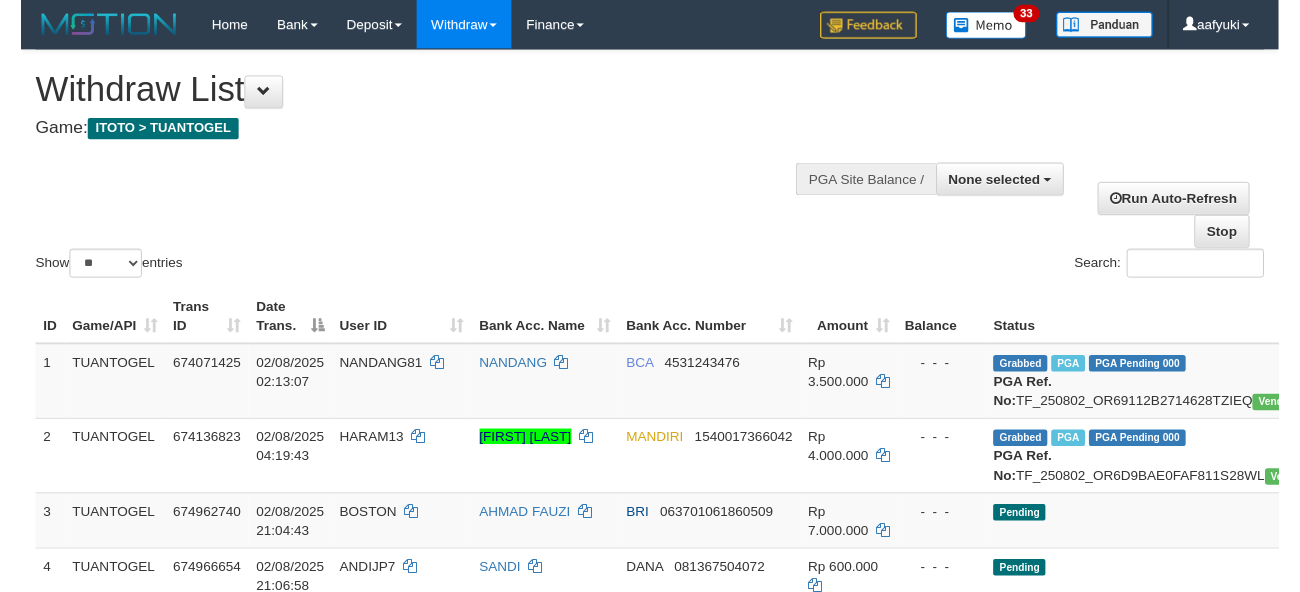 scroll, scrollTop: 266, scrollLeft: 0, axis: vertical 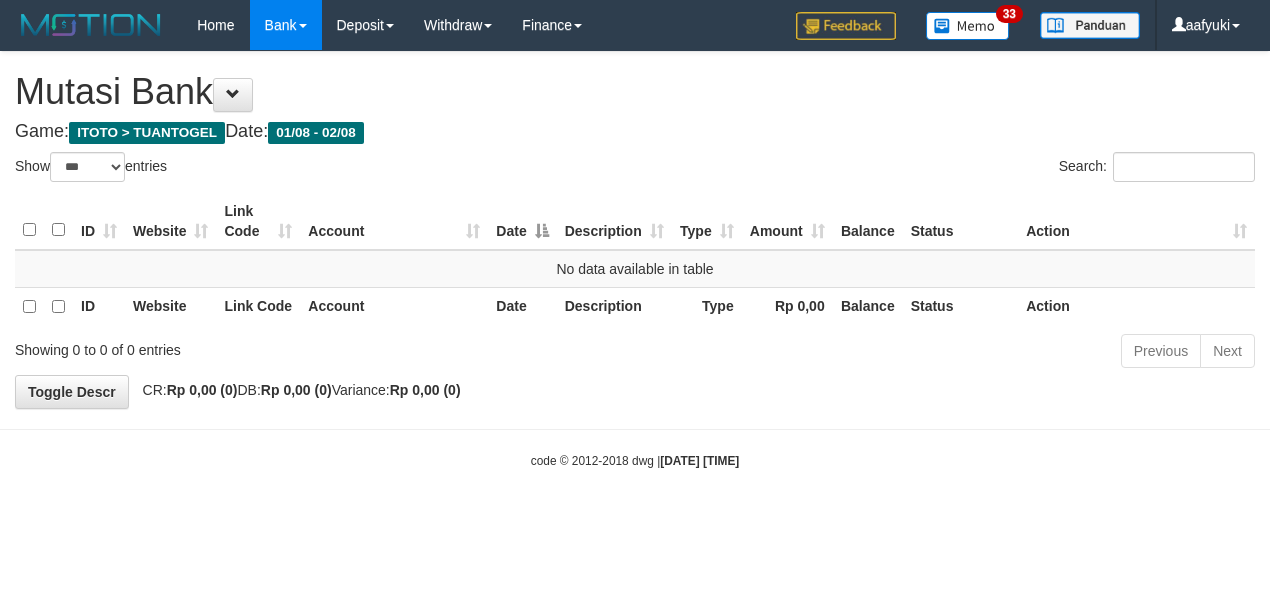 select on "***" 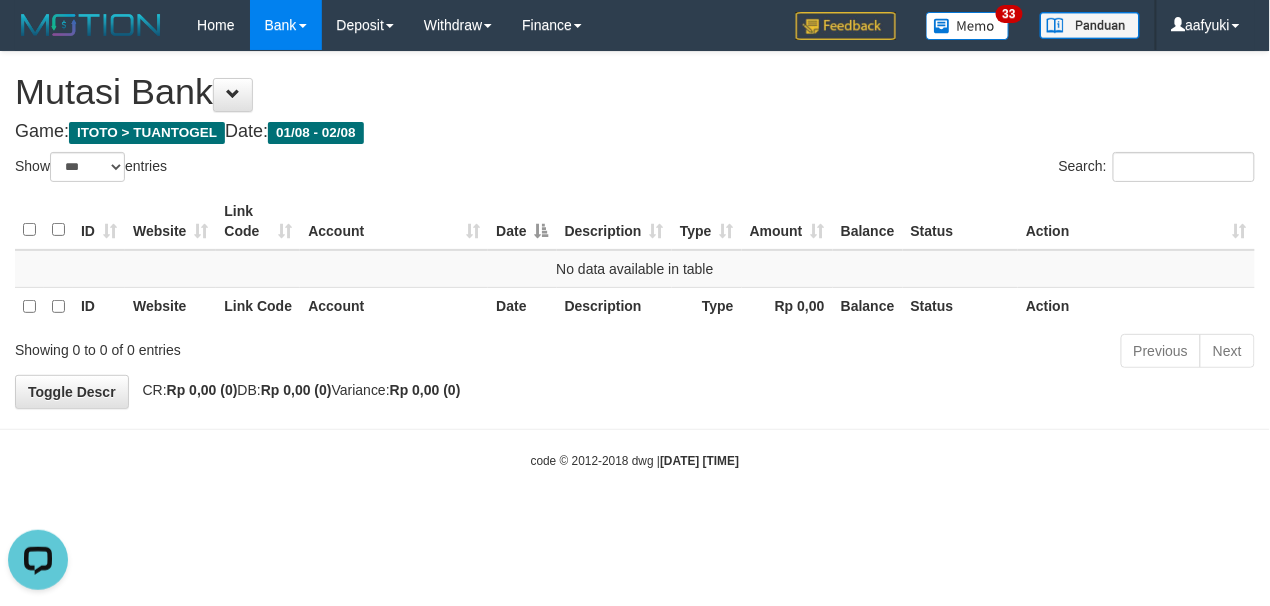 scroll, scrollTop: 0, scrollLeft: 0, axis: both 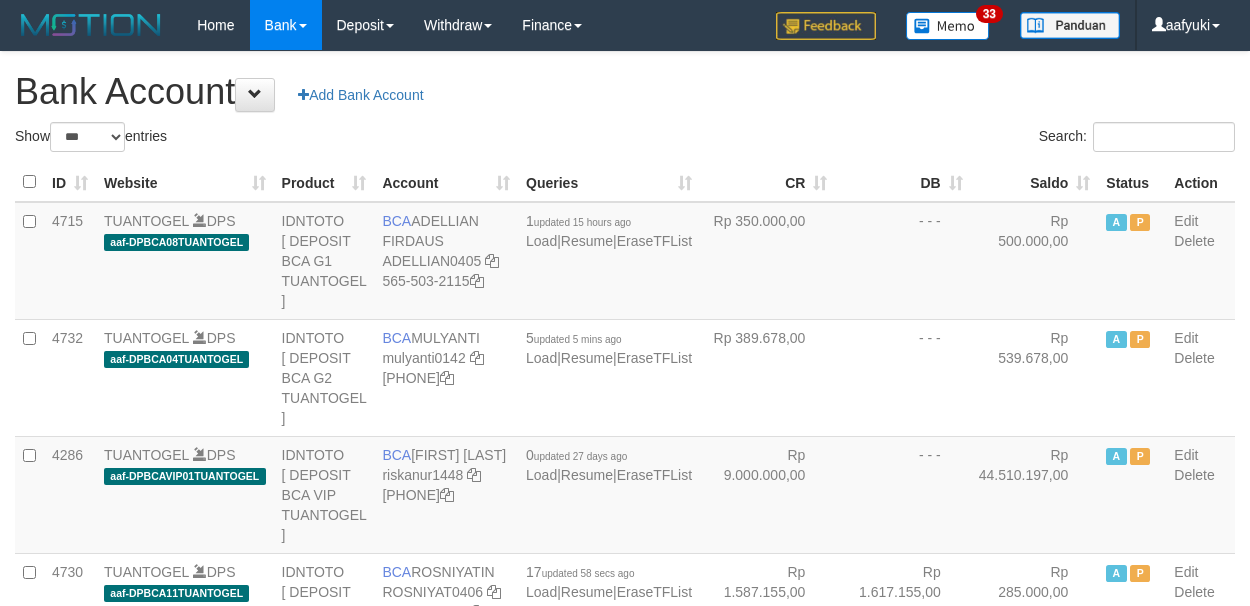 select on "***" 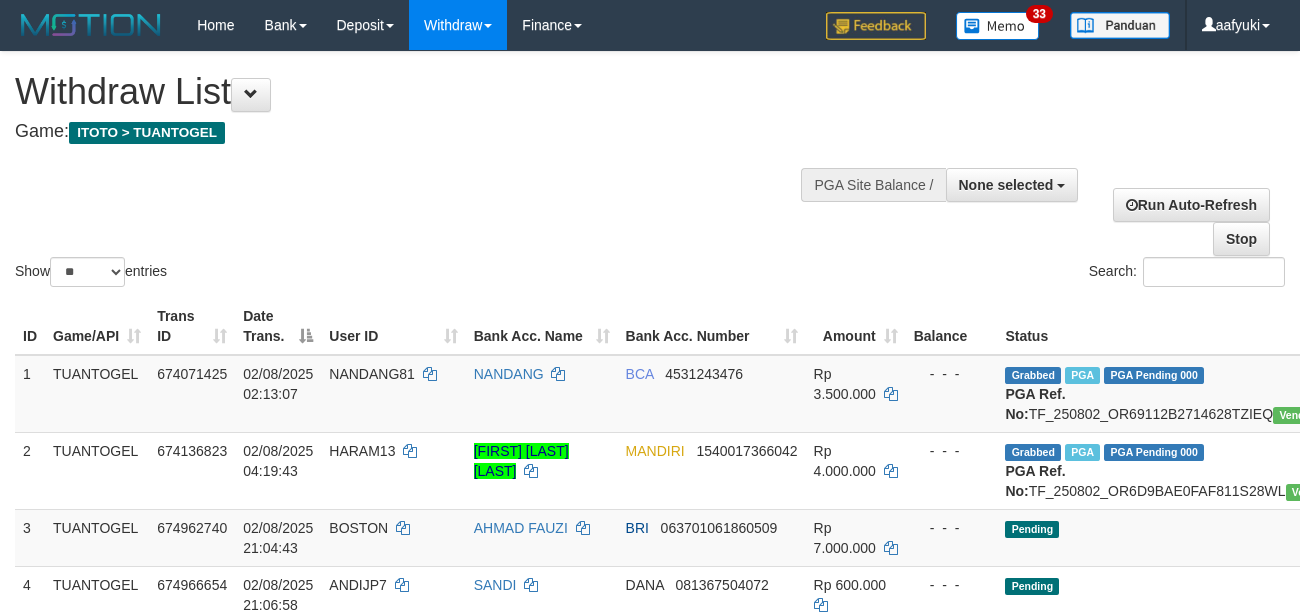 select 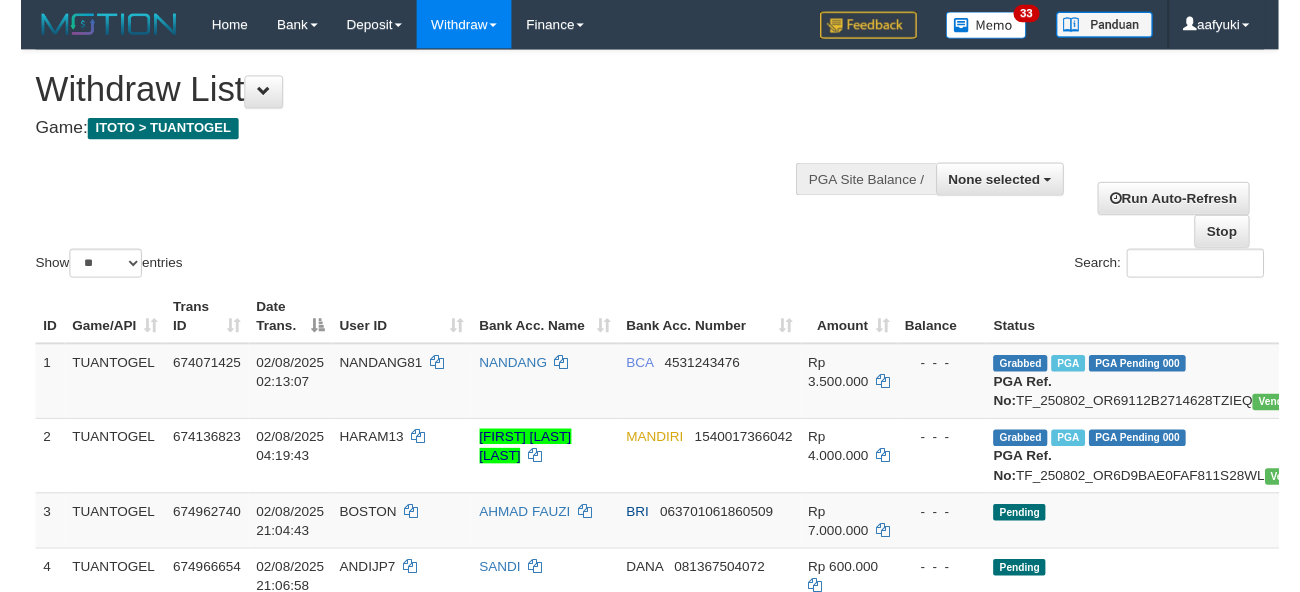 scroll, scrollTop: 266, scrollLeft: 0, axis: vertical 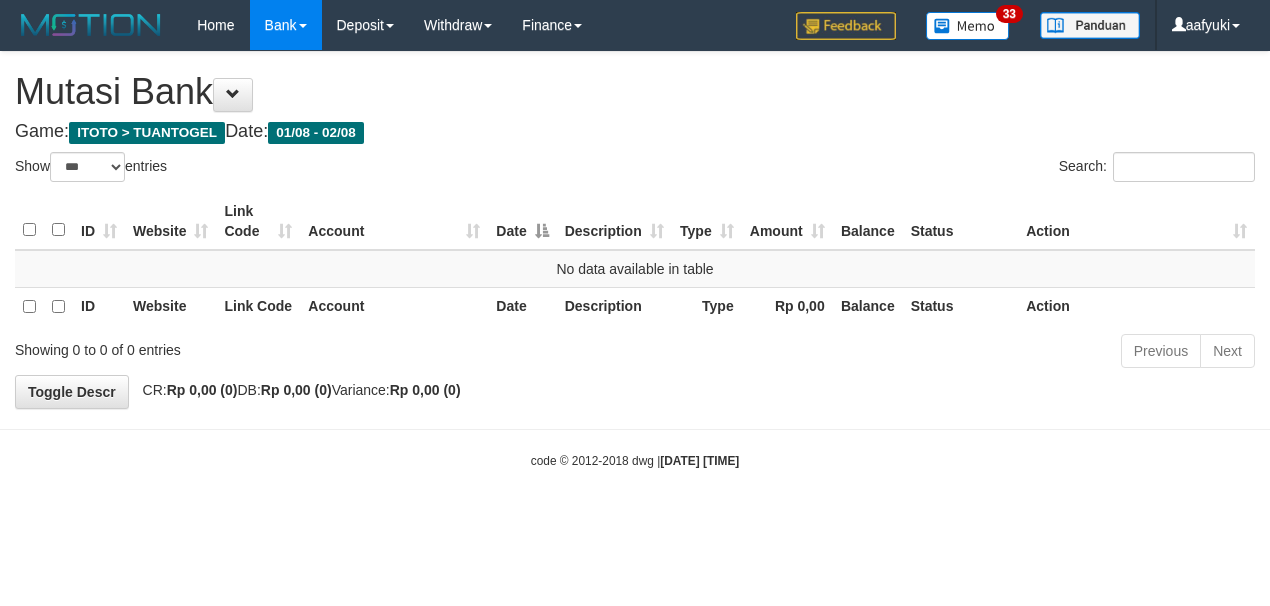 select on "***" 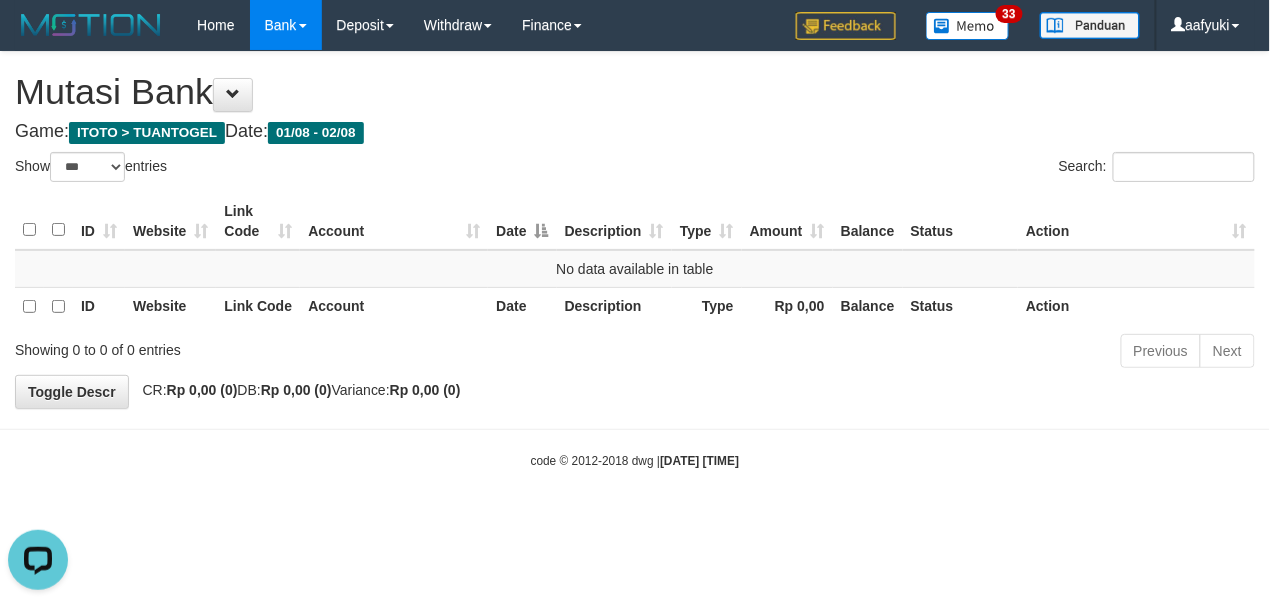 scroll, scrollTop: 0, scrollLeft: 0, axis: both 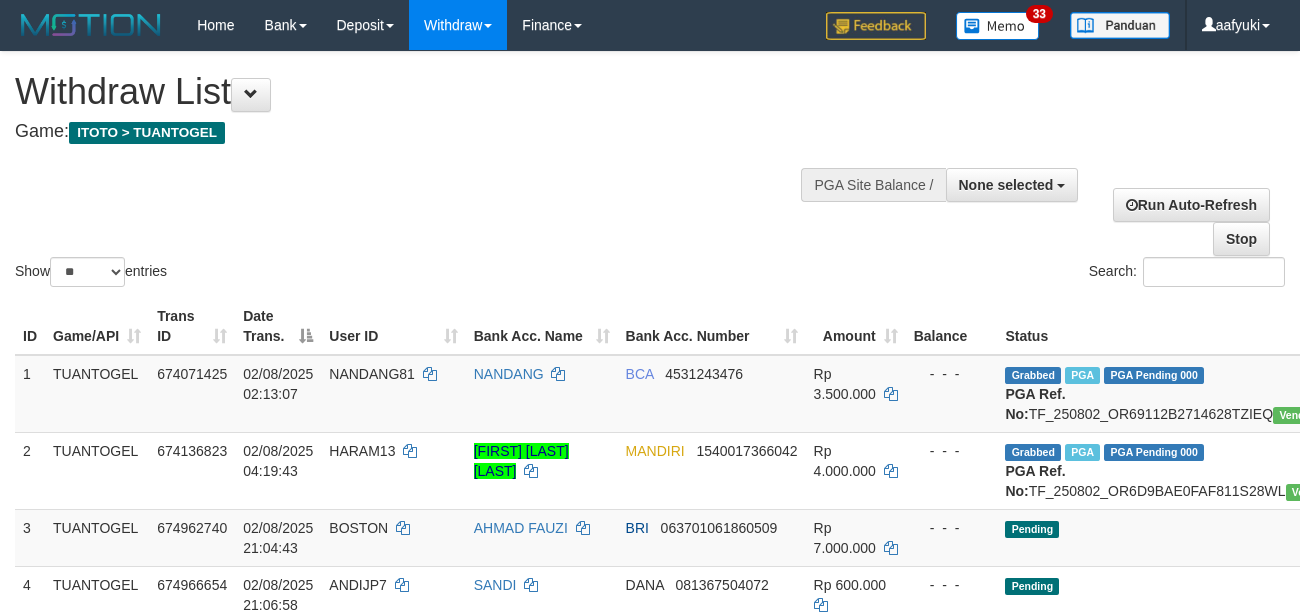 select 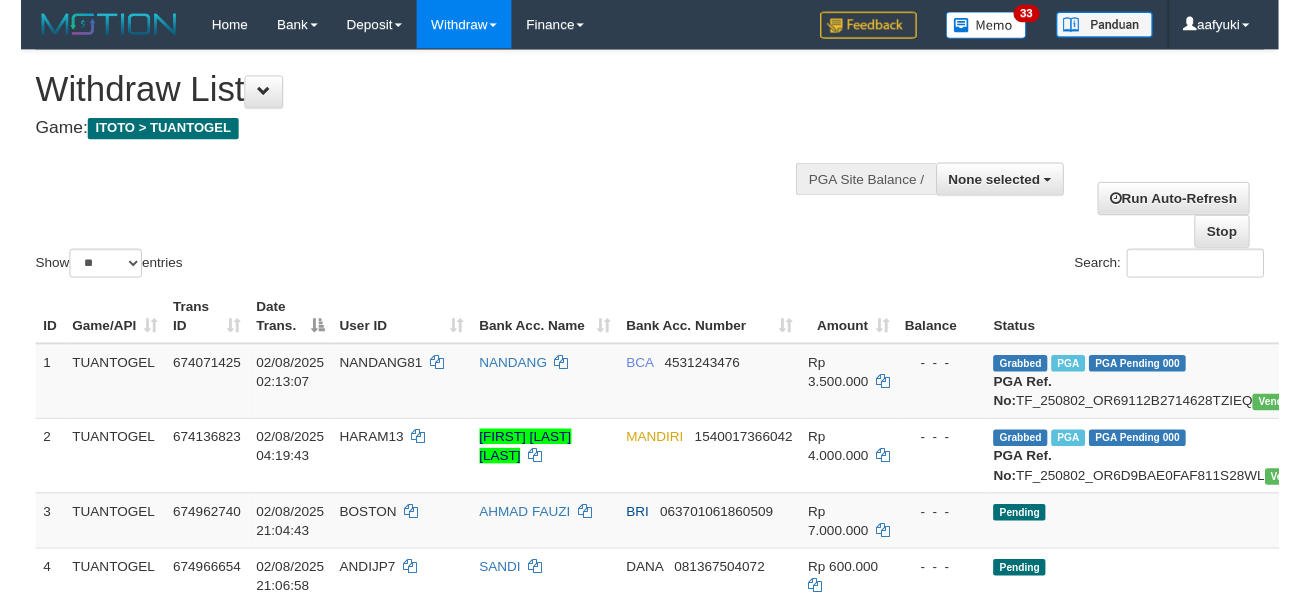 scroll, scrollTop: 266, scrollLeft: 0, axis: vertical 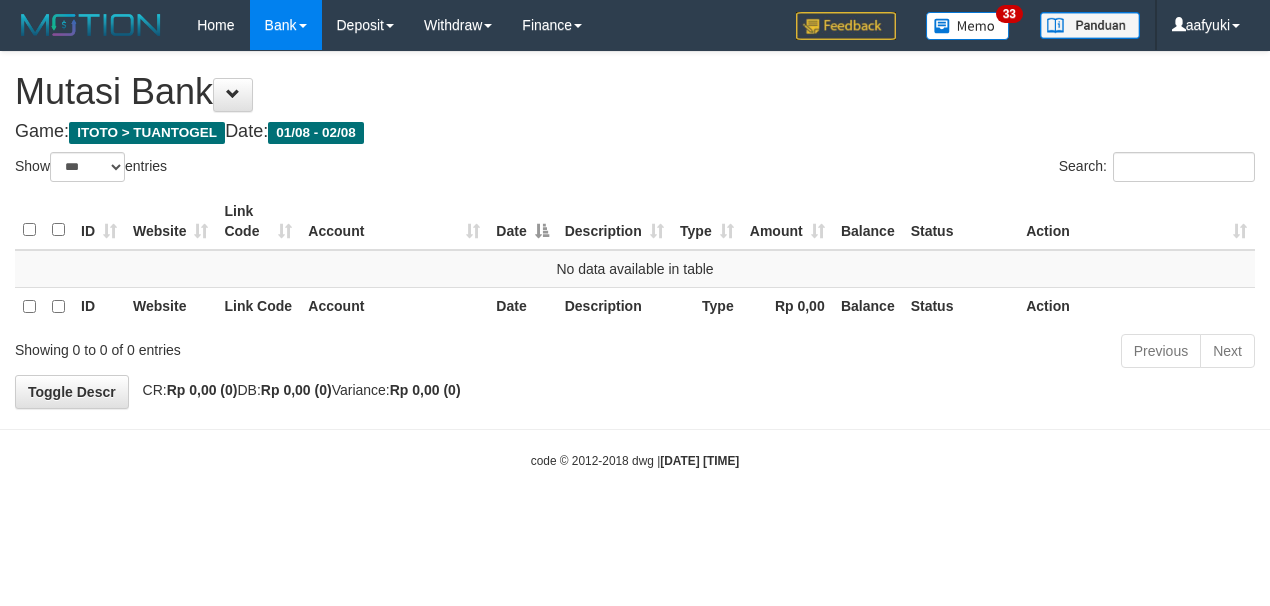 select on "***" 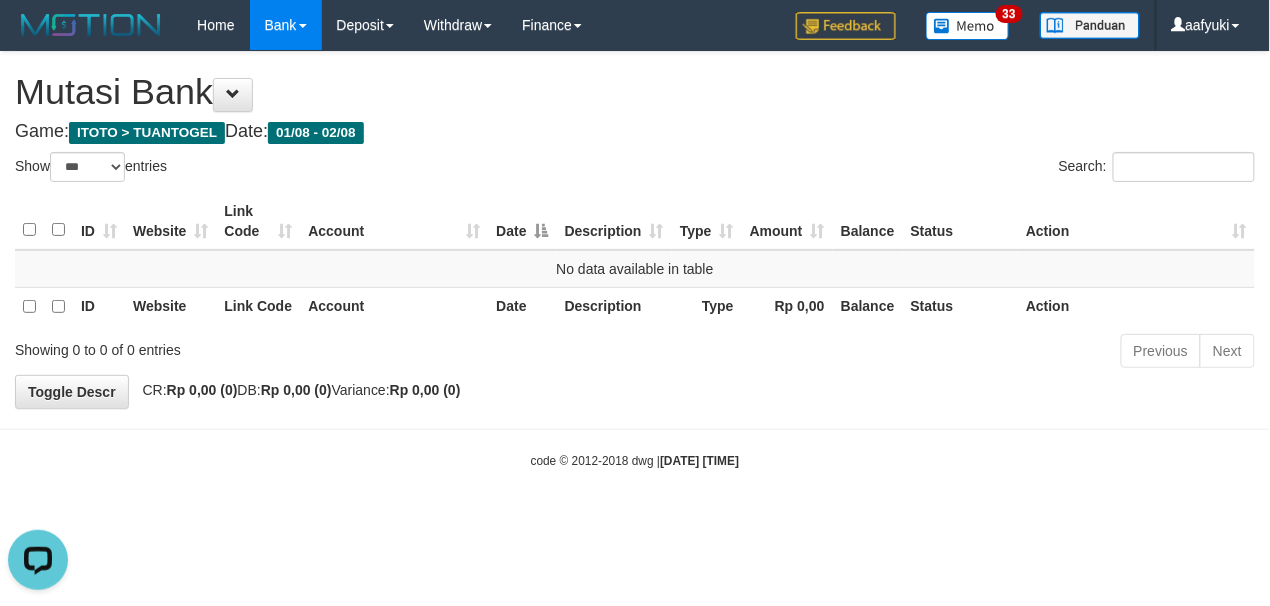 scroll, scrollTop: 0, scrollLeft: 0, axis: both 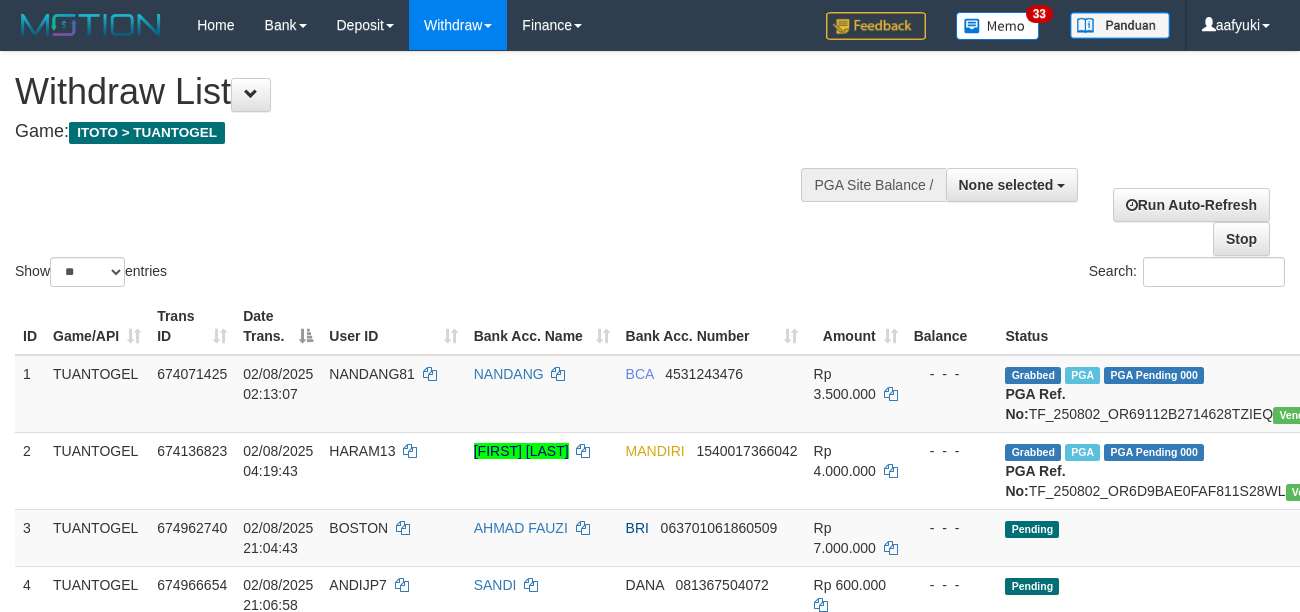 select 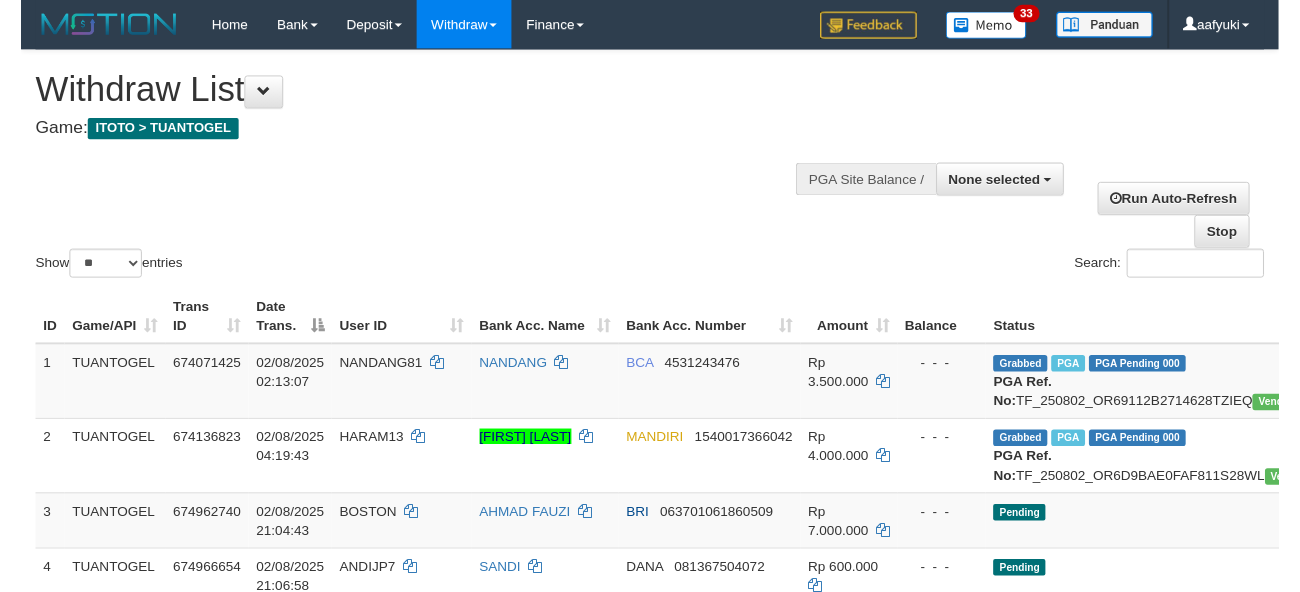 scroll, scrollTop: 266, scrollLeft: 0, axis: vertical 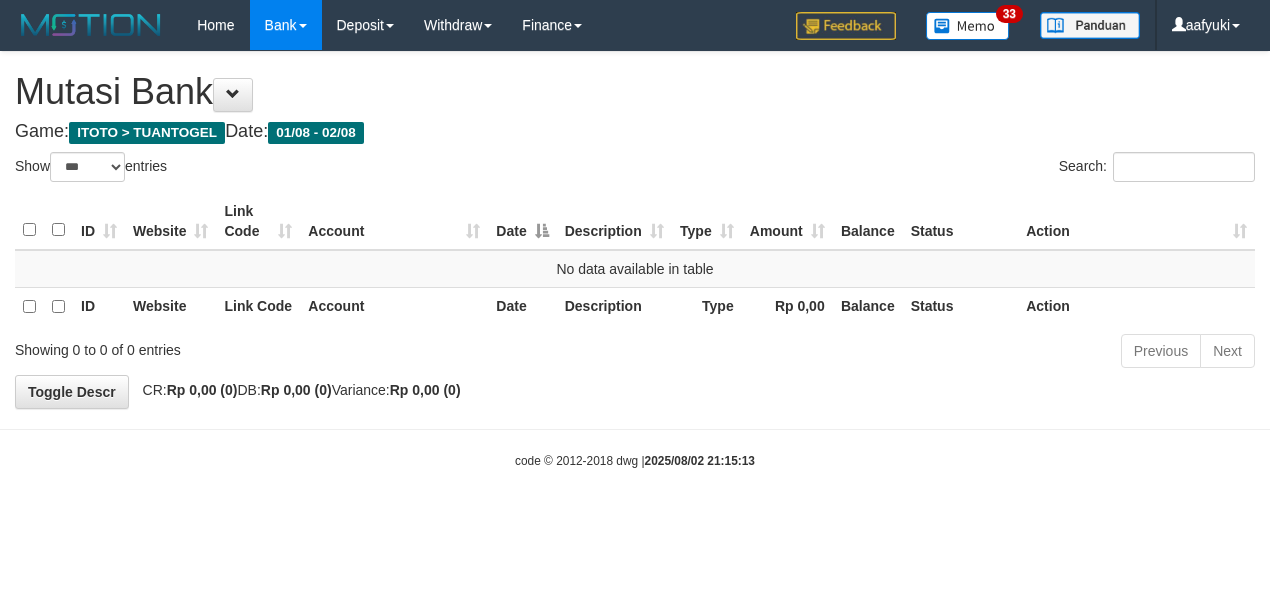 select on "***" 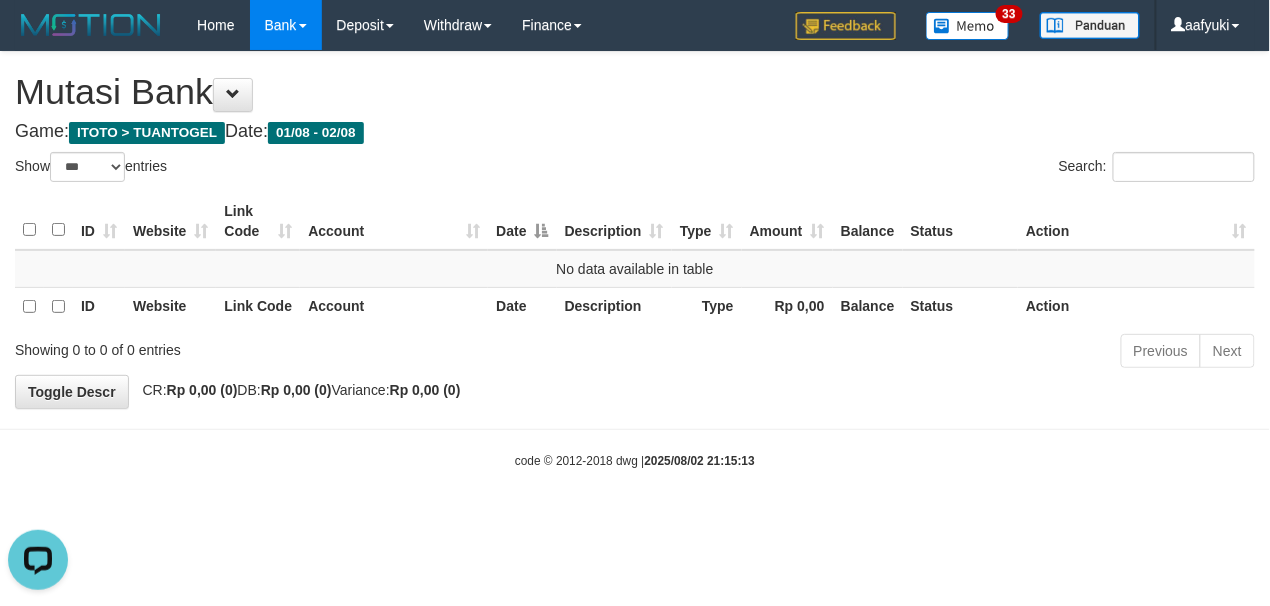 scroll, scrollTop: 0, scrollLeft: 0, axis: both 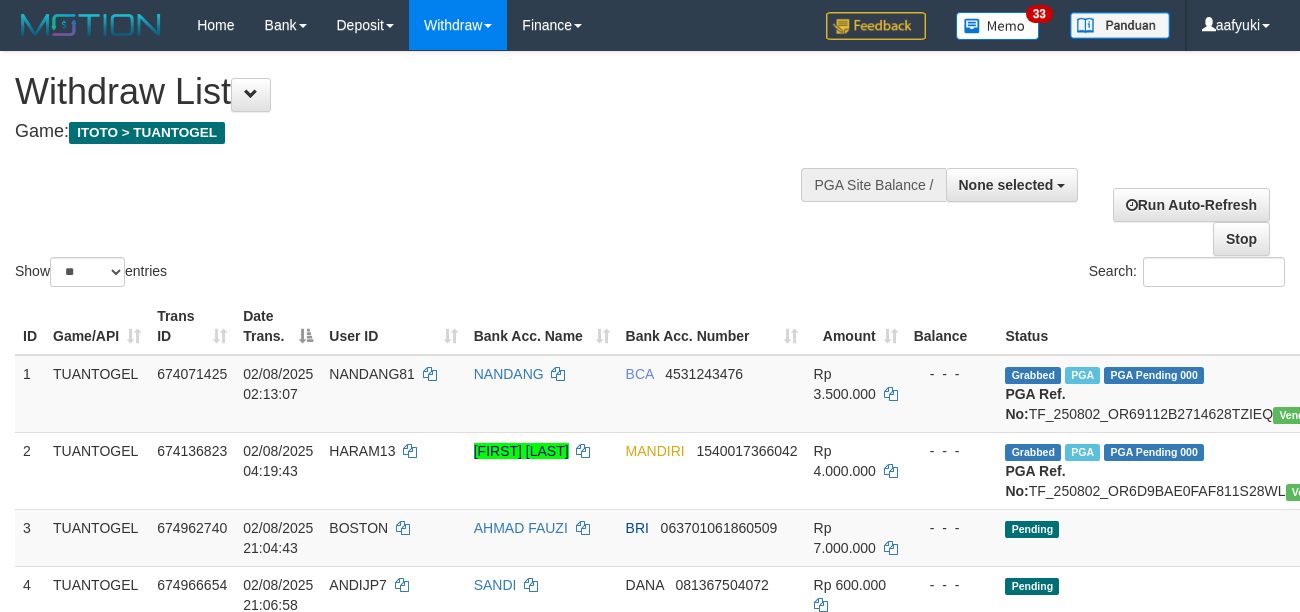 select 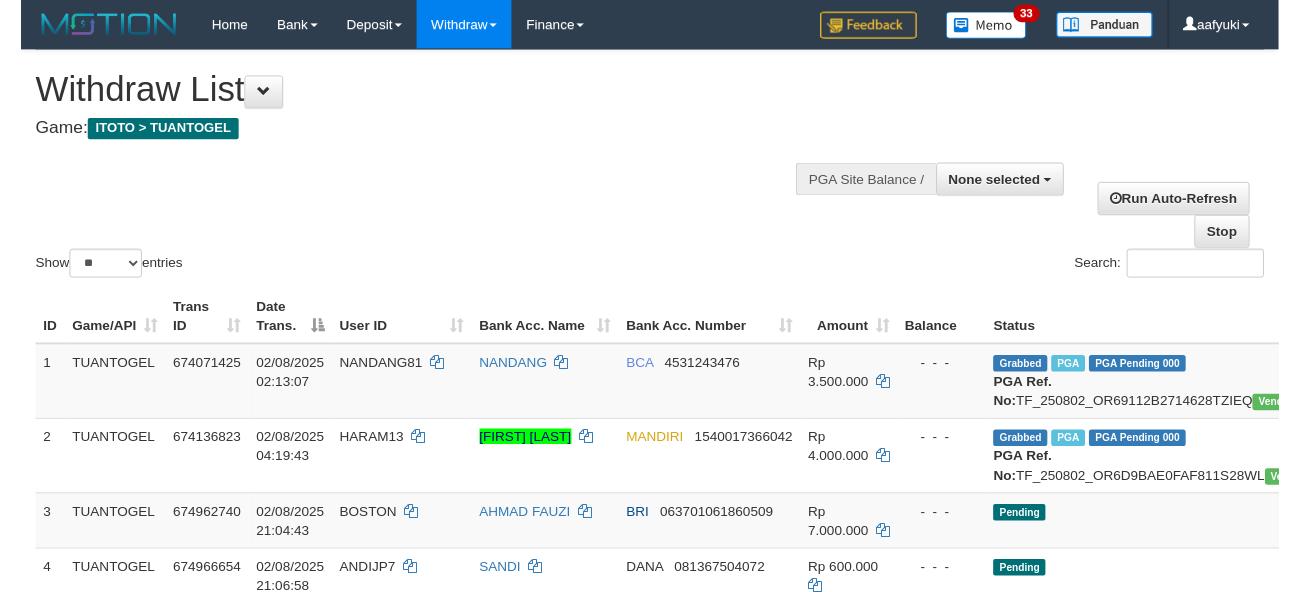 scroll, scrollTop: 266, scrollLeft: 0, axis: vertical 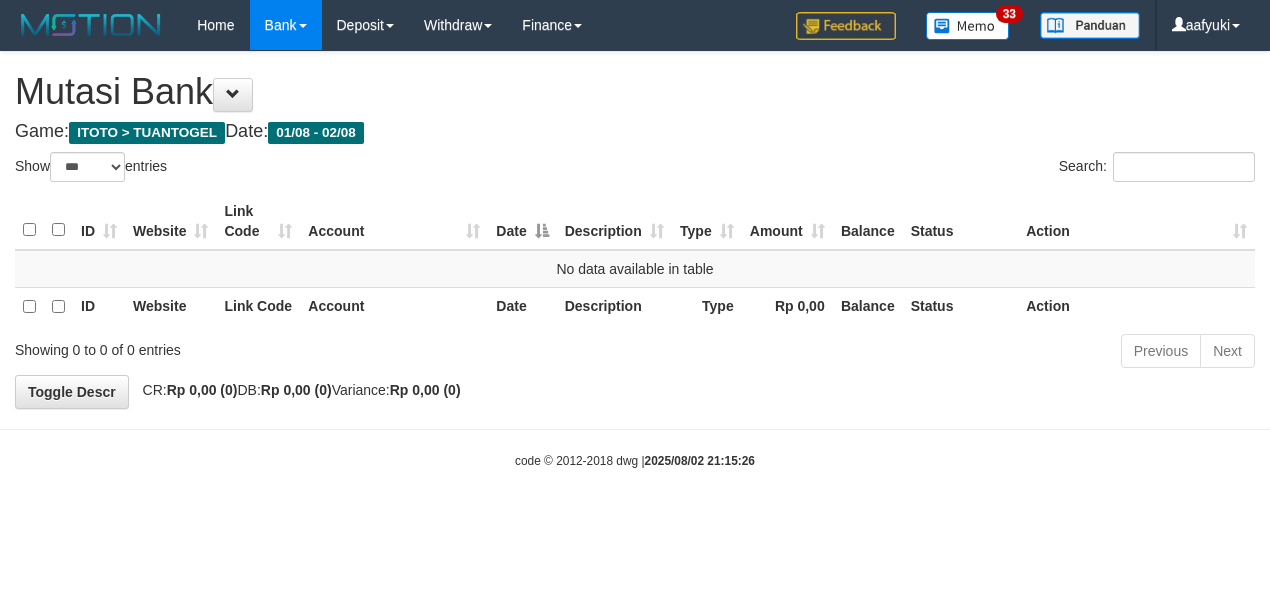 select on "***" 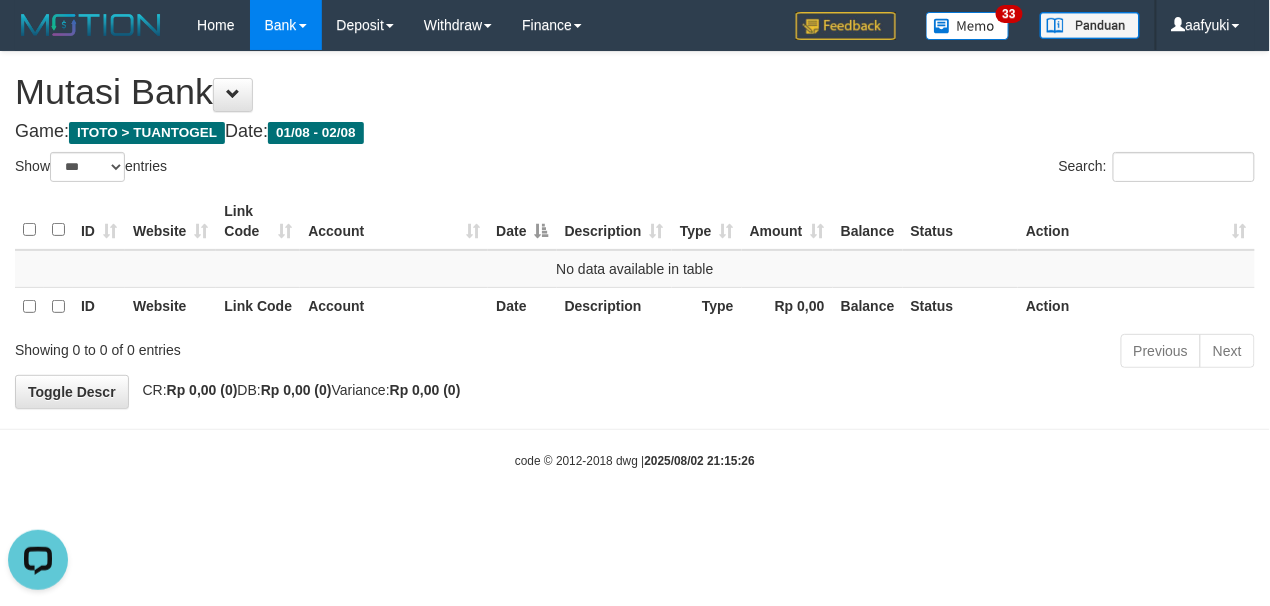 scroll, scrollTop: 0, scrollLeft: 0, axis: both 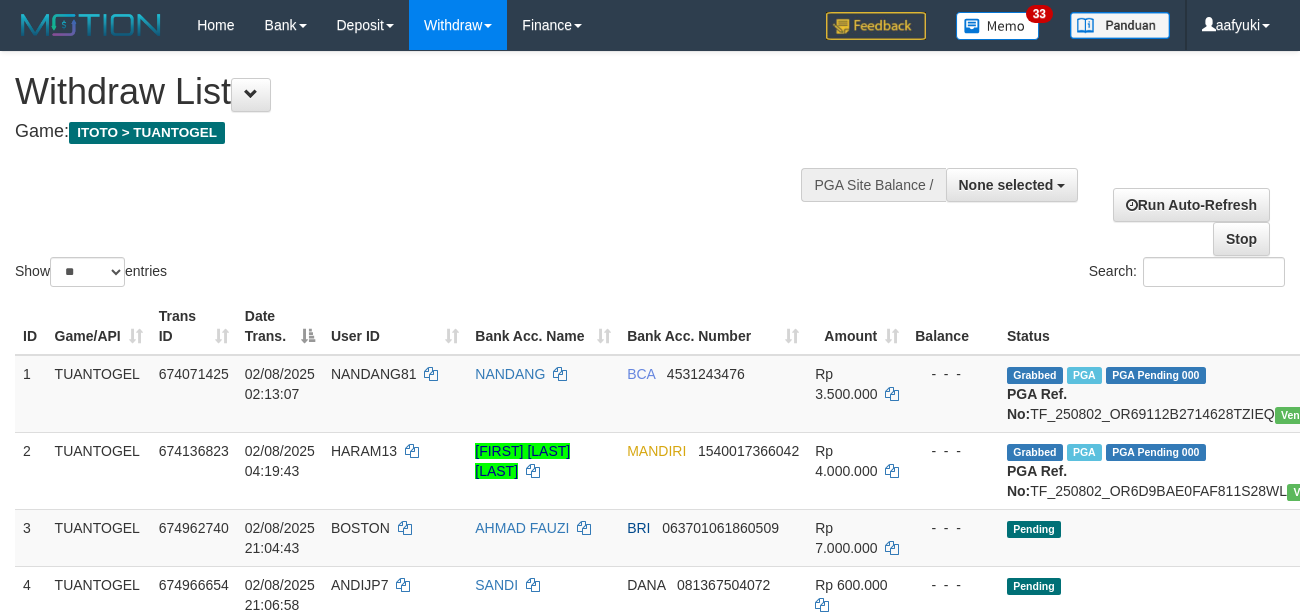 select 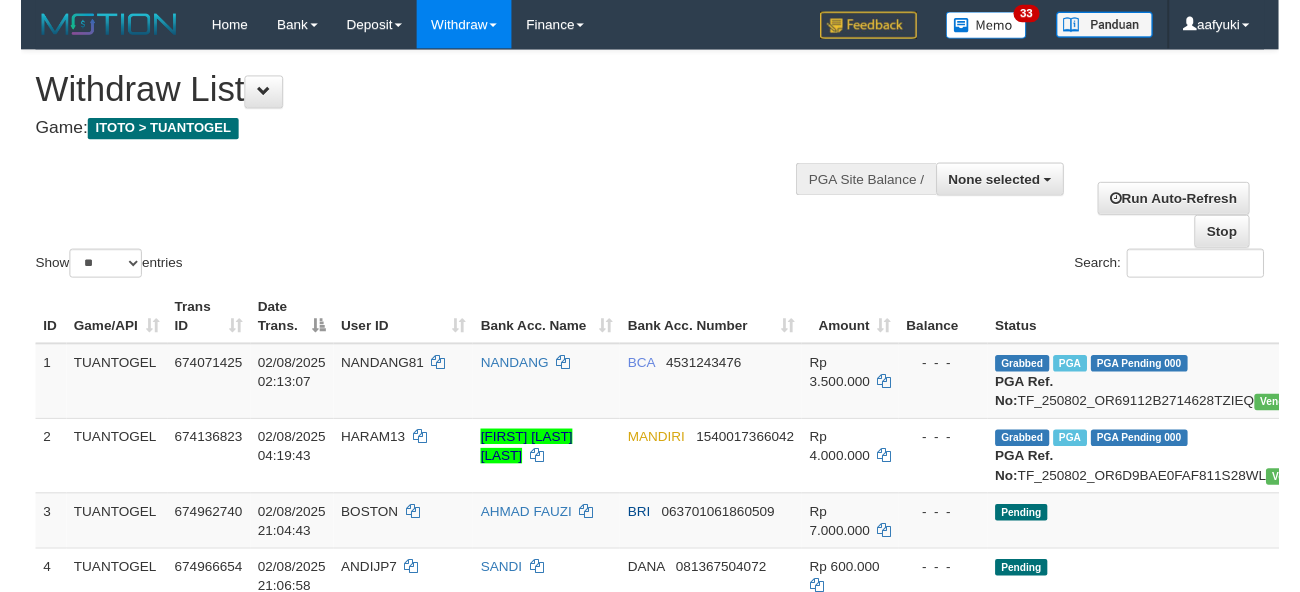 scroll, scrollTop: 266, scrollLeft: 0, axis: vertical 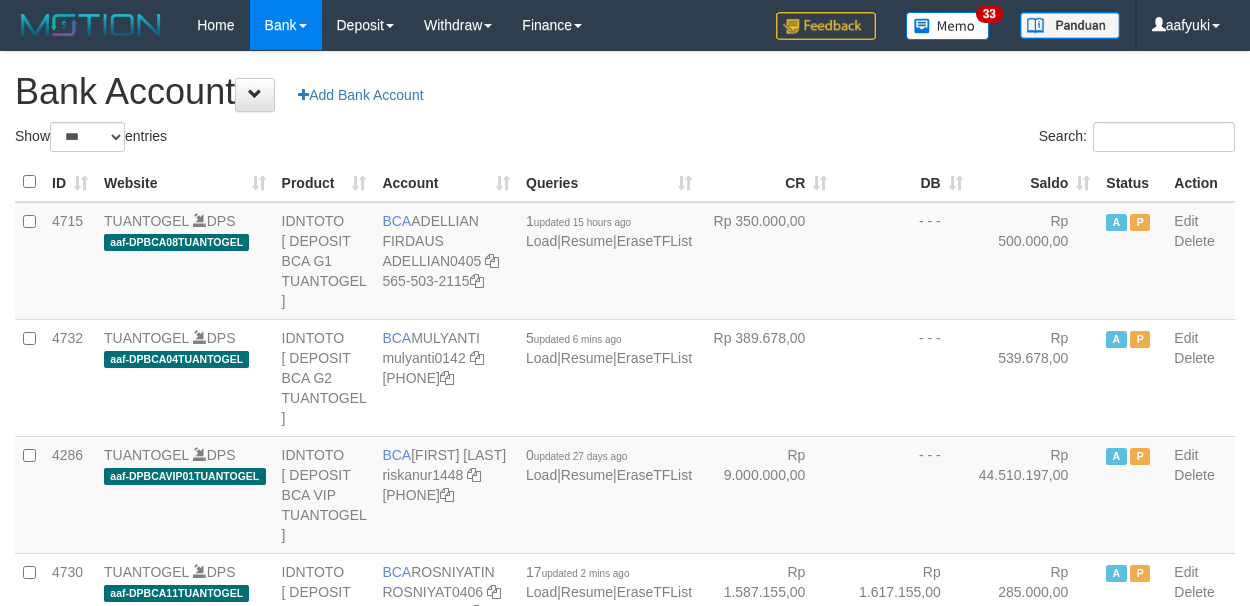 select on "***" 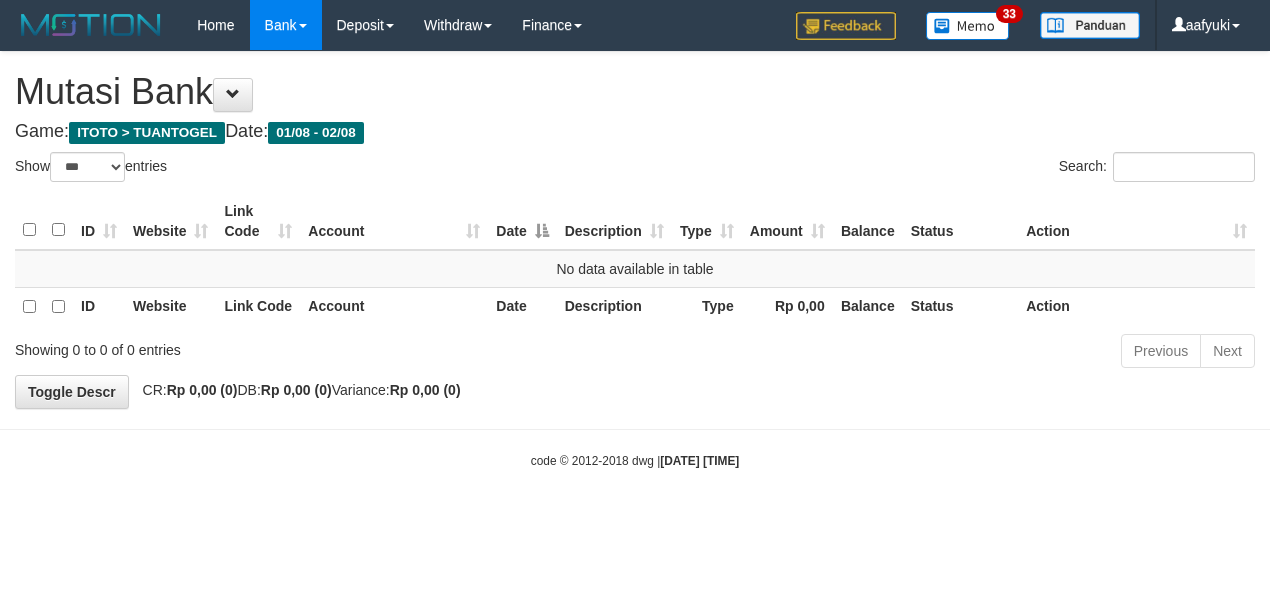select on "***" 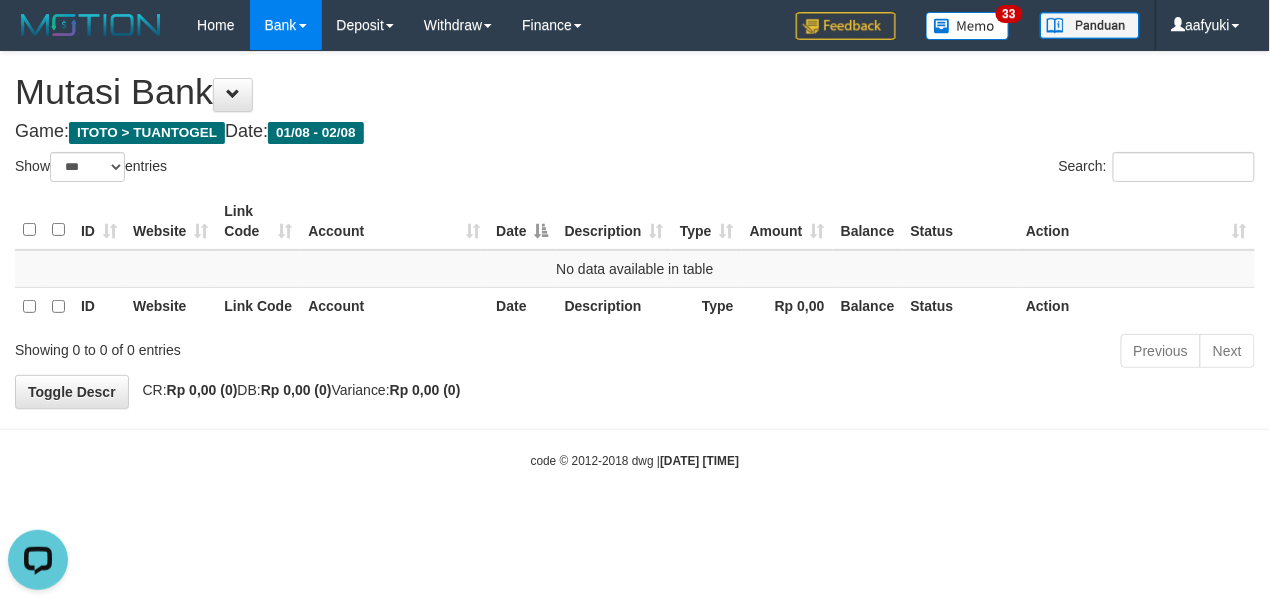 scroll, scrollTop: 0, scrollLeft: 0, axis: both 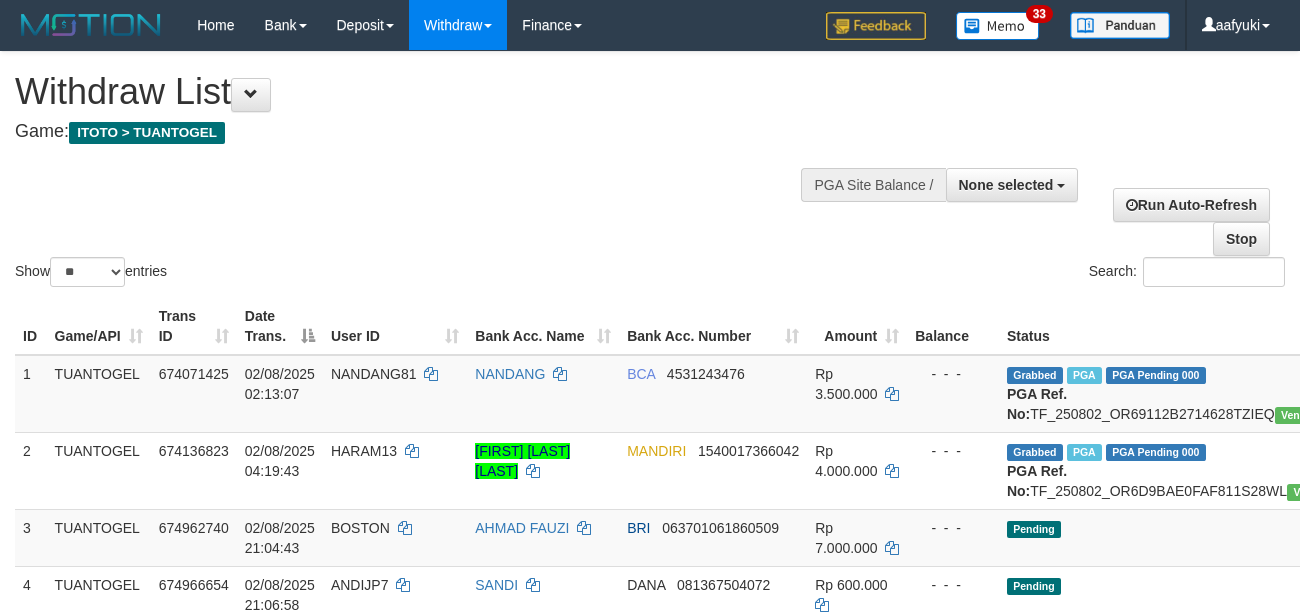 select 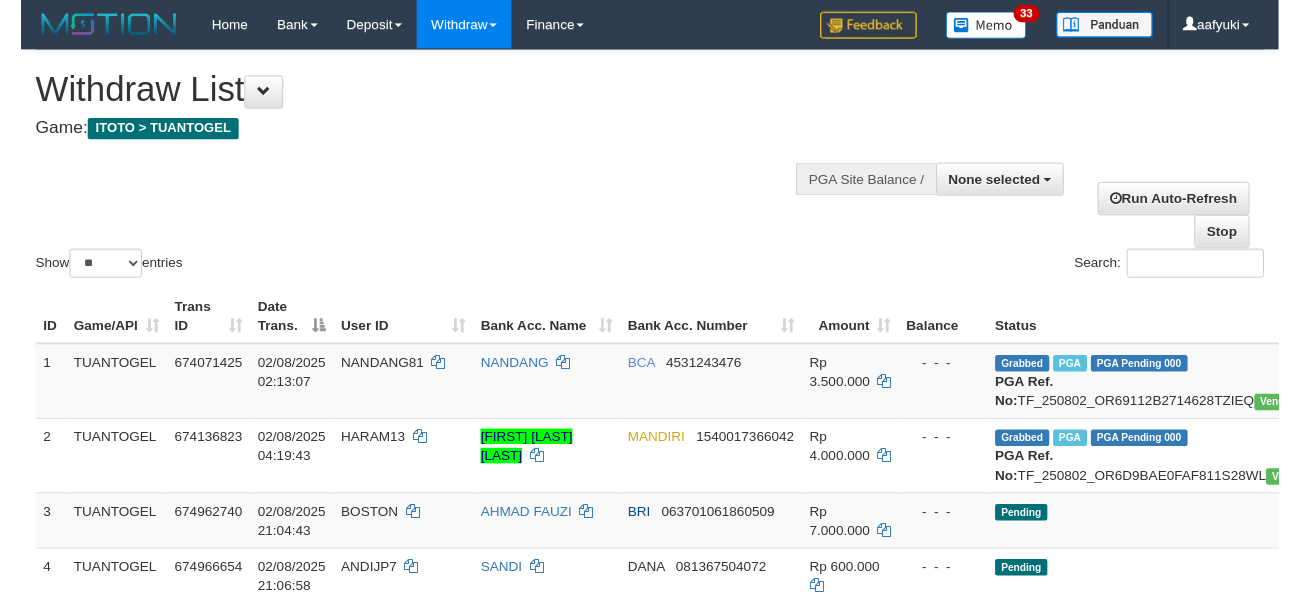 scroll, scrollTop: 266, scrollLeft: 0, axis: vertical 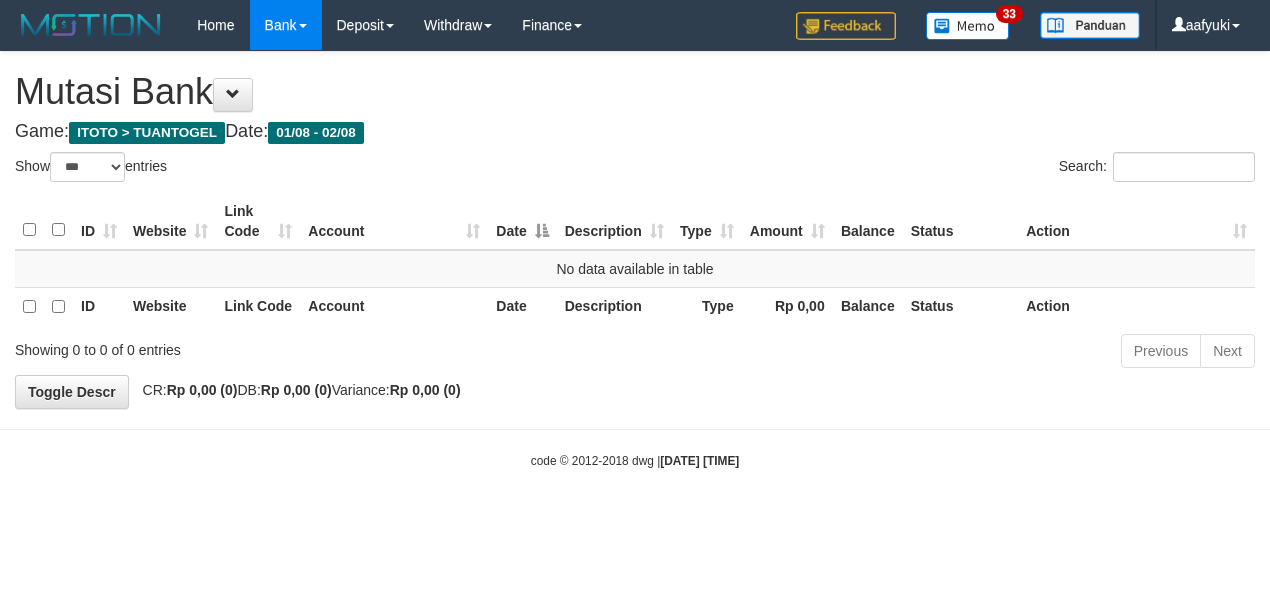 select on "***" 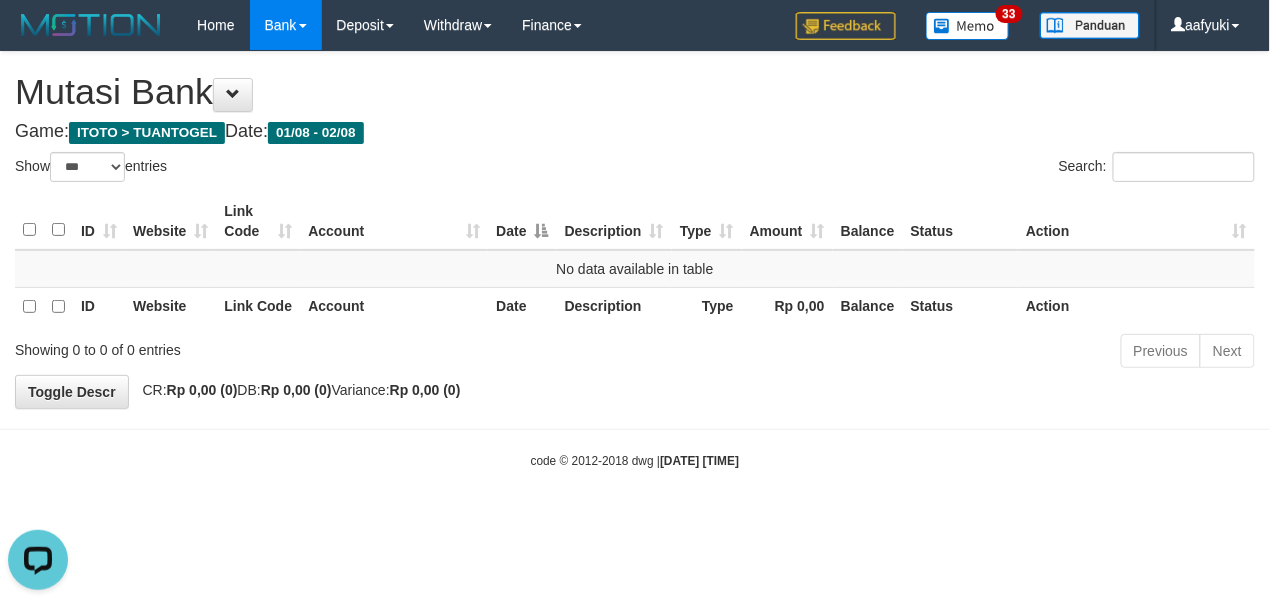 scroll, scrollTop: 0, scrollLeft: 0, axis: both 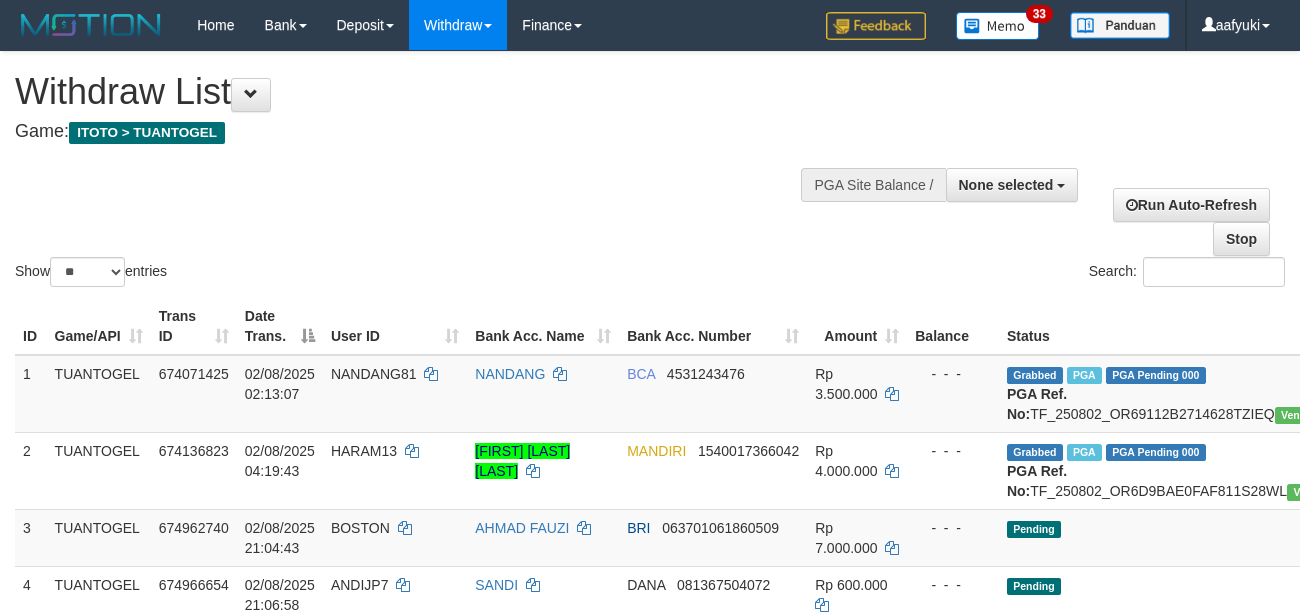 select 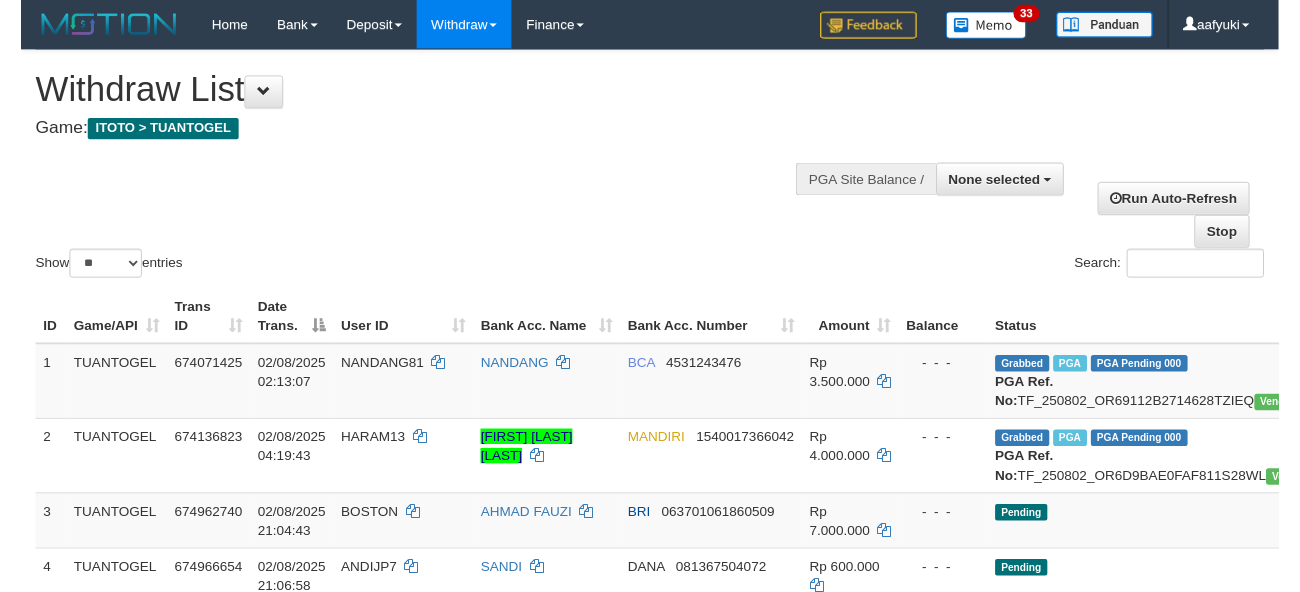 scroll, scrollTop: 266, scrollLeft: 0, axis: vertical 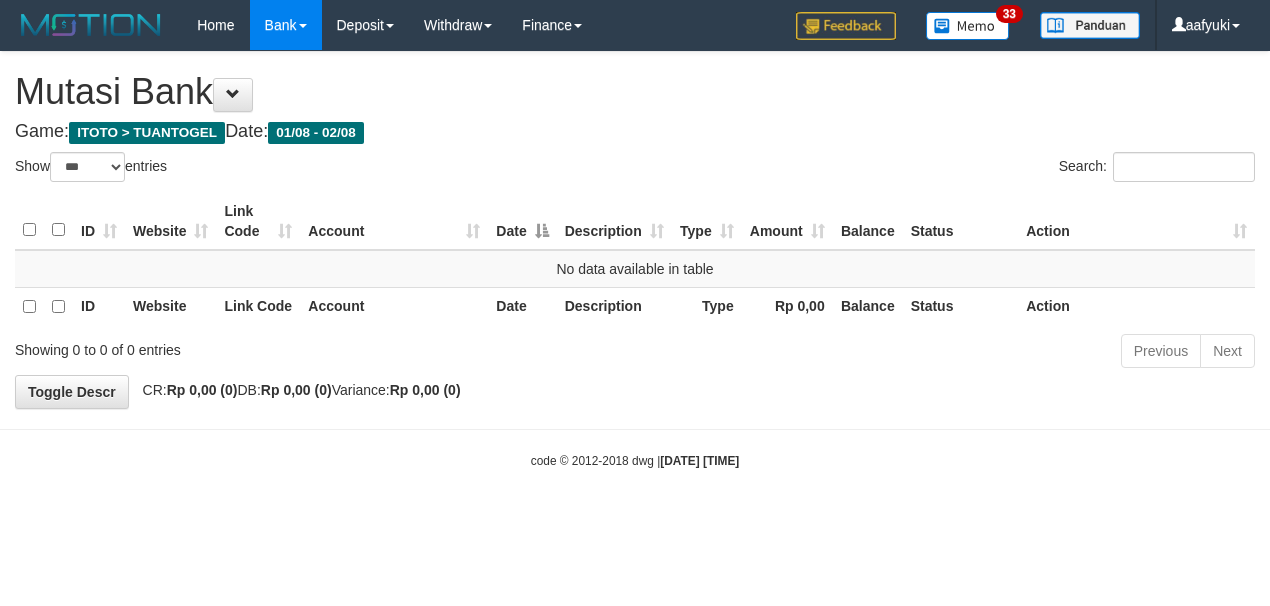 select on "***" 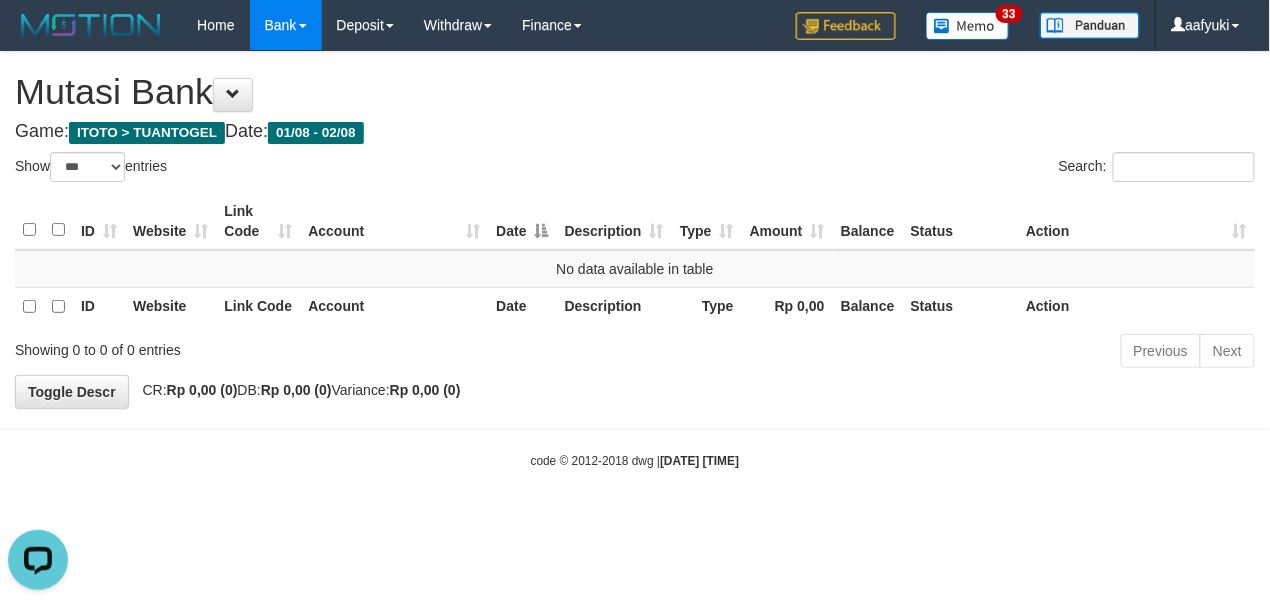 scroll, scrollTop: 0, scrollLeft: 0, axis: both 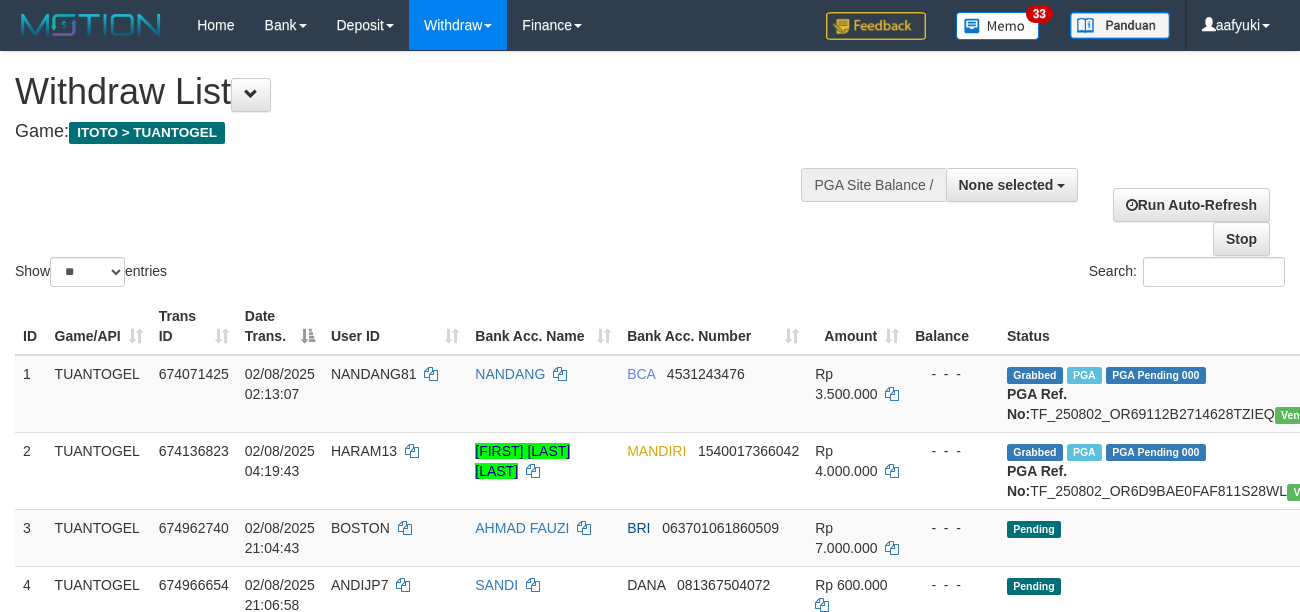 select 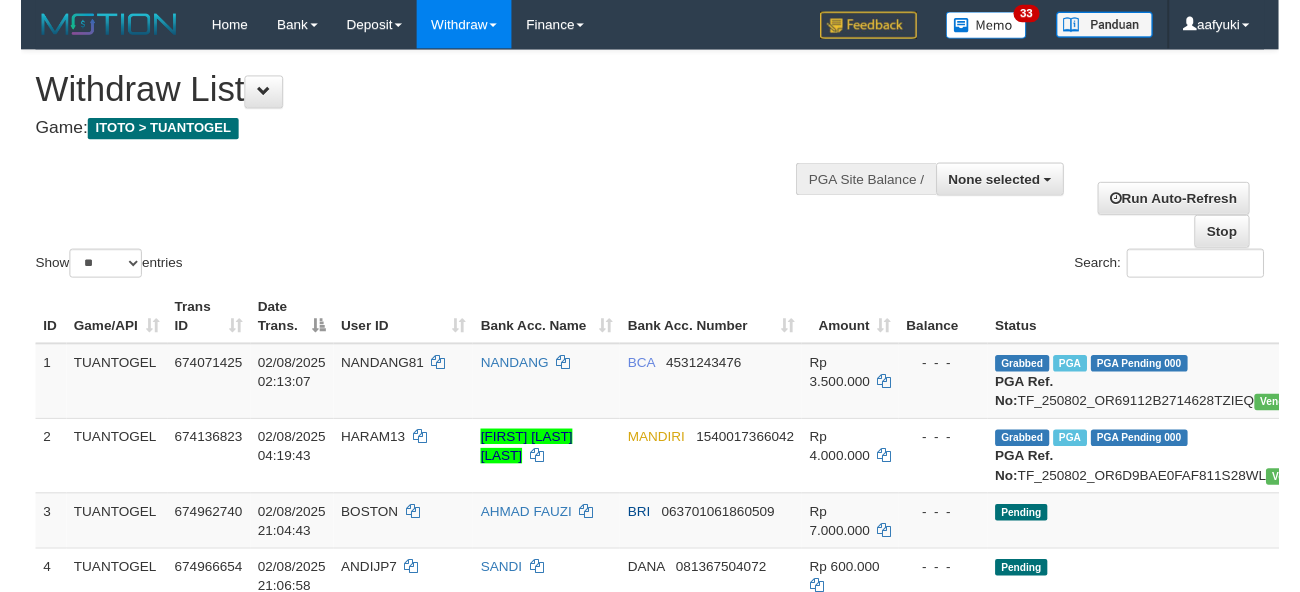 scroll, scrollTop: 266, scrollLeft: 0, axis: vertical 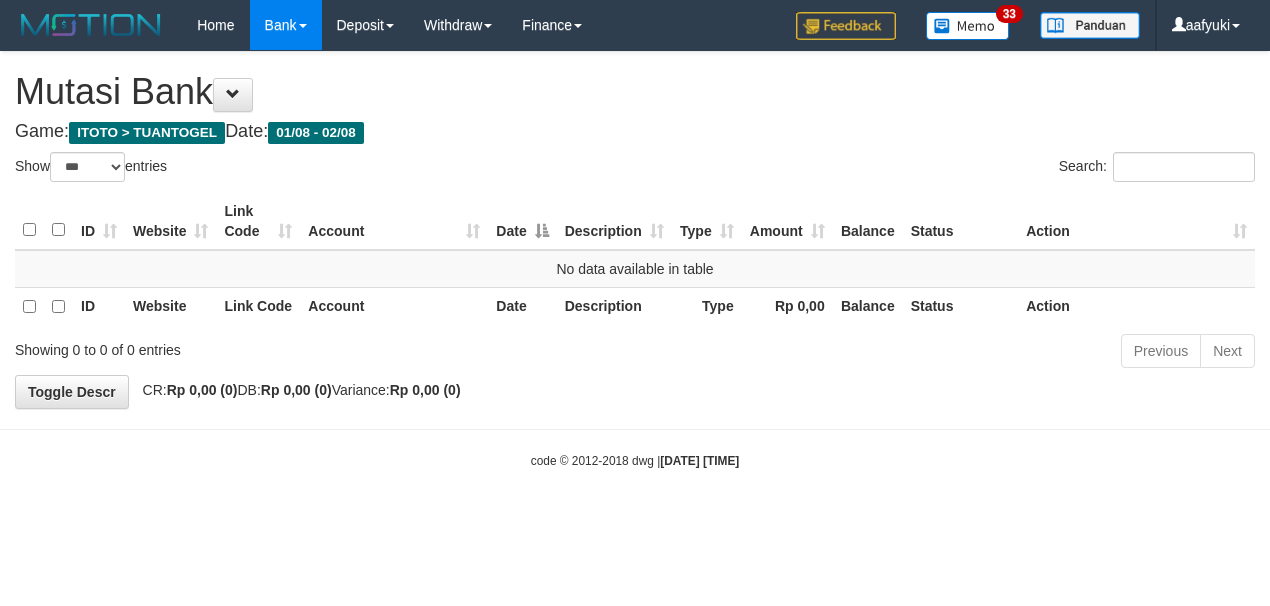 select on "***" 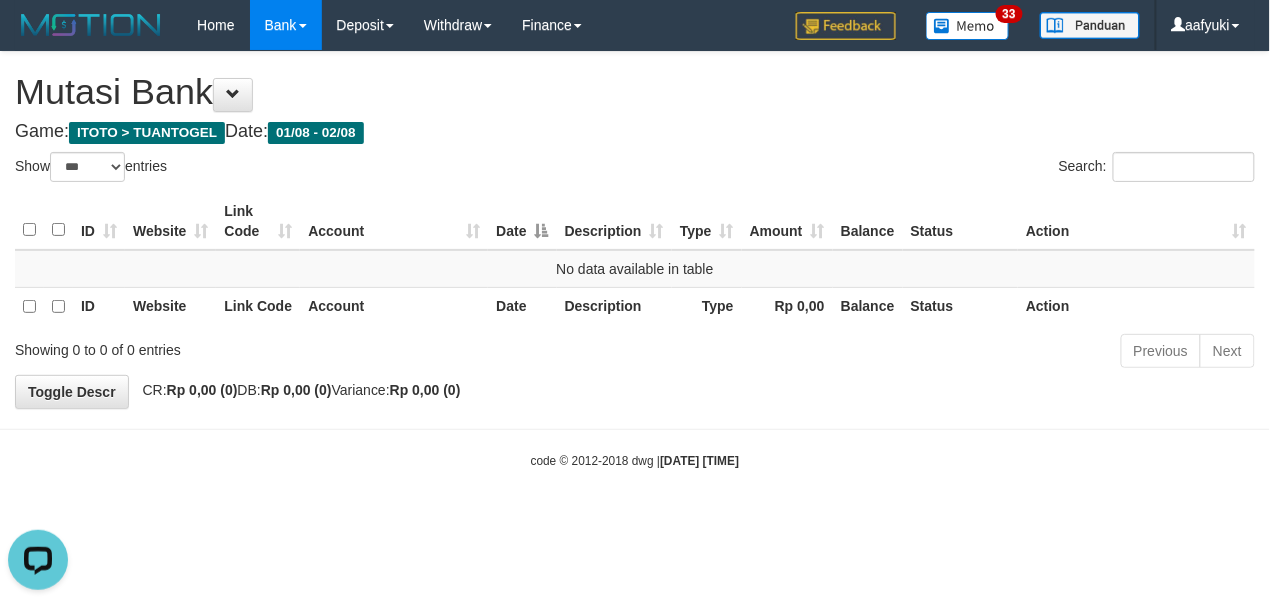 scroll, scrollTop: 0, scrollLeft: 0, axis: both 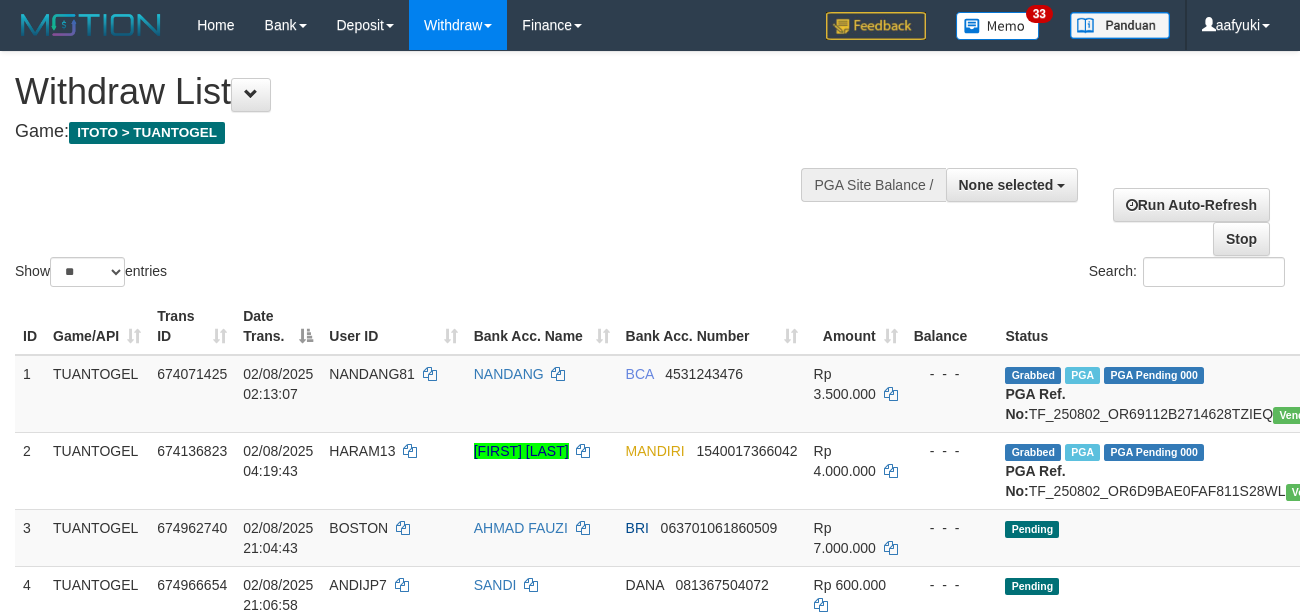select 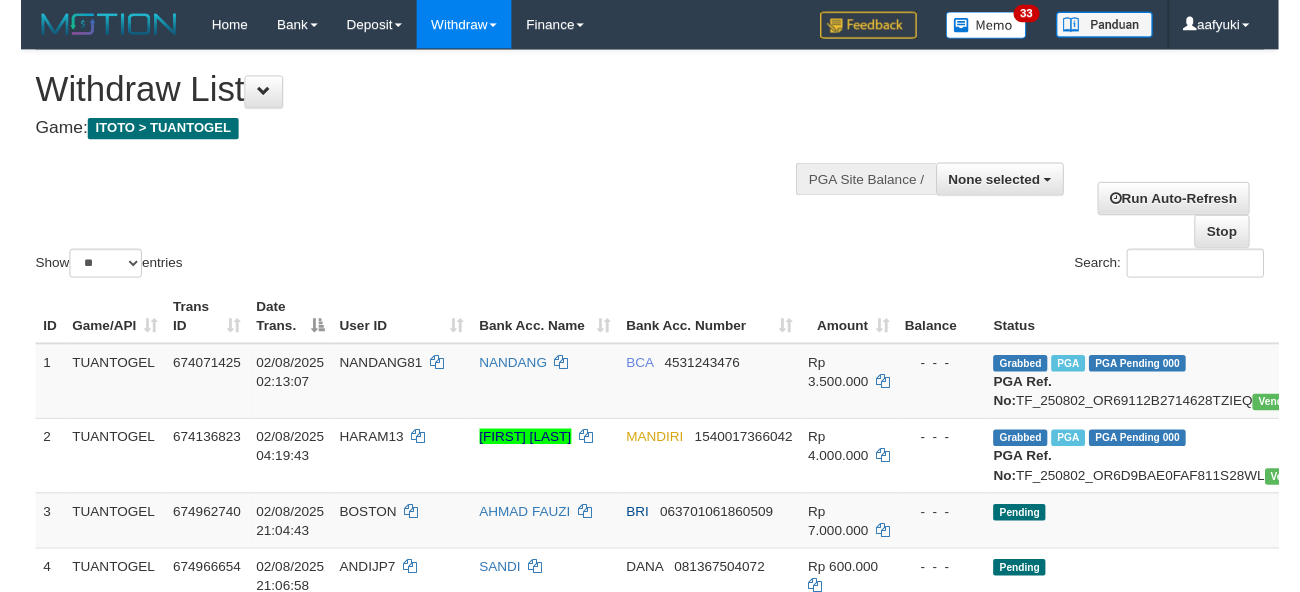 scroll, scrollTop: 266, scrollLeft: 0, axis: vertical 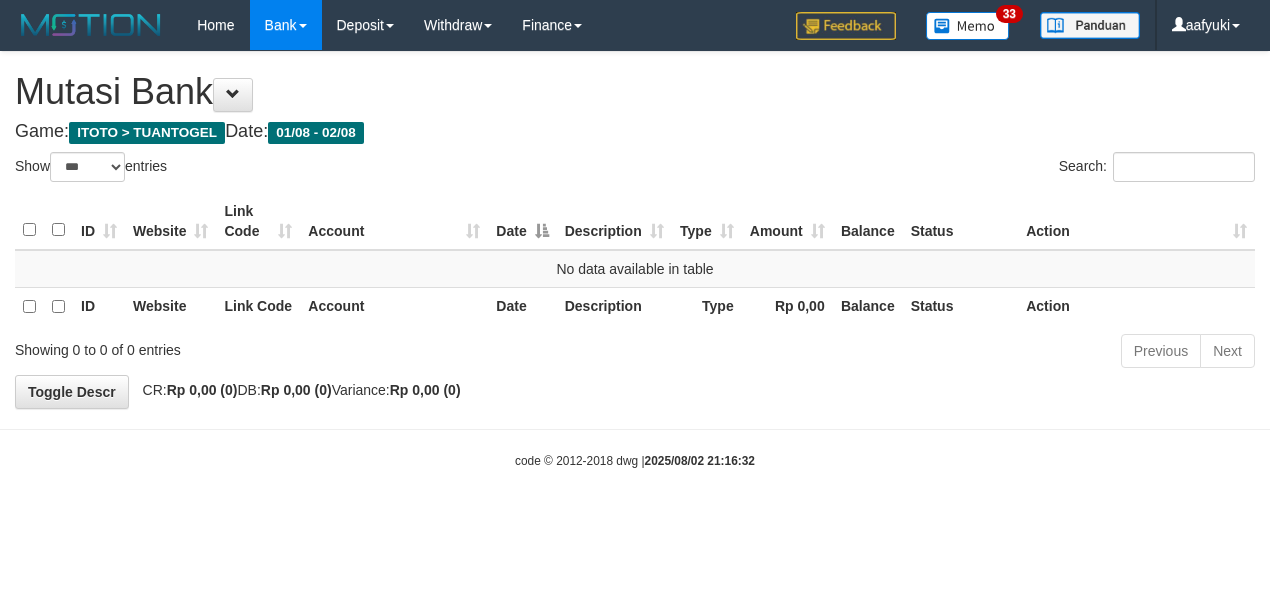 select on "***" 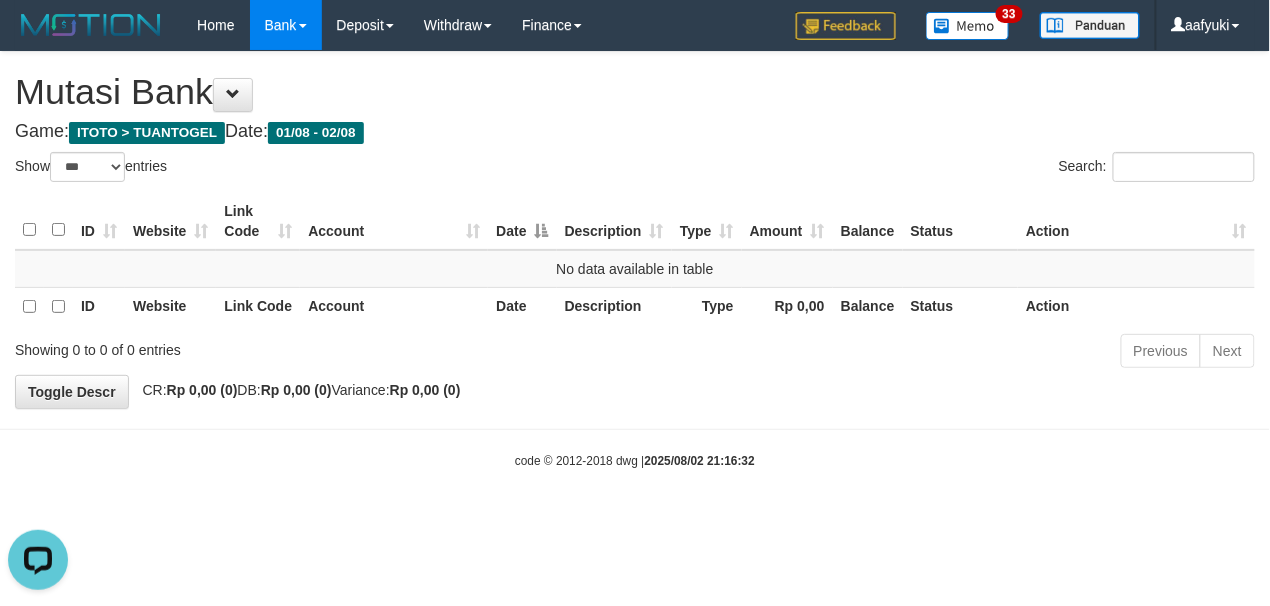 scroll, scrollTop: 0, scrollLeft: 0, axis: both 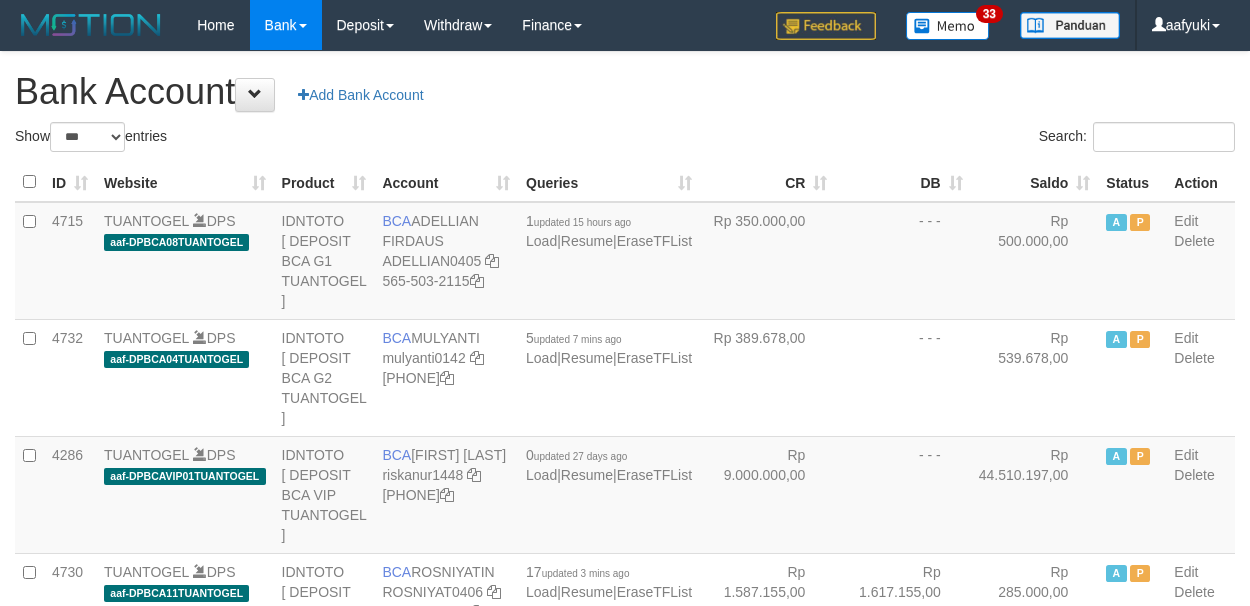 select on "***" 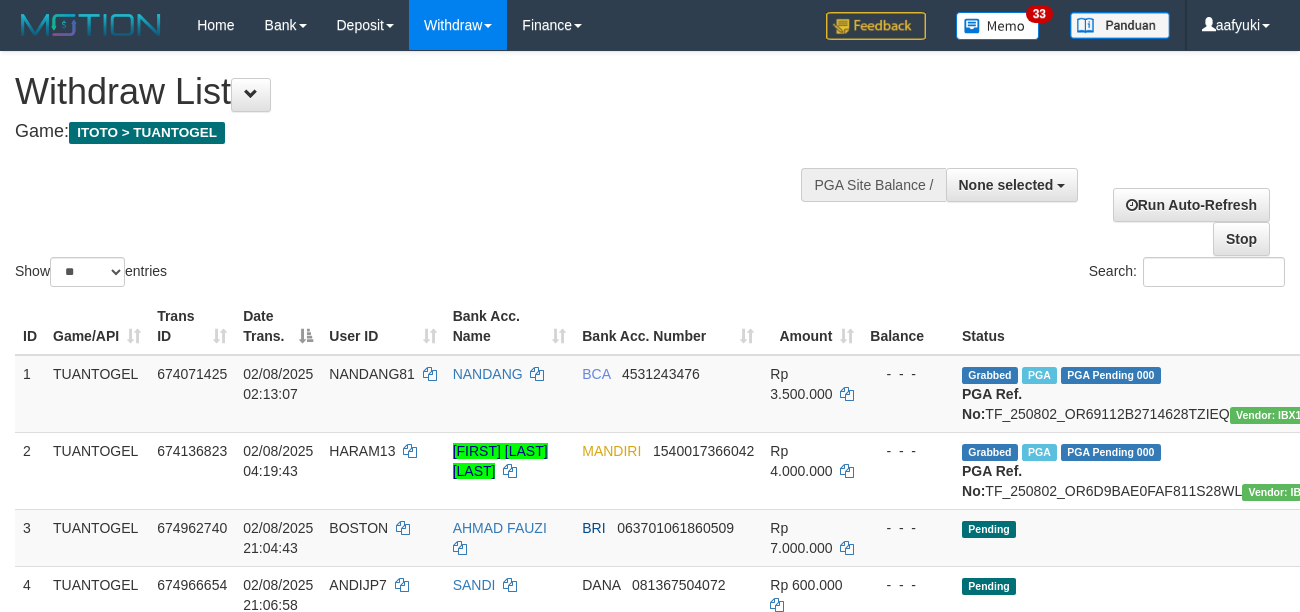 select 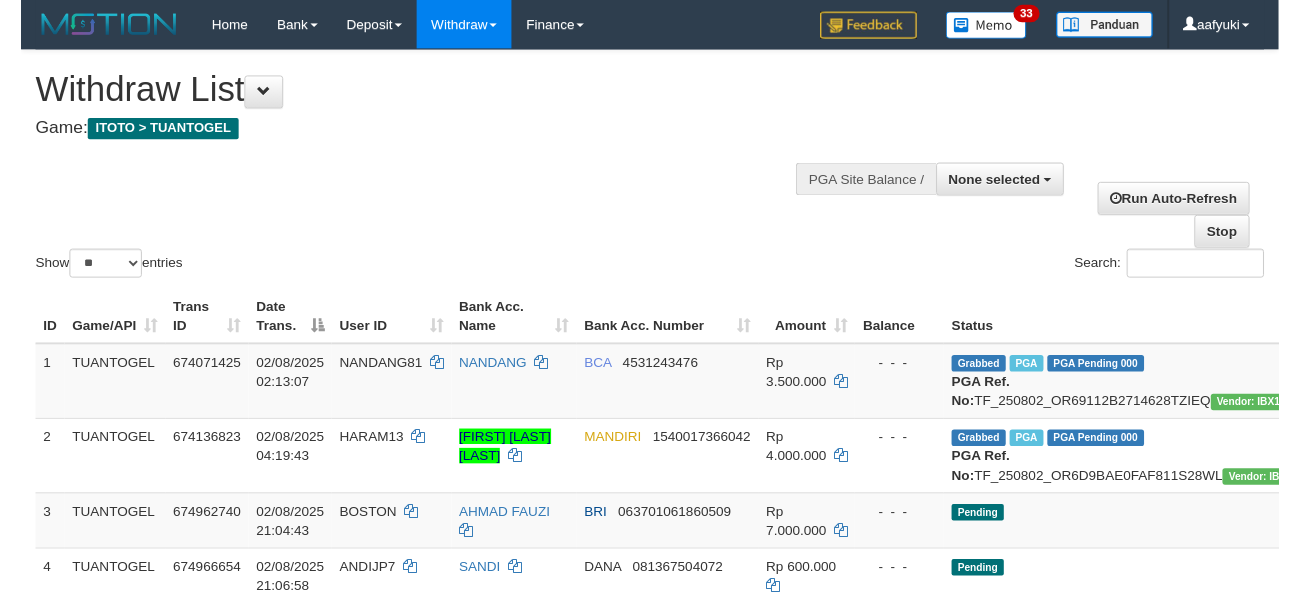 scroll, scrollTop: 266, scrollLeft: 0, axis: vertical 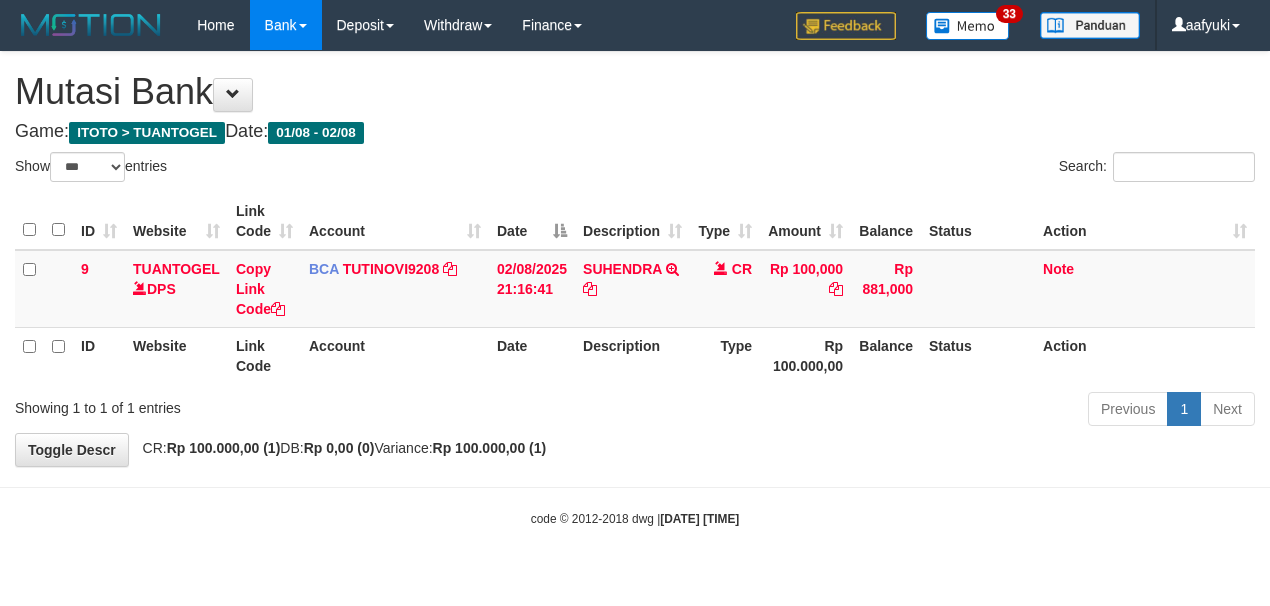 select on "***" 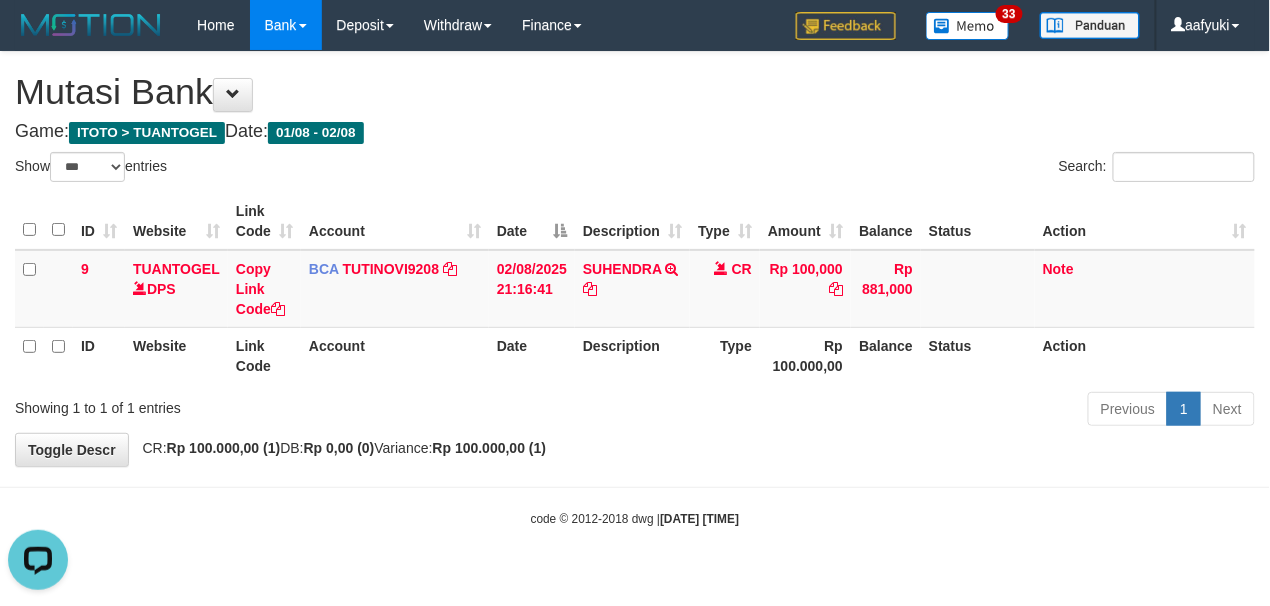 scroll, scrollTop: 0, scrollLeft: 0, axis: both 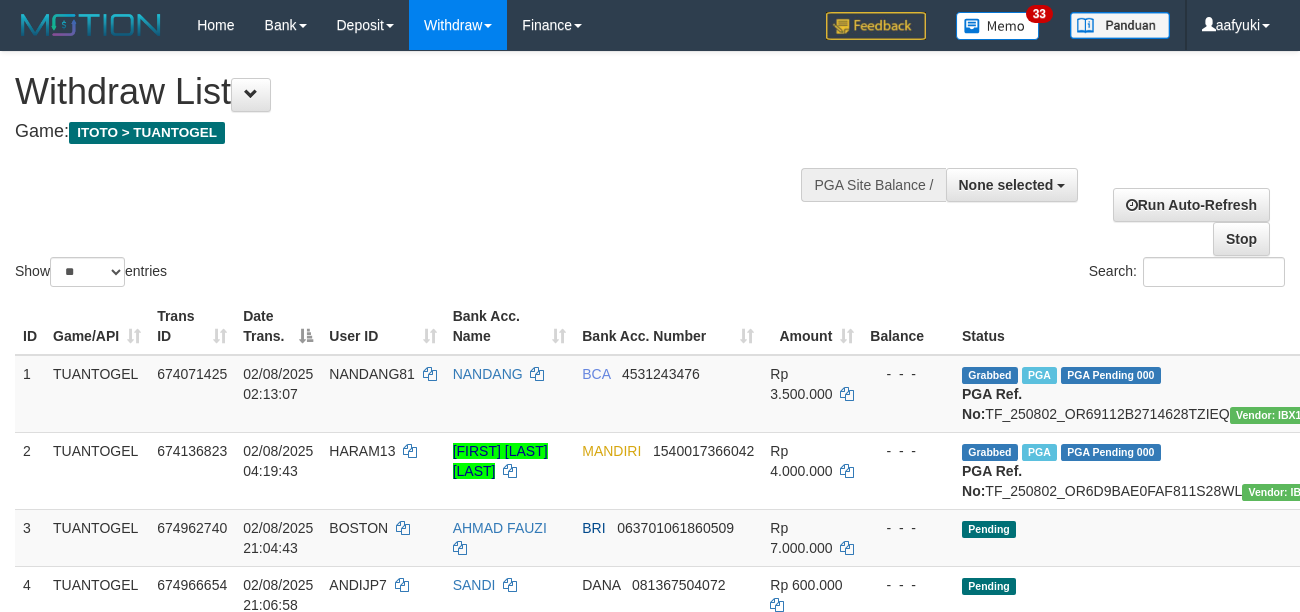 select 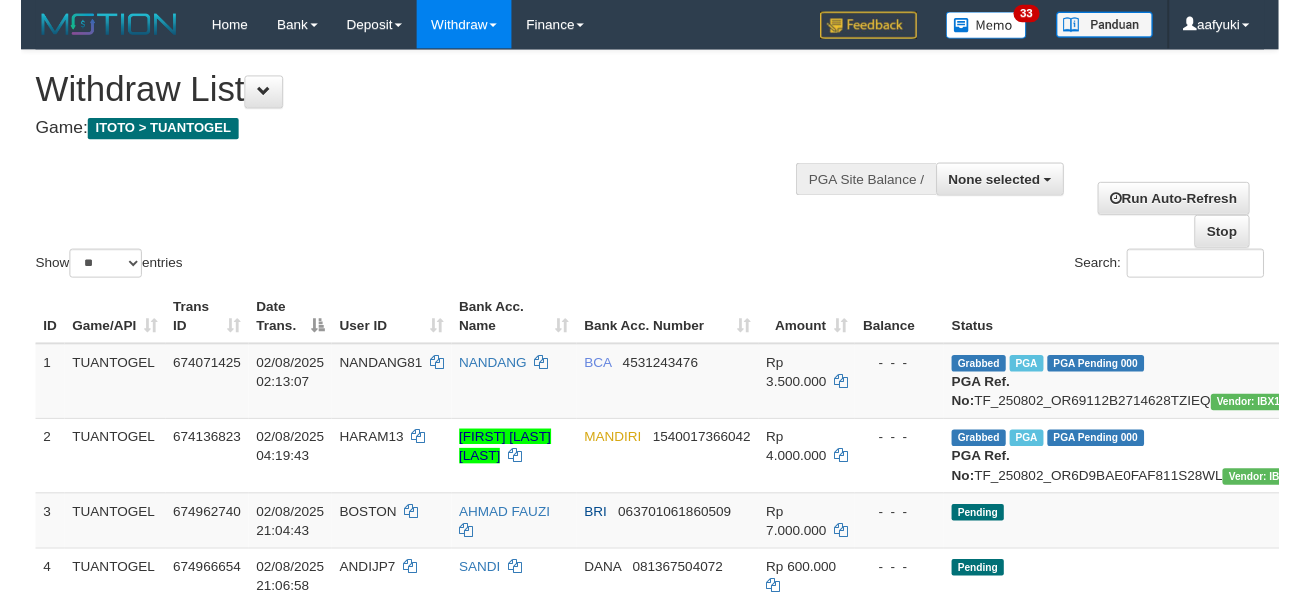 scroll, scrollTop: 266, scrollLeft: 0, axis: vertical 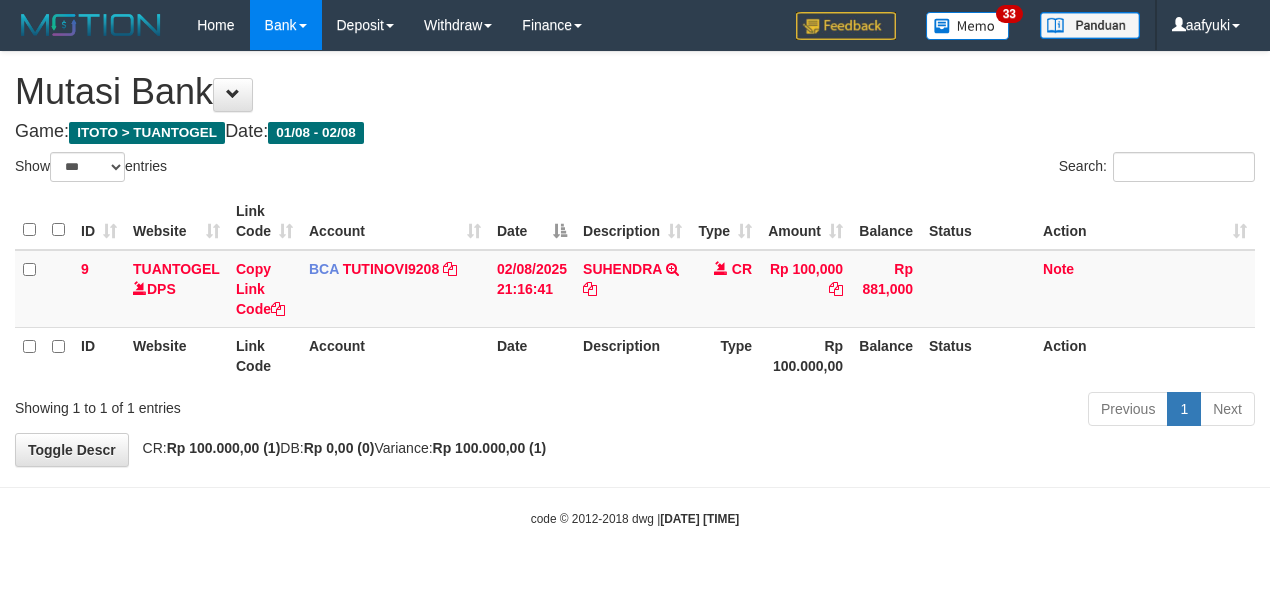 select on "***" 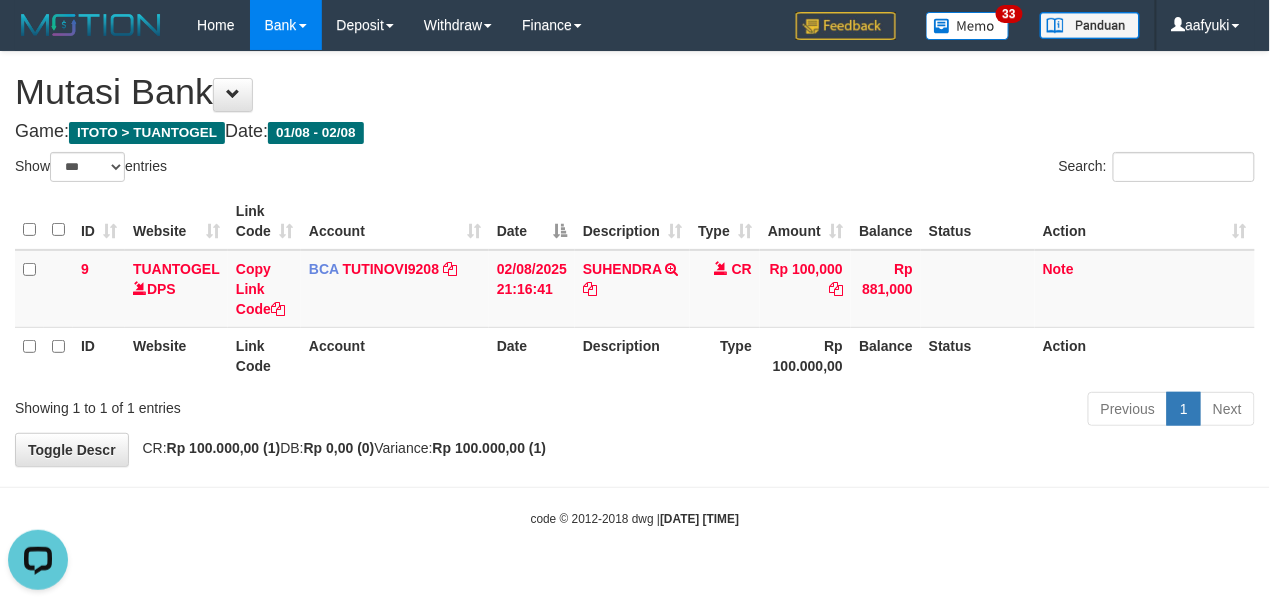 scroll, scrollTop: 0, scrollLeft: 0, axis: both 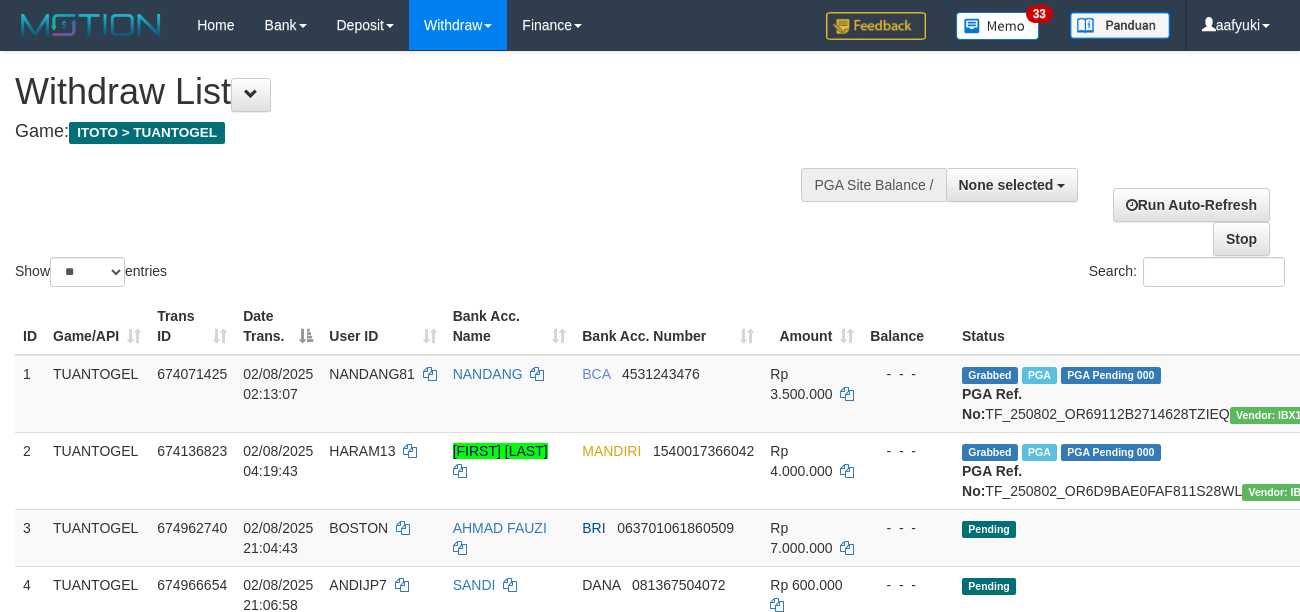 select 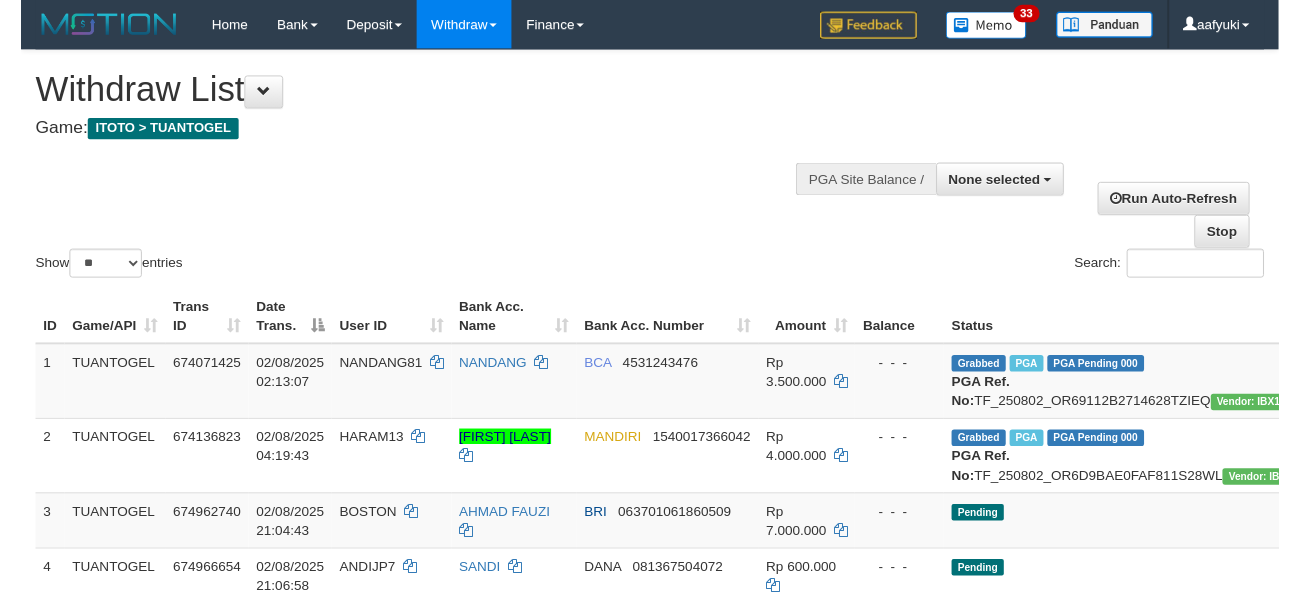 scroll, scrollTop: 266, scrollLeft: 0, axis: vertical 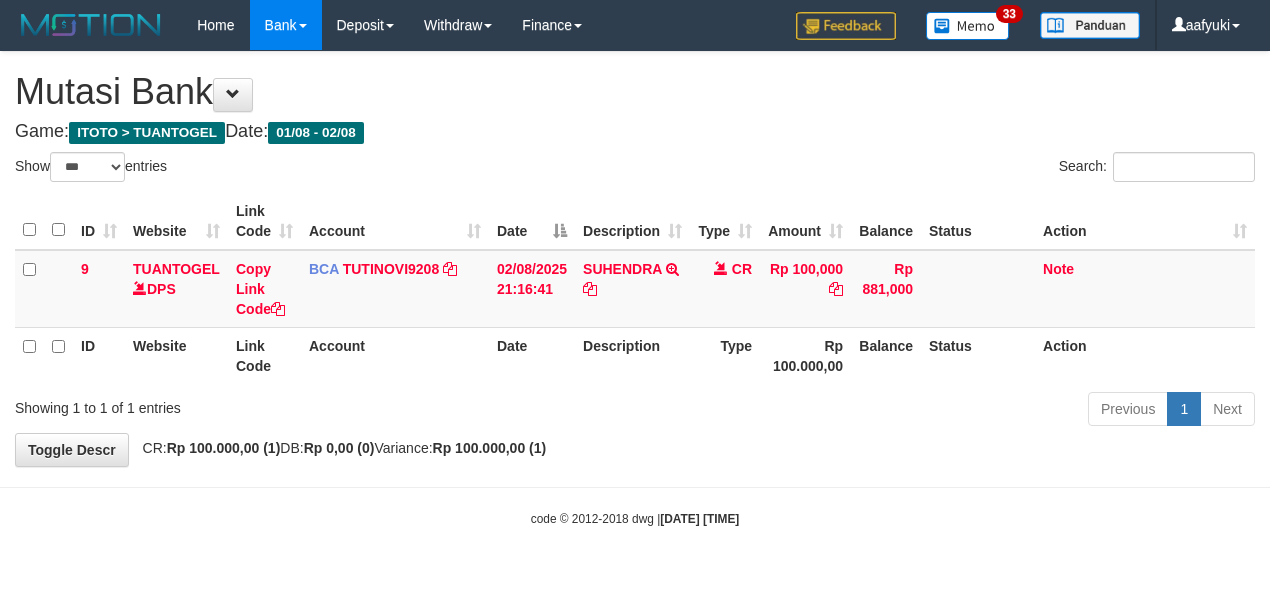 select on "***" 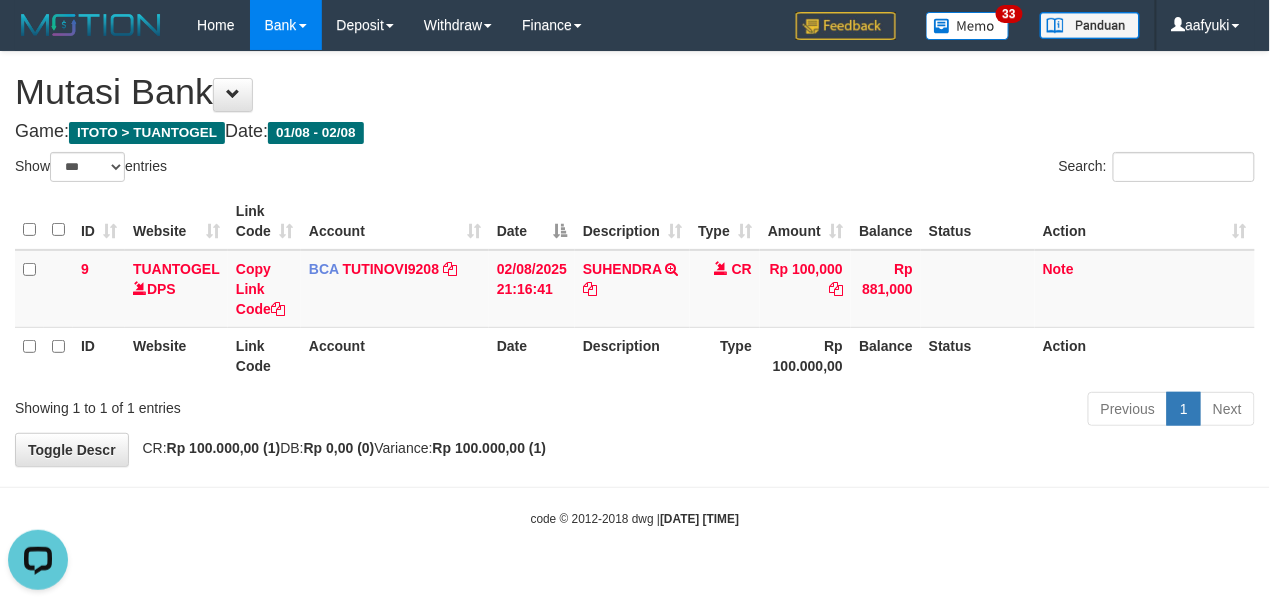 scroll, scrollTop: 0, scrollLeft: 0, axis: both 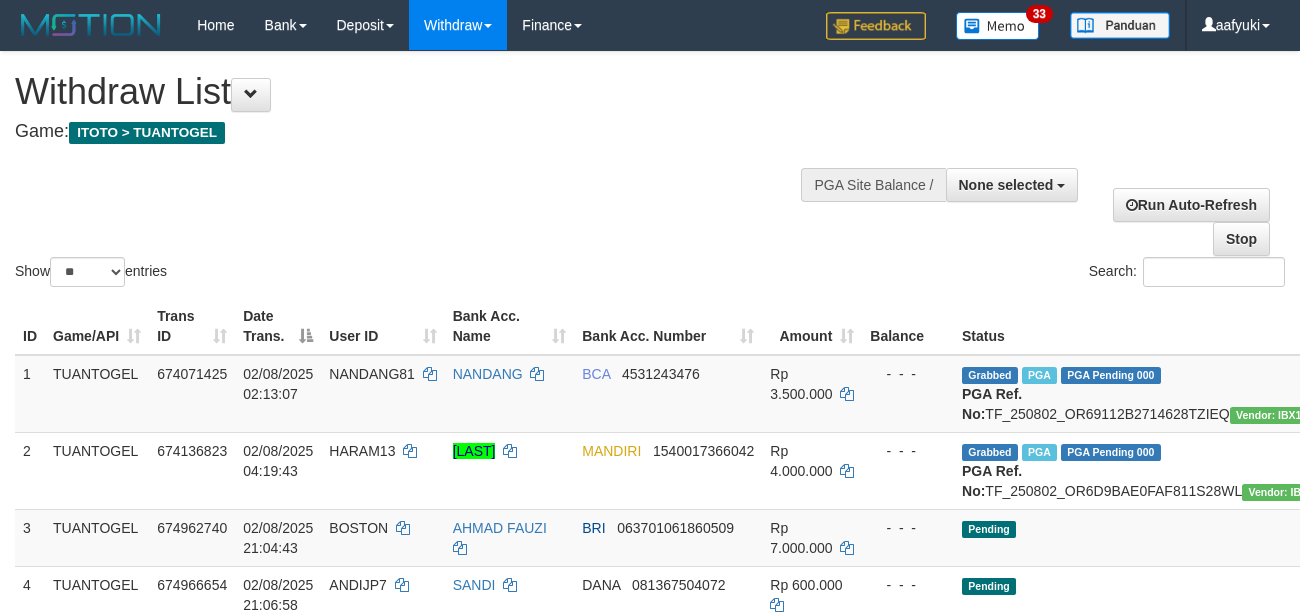 select 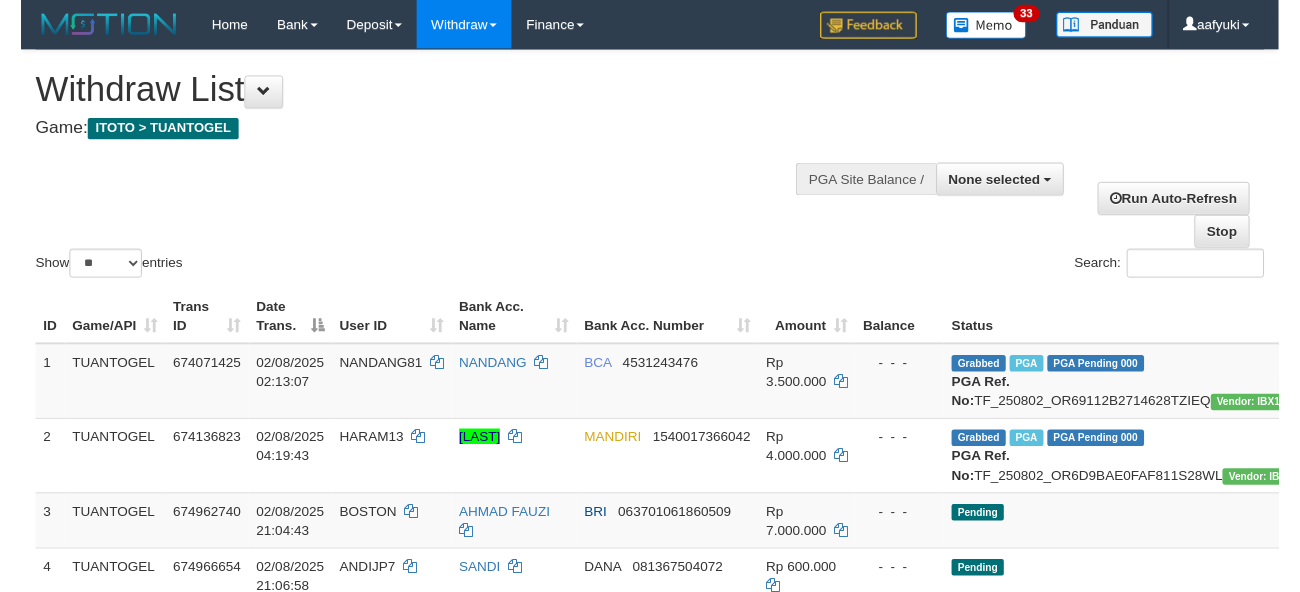 scroll, scrollTop: 266, scrollLeft: 0, axis: vertical 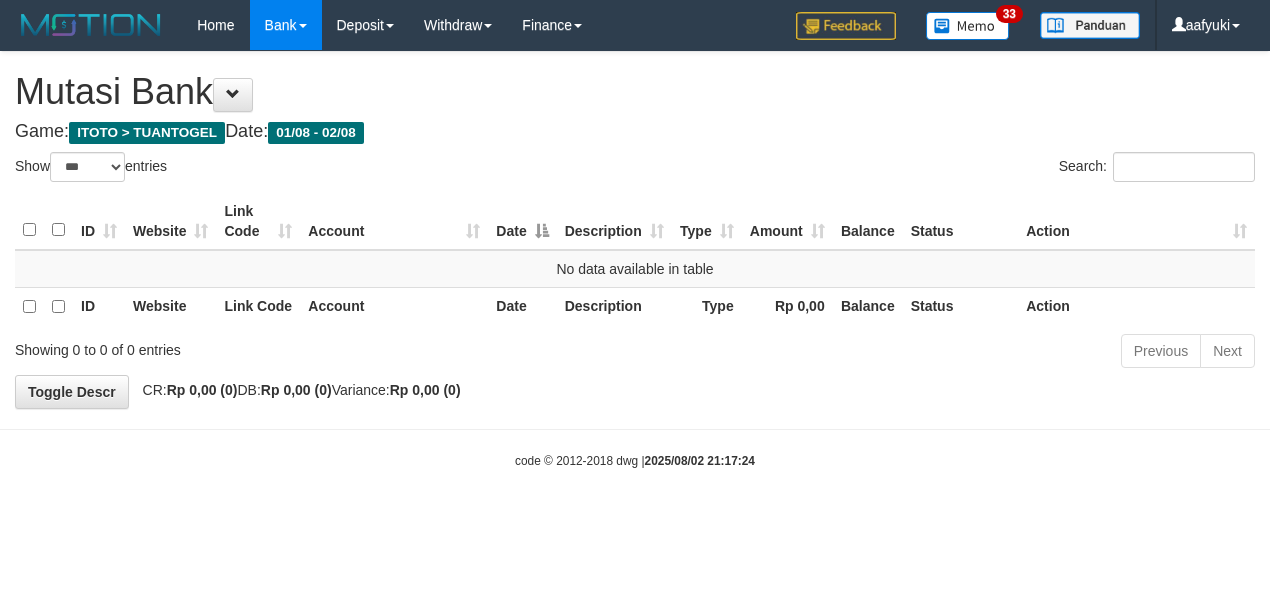 select on "***" 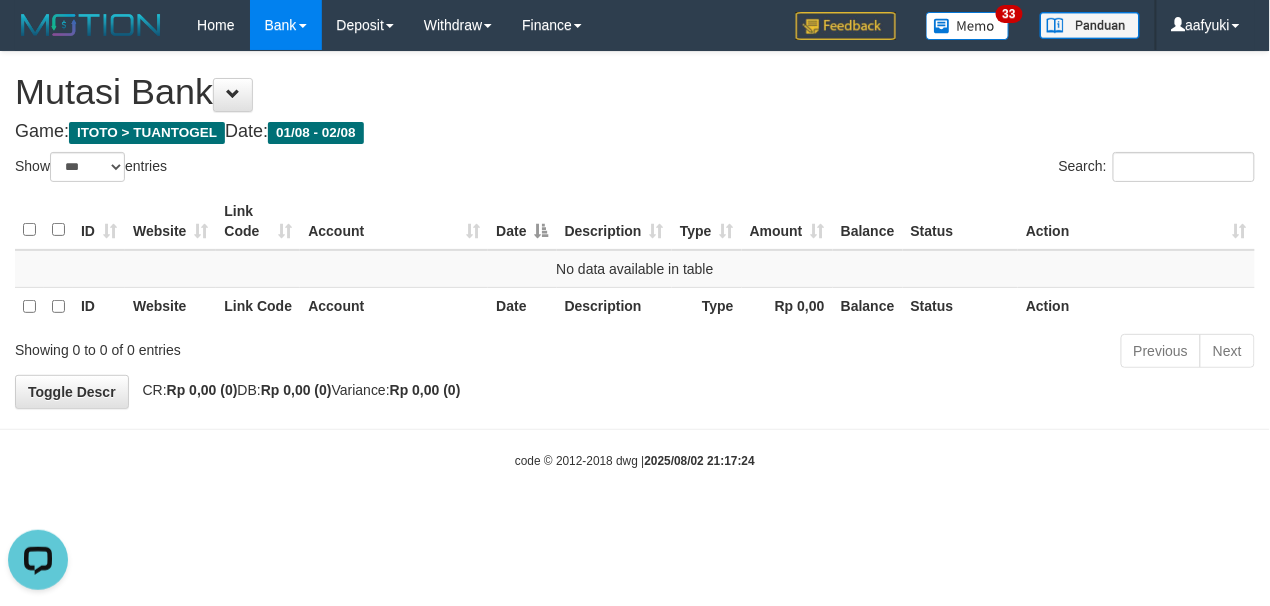 scroll, scrollTop: 0, scrollLeft: 0, axis: both 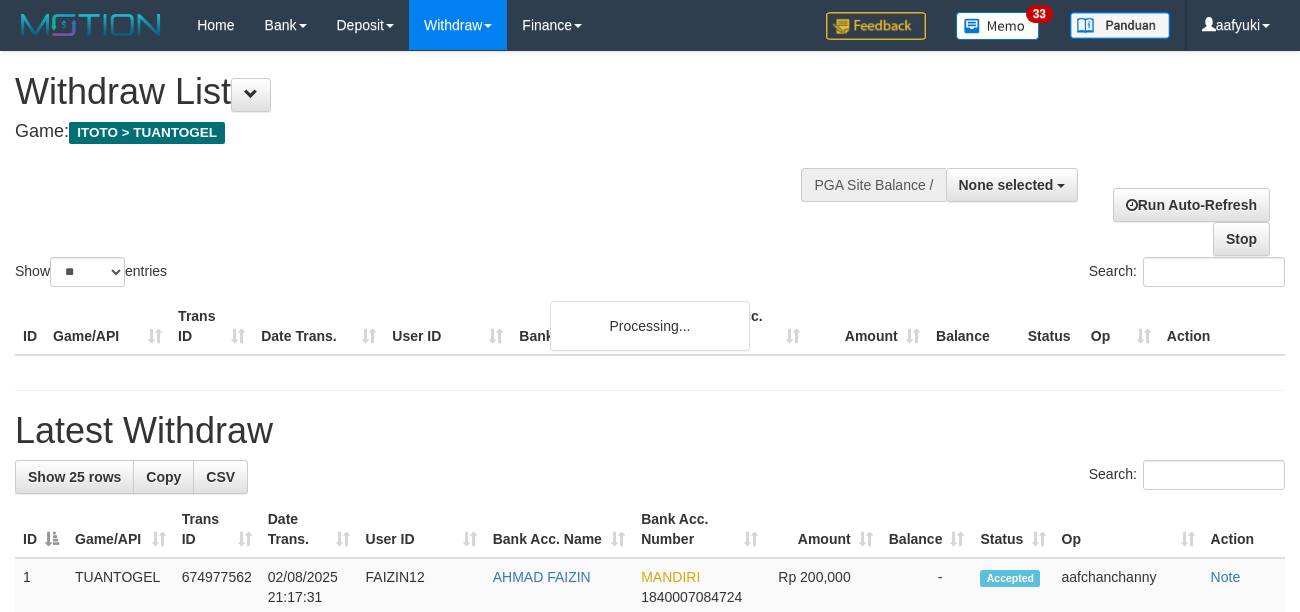 select 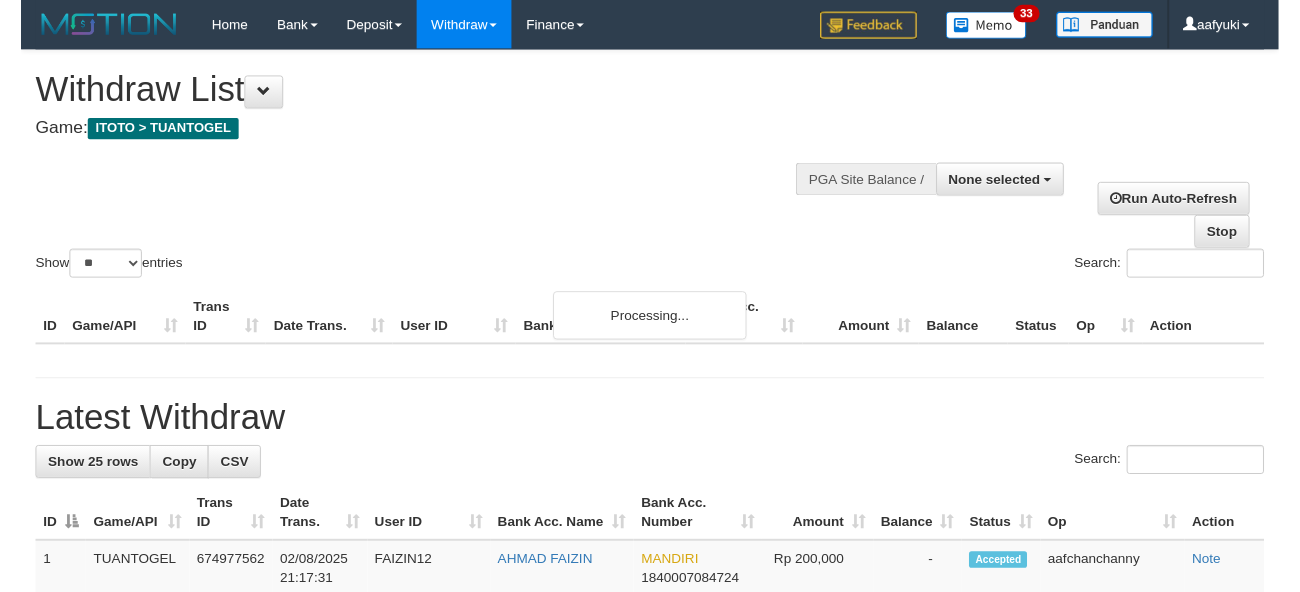 scroll, scrollTop: 266, scrollLeft: 0, axis: vertical 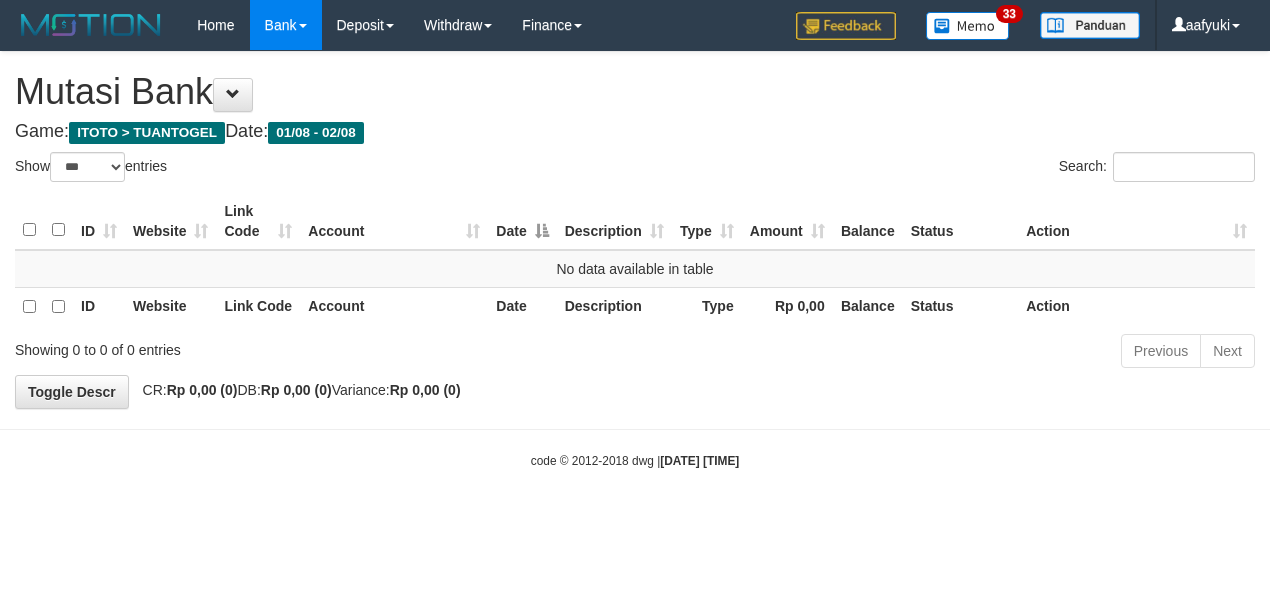 select on "***" 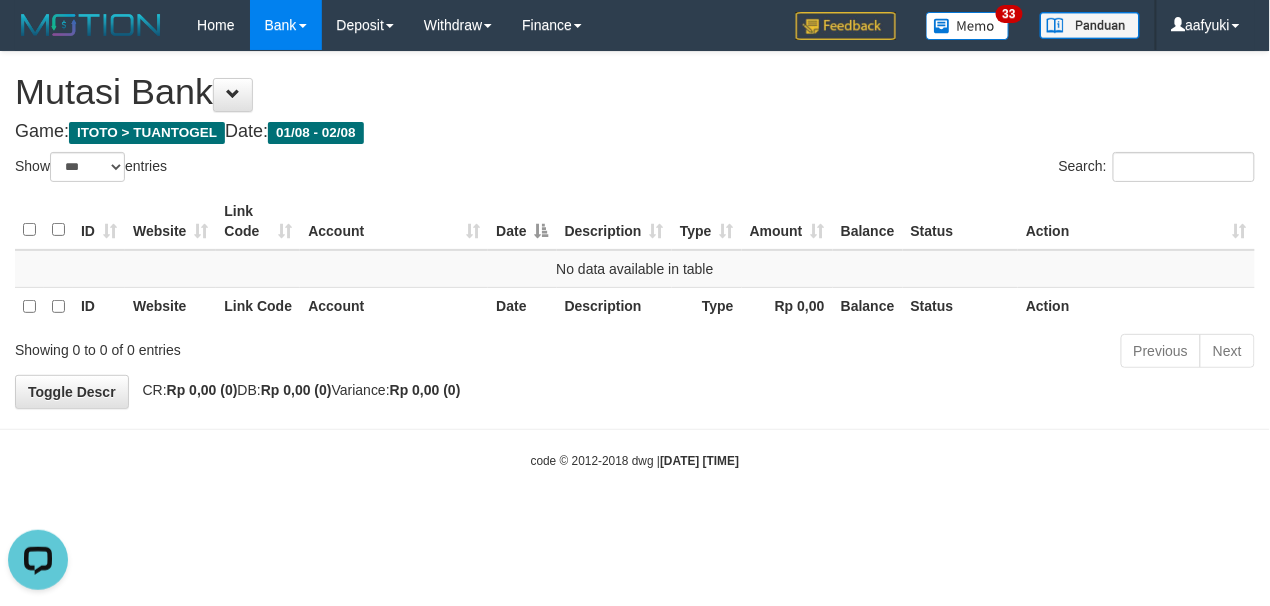 scroll, scrollTop: 0, scrollLeft: 0, axis: both 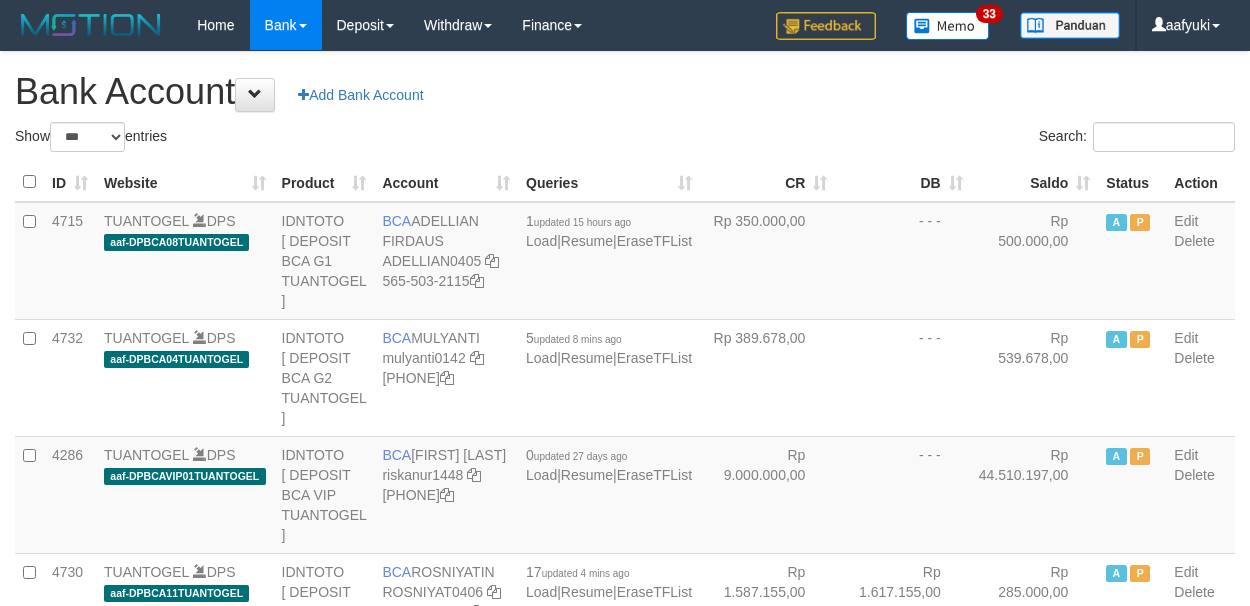 select on "***" 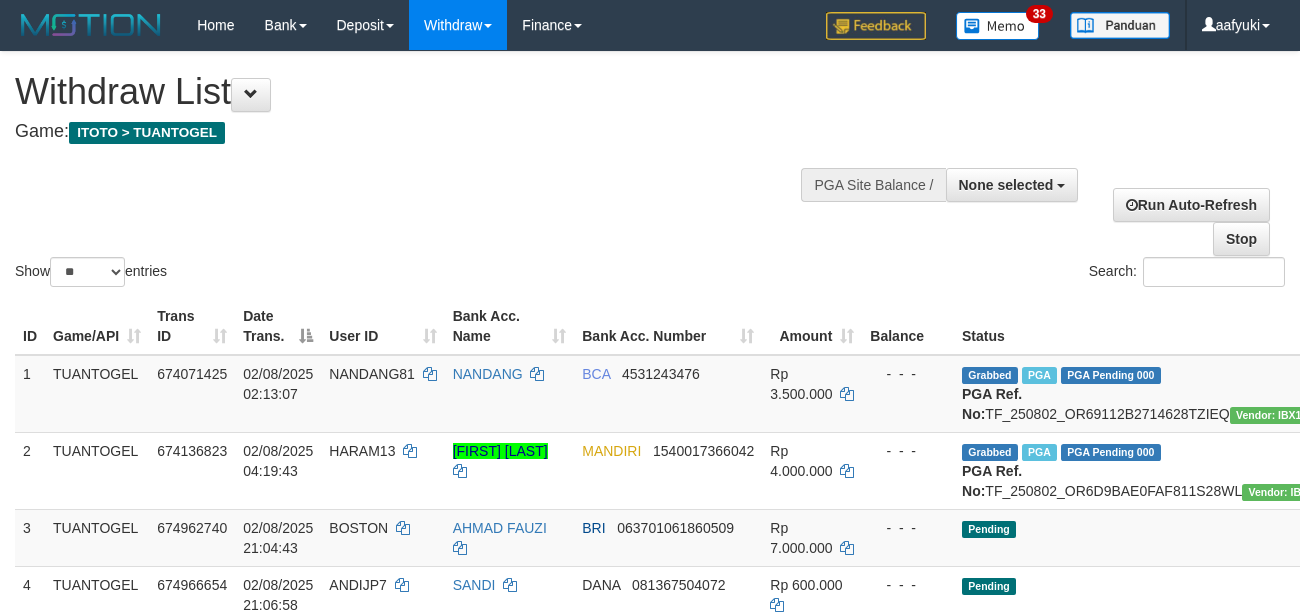 select 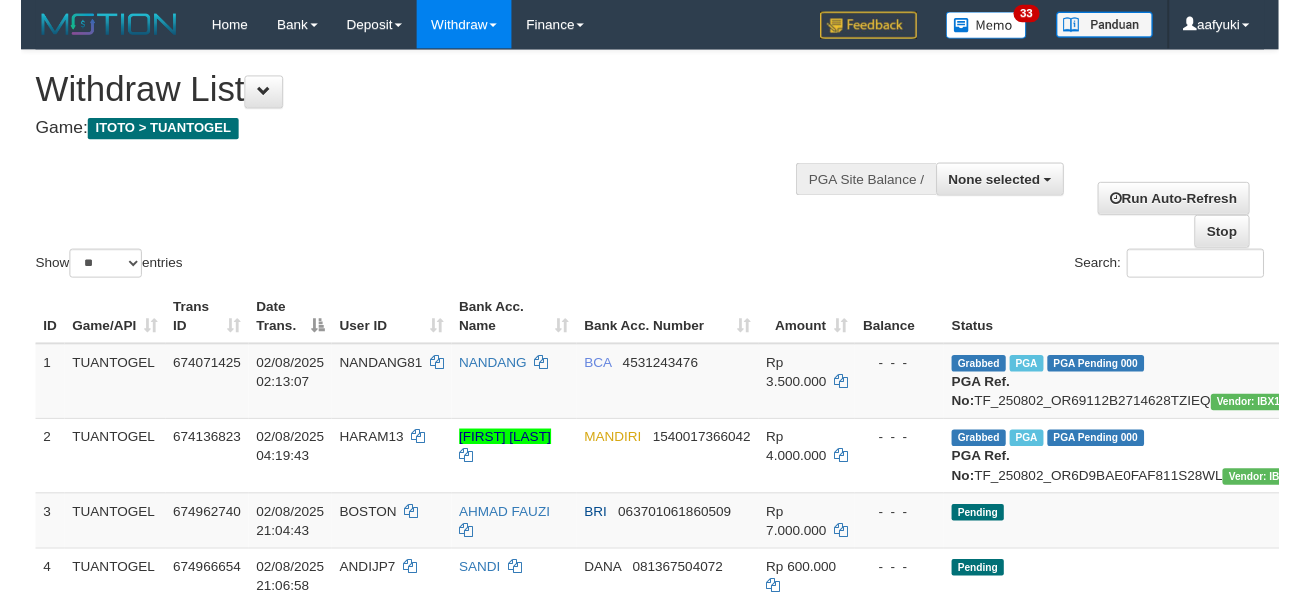 scroll, scrollTop: 266, scrollLeft: 0, axis: vertical 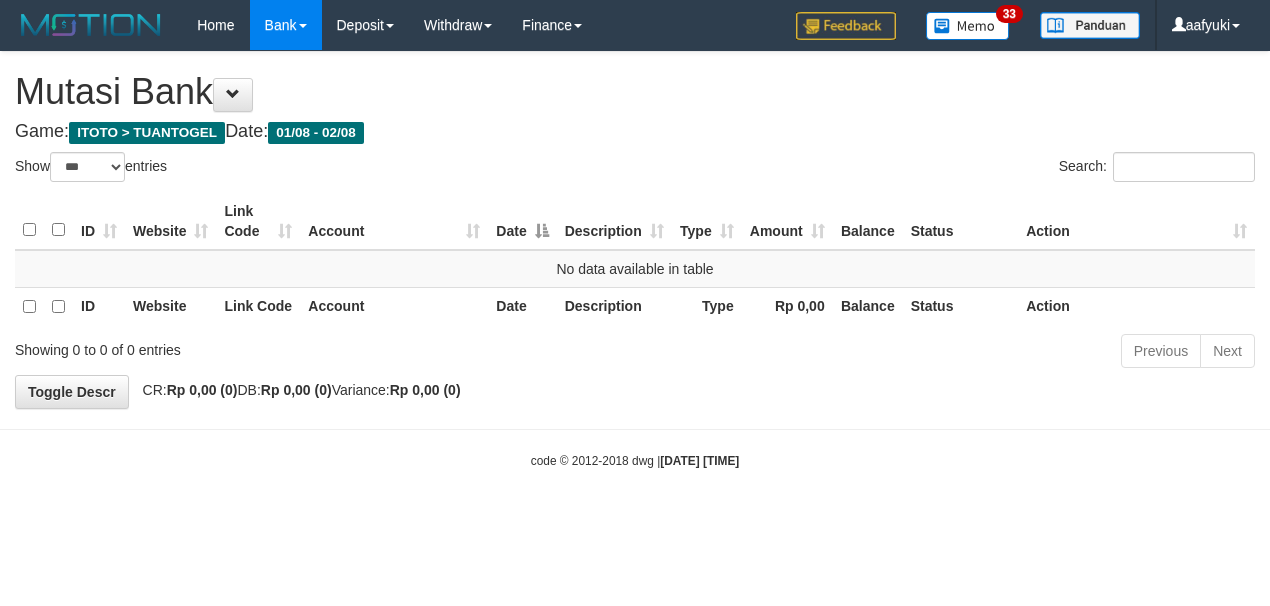 select on "***" 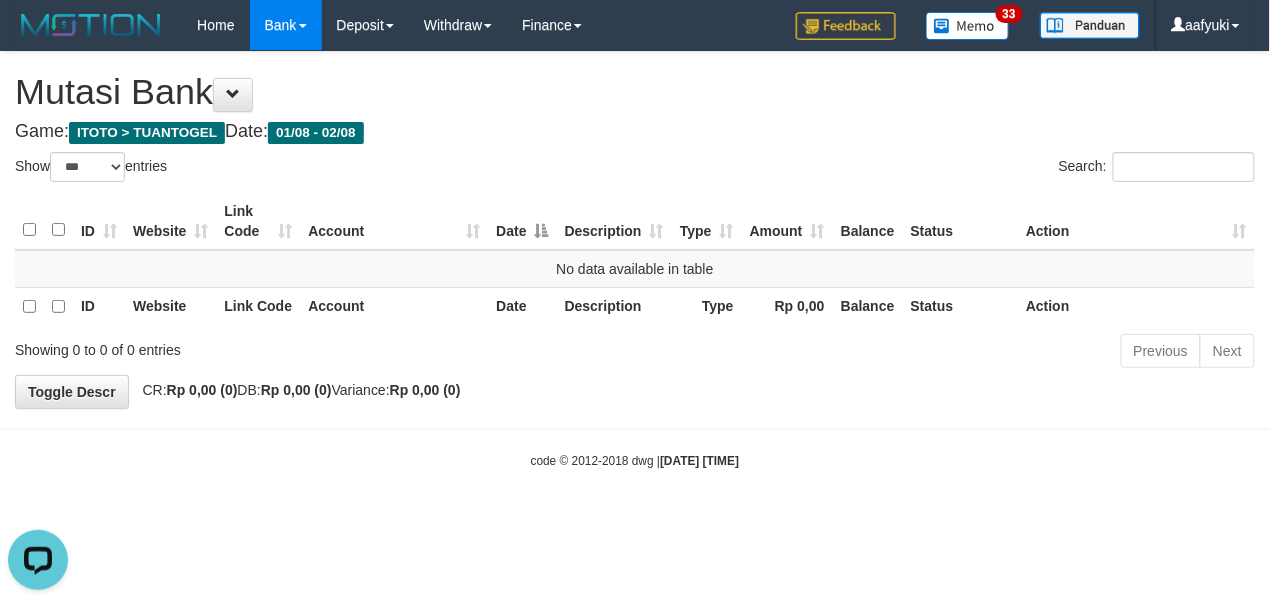scroll, scrollTop: 0, scrollLeft: 0, axis: both 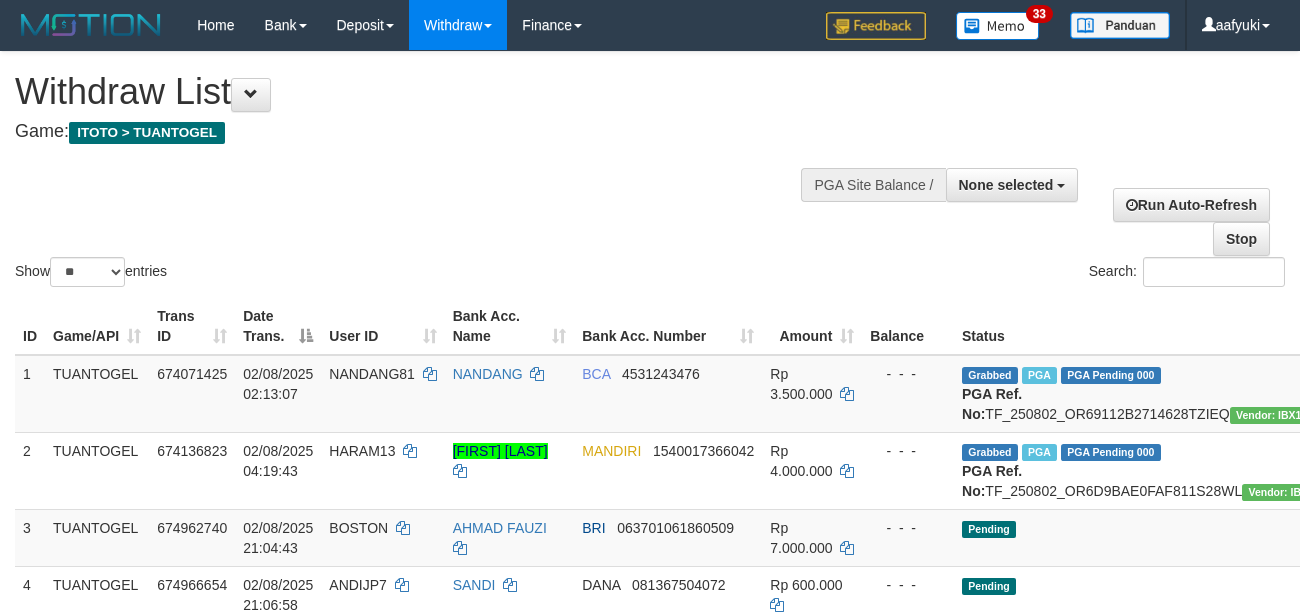 select 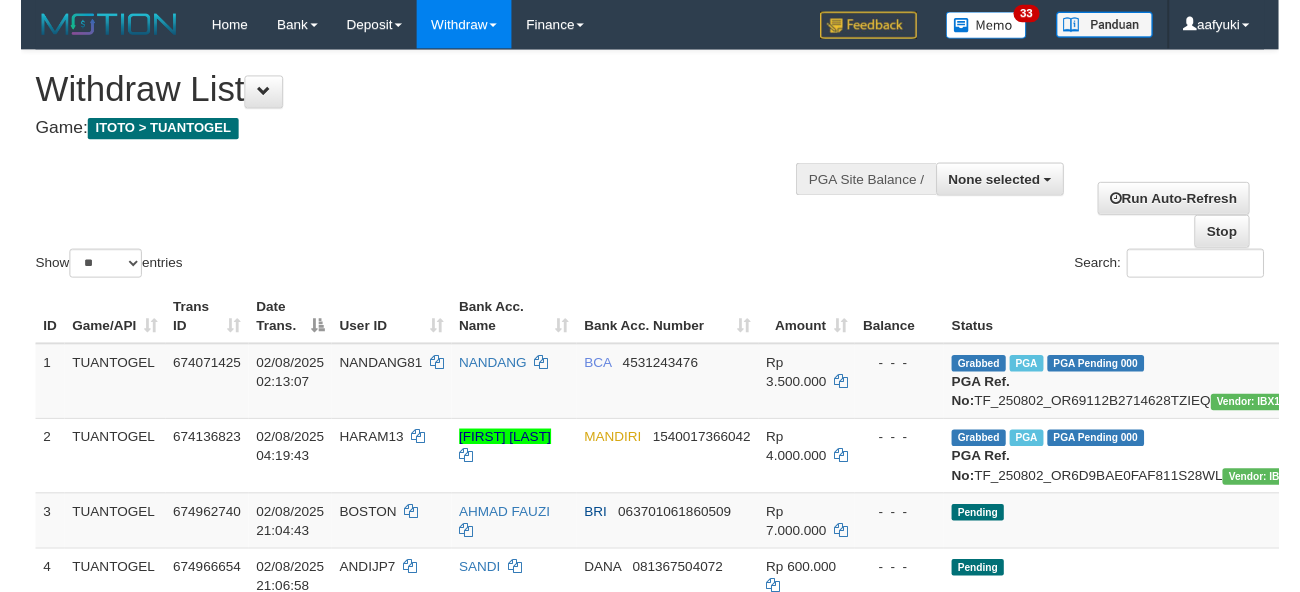 scroll, scrollTop: 266, scrollLeft: 0, axis: vertical 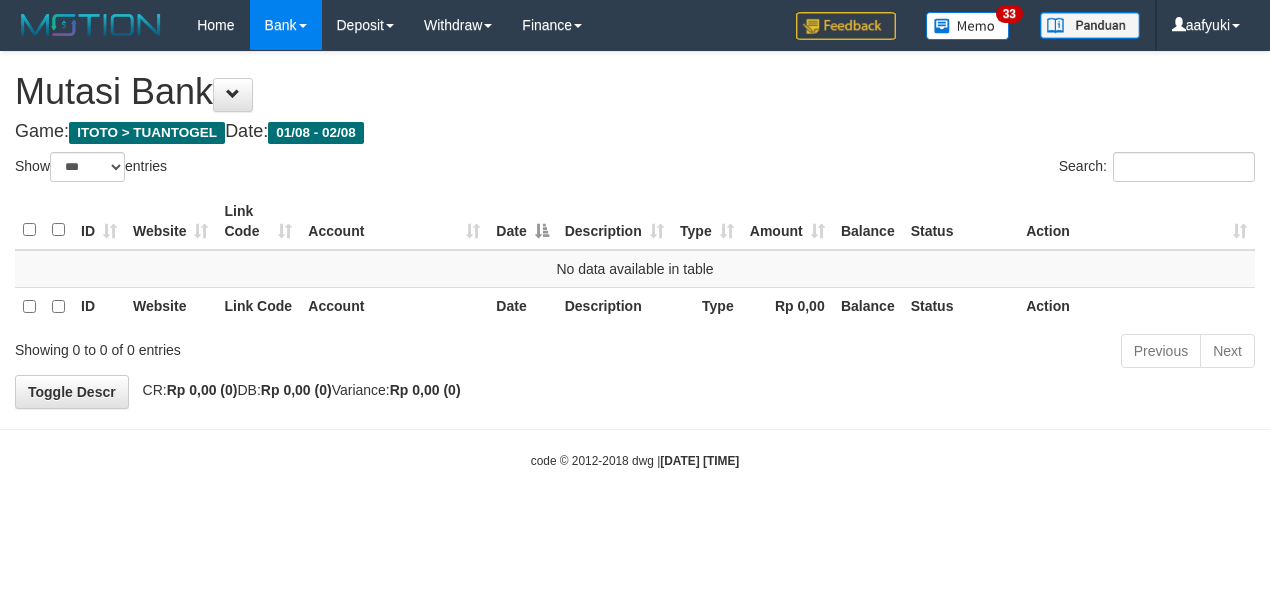 select on "***" 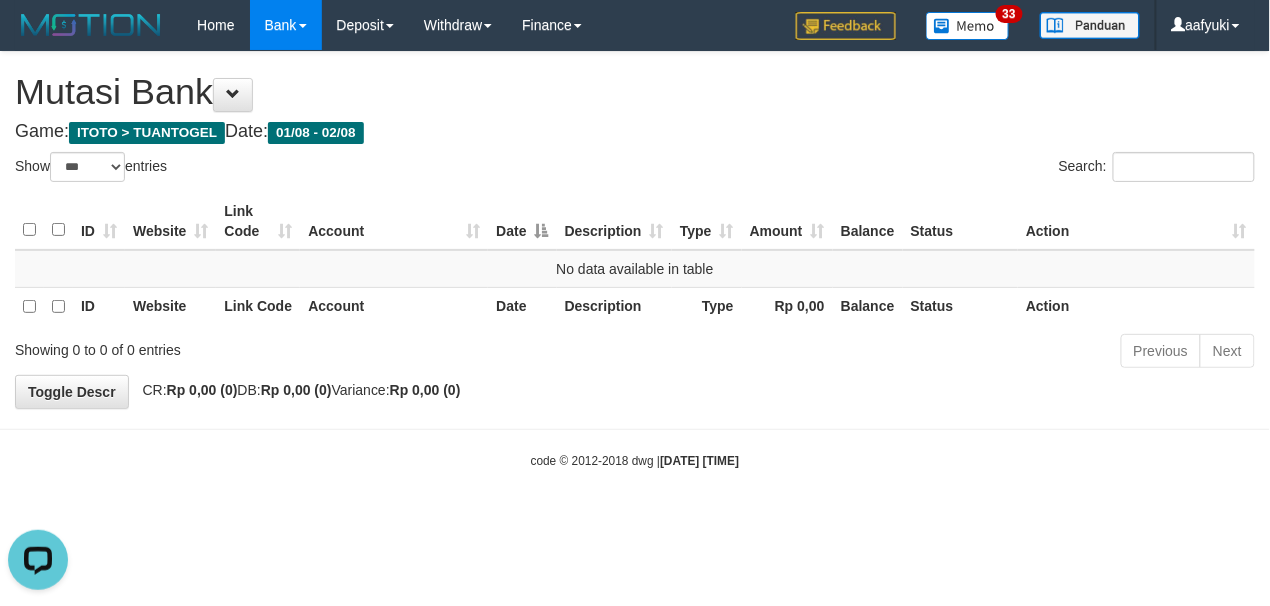 scroll, scrollTop: 0, scrollLeft: 0, axis: both 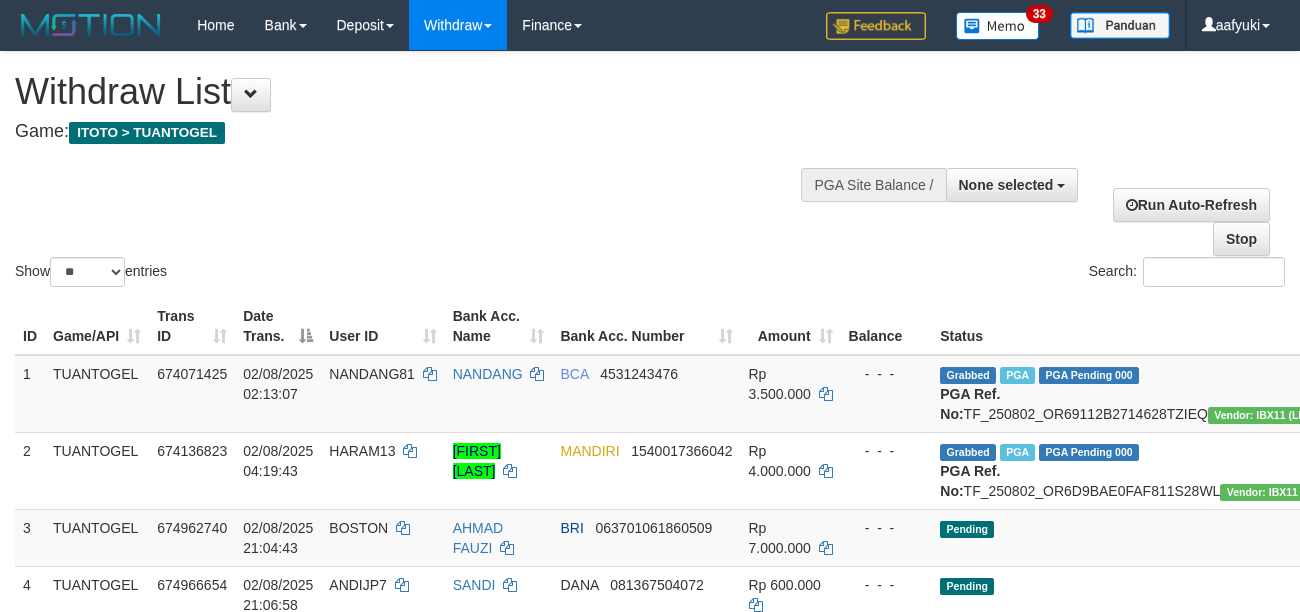 select 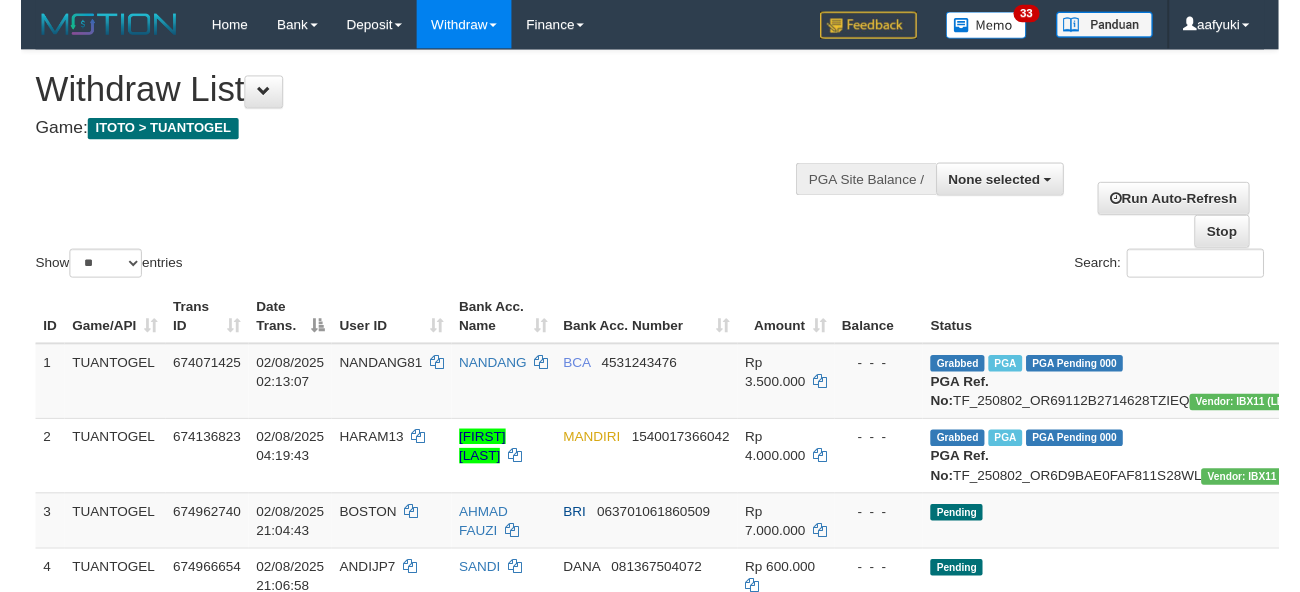 scroll, scrollTop: 266, scrollLeft: 0, axis: vertical 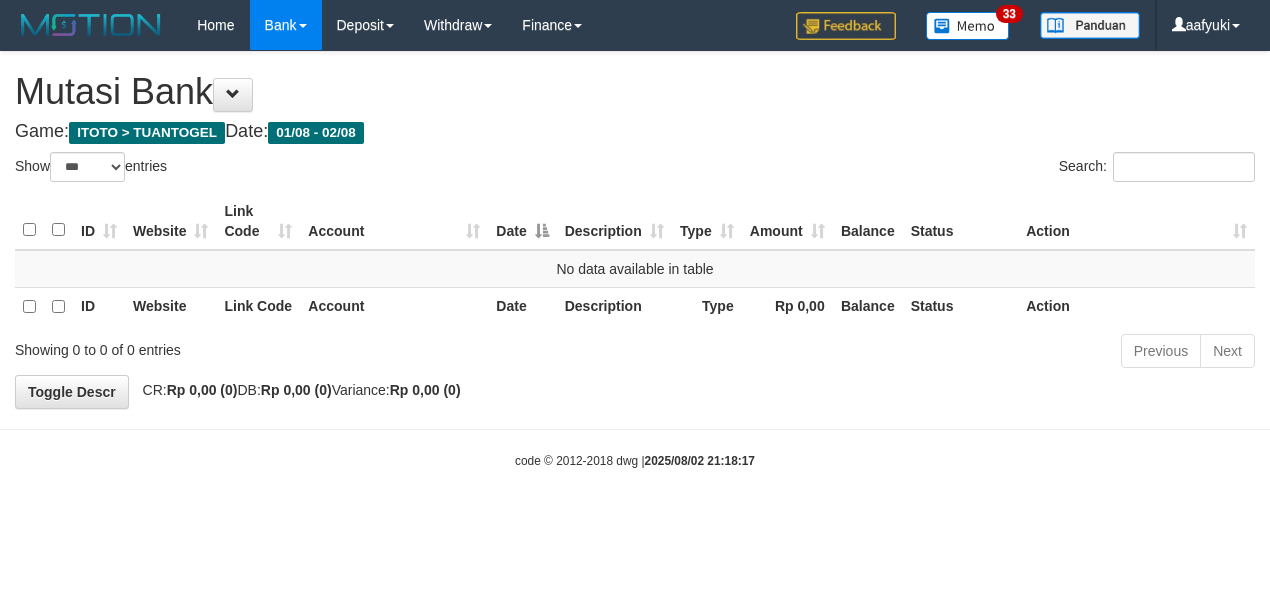 select on "***" 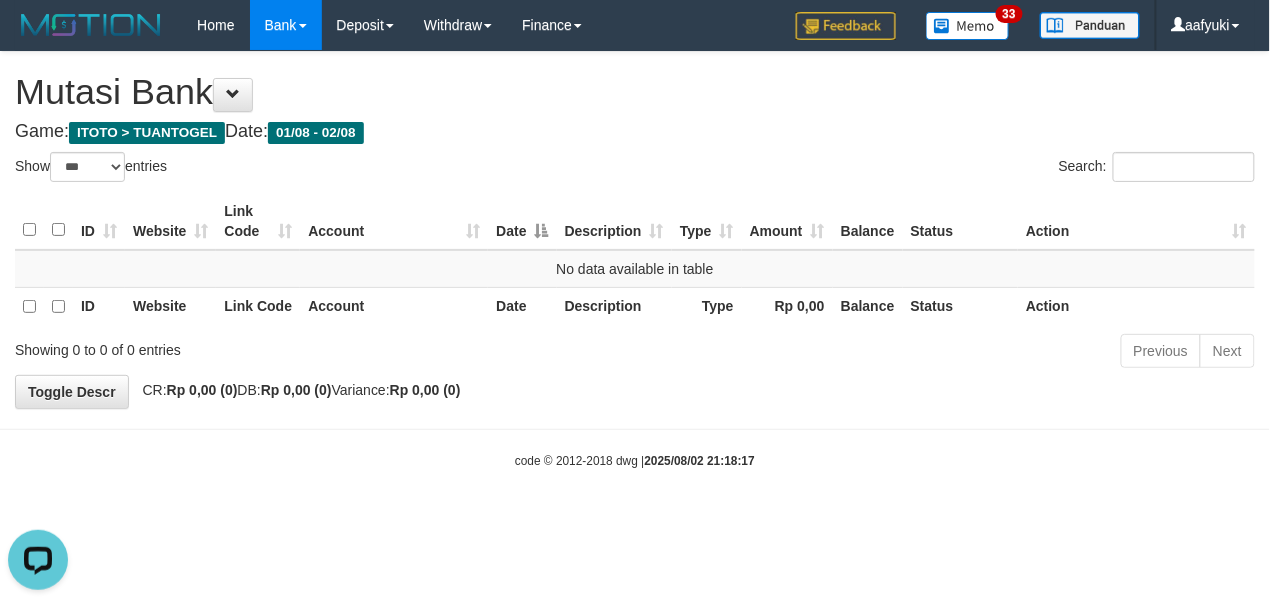 scroll, scrollTop: 0, scrollLeft: 0, axis: both 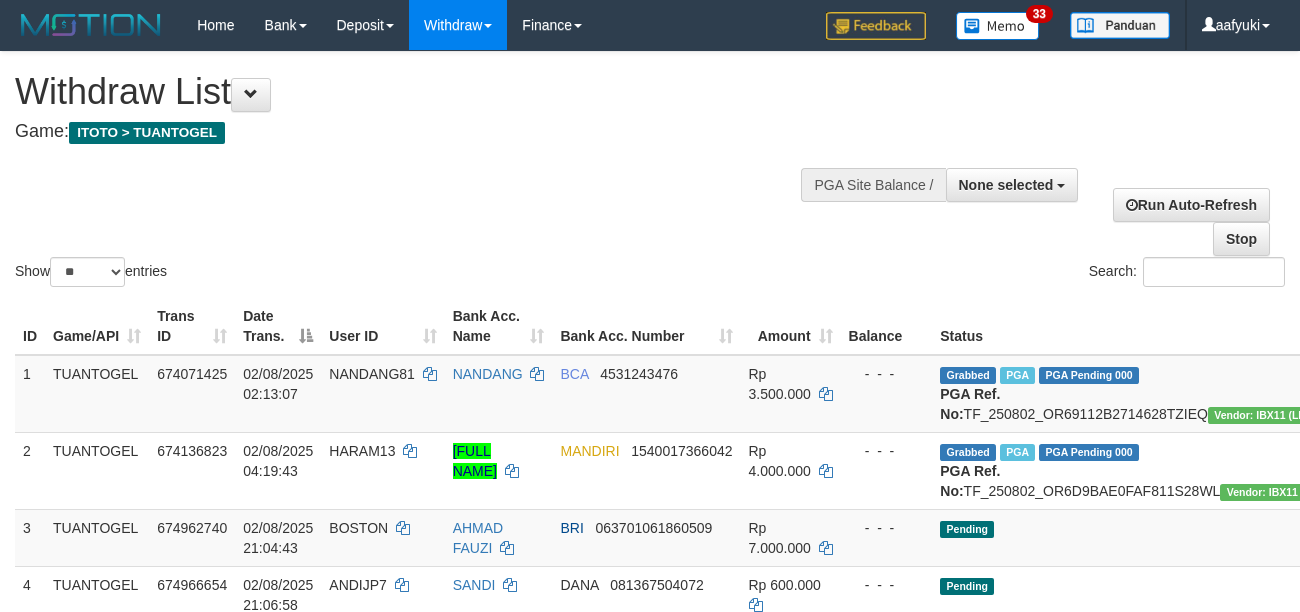 select 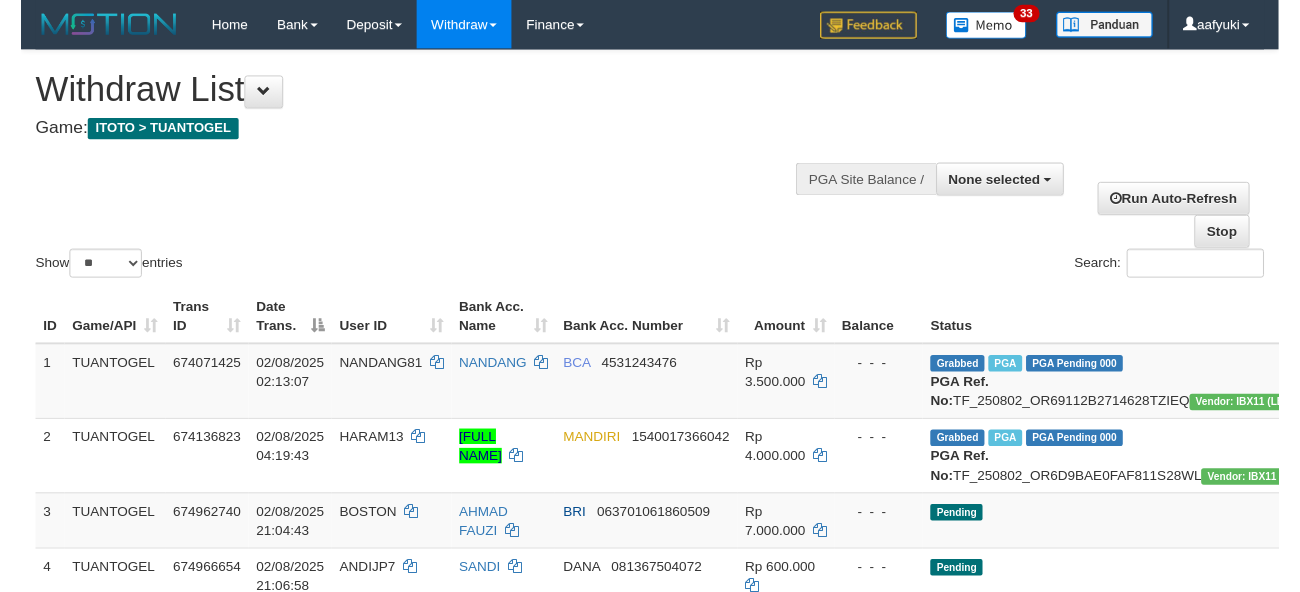 scroll, scrollTop: 266, scrollLeft: 0, axis: vertical 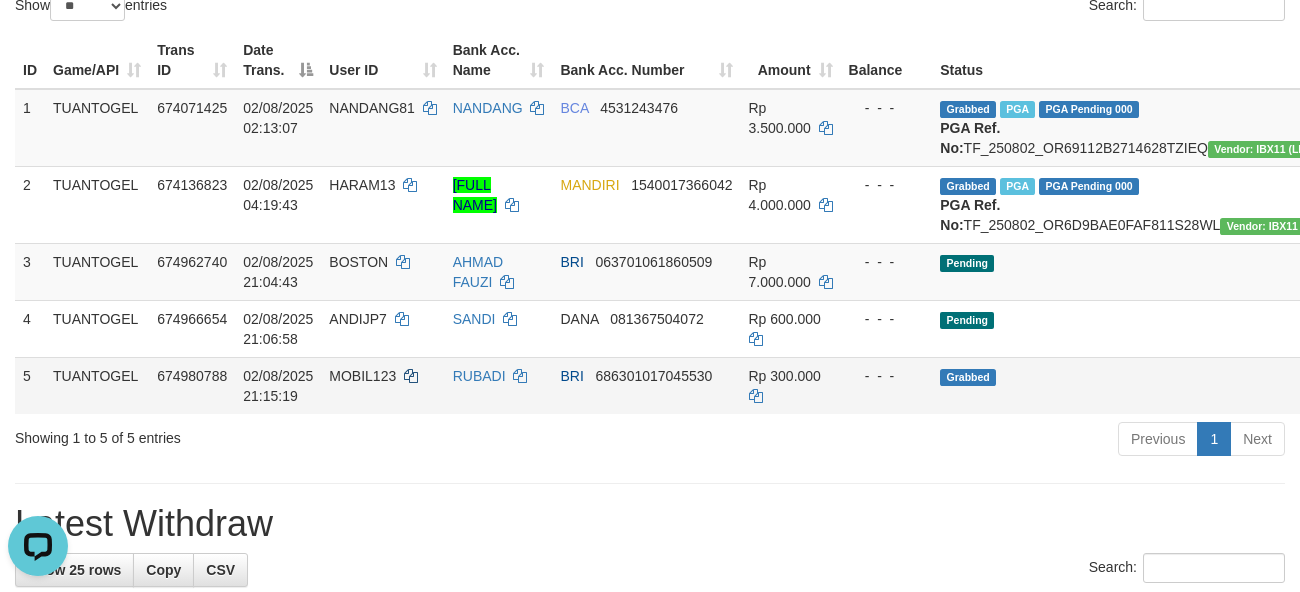 drag, startPoint x: 454, startPoint y: 472, endPoint x: 412, endPoint y: 424, distance: 63.780876 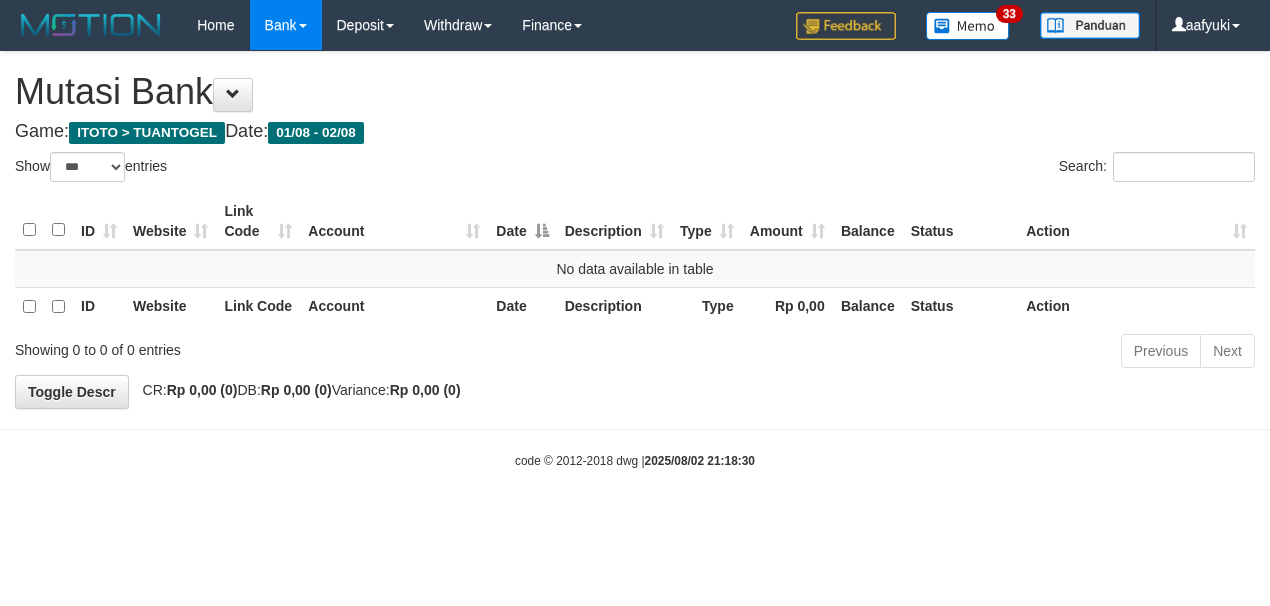 select on "***" 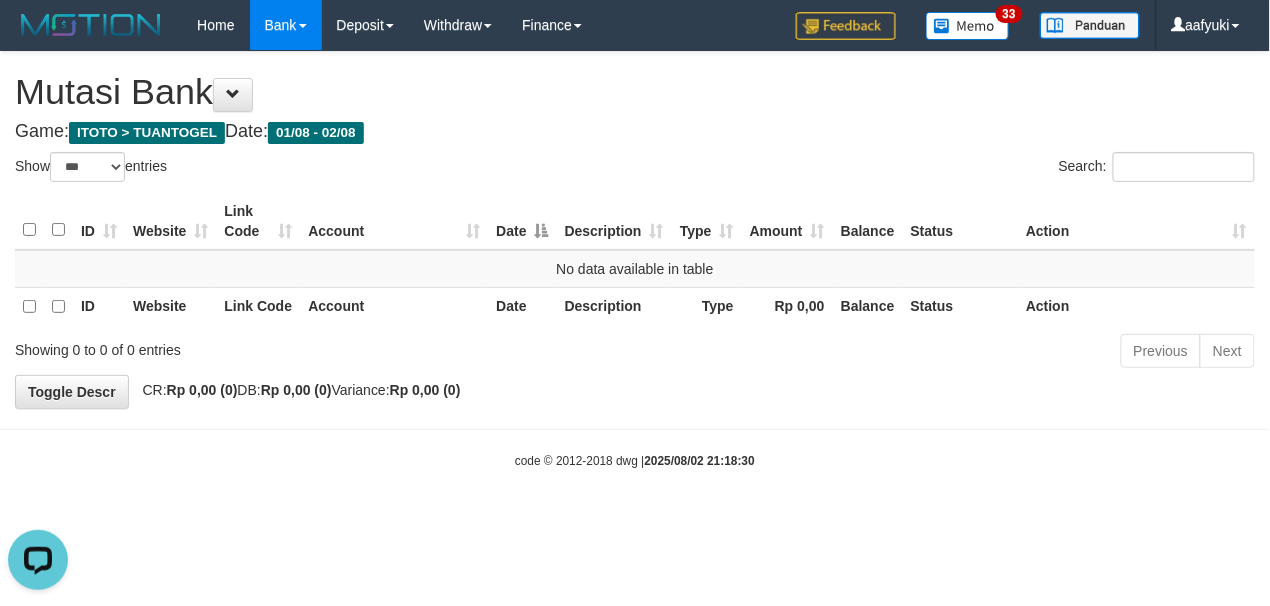 scroll, scrollTop: 0, scrollLeft: 0, axis: both 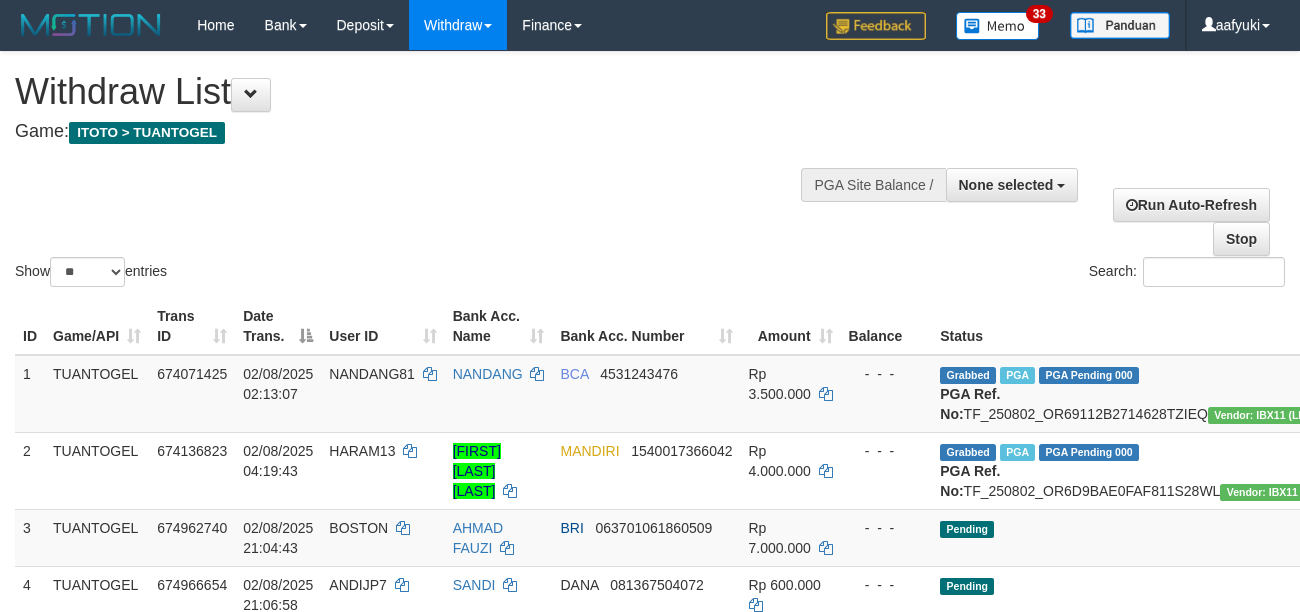 select 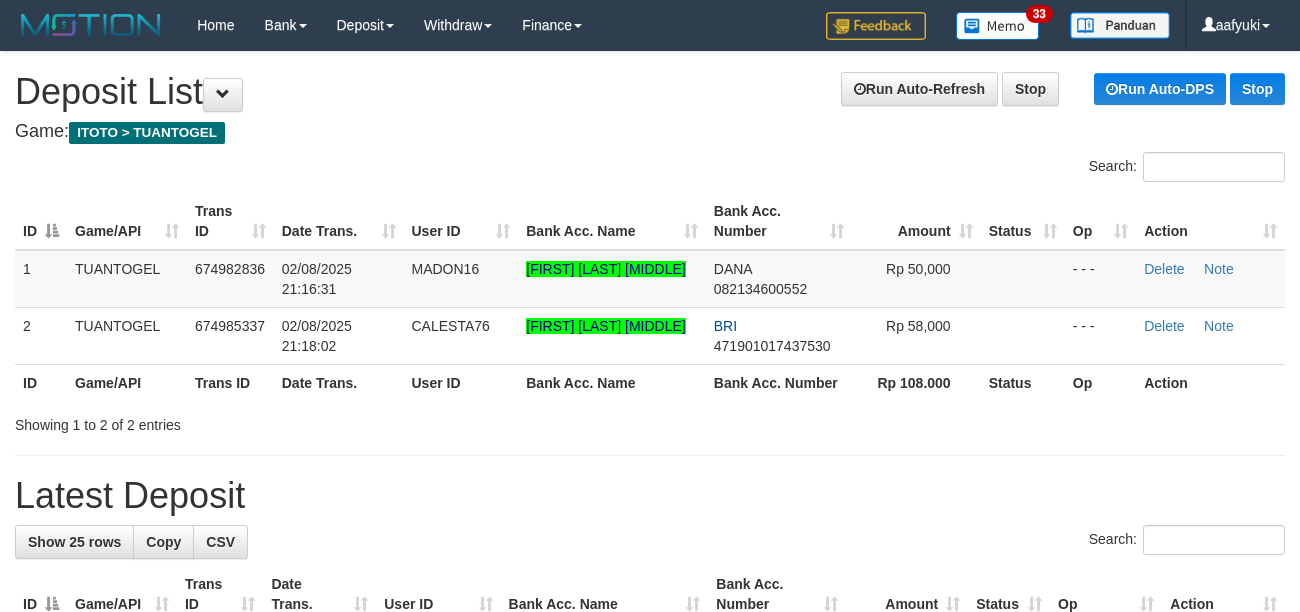 scroll, scrollTop: 0, scrollLeft: 0, axis: both 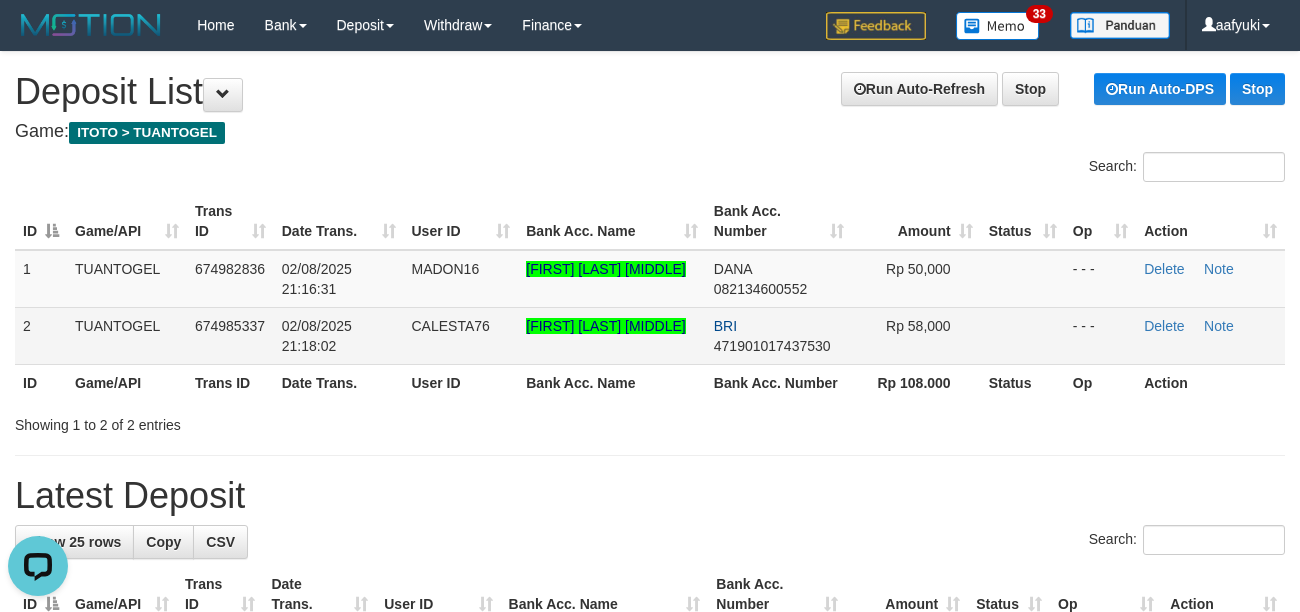 drag, startPoint x: 521, startPoint y: 374, endPoint x: 526, endPoint y: 356, distance: 18.681541 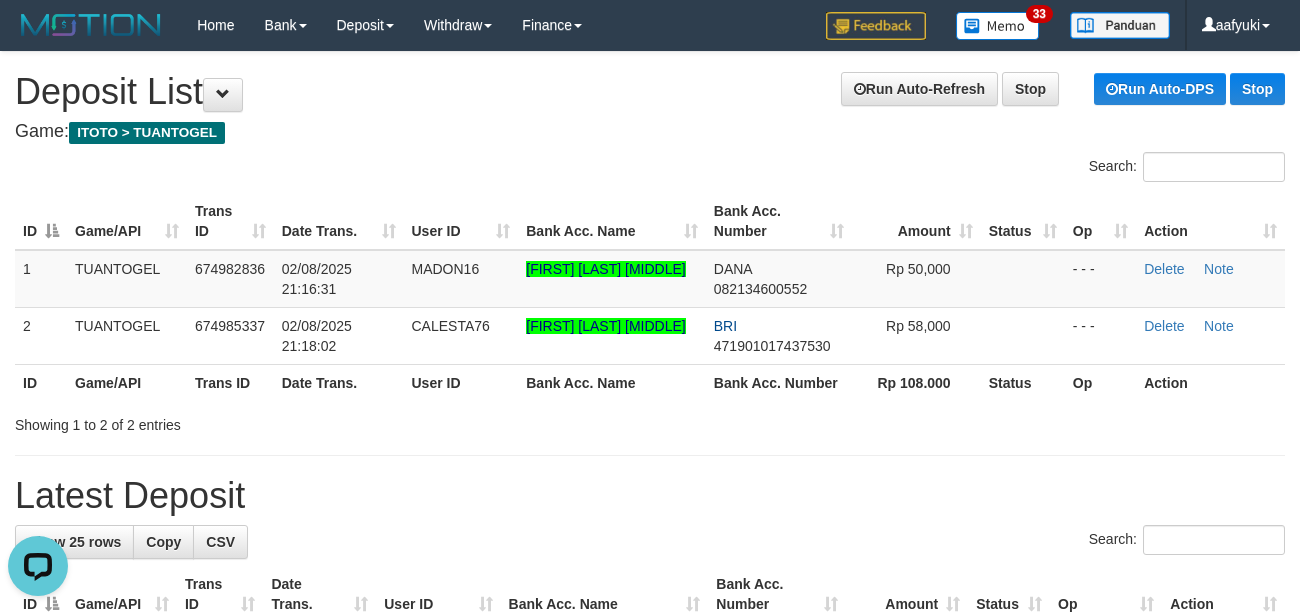 drag, startPoint x: 474, startPoint y: 465, endPoint x: 201, endPoint y: 517, distance: 277.90826 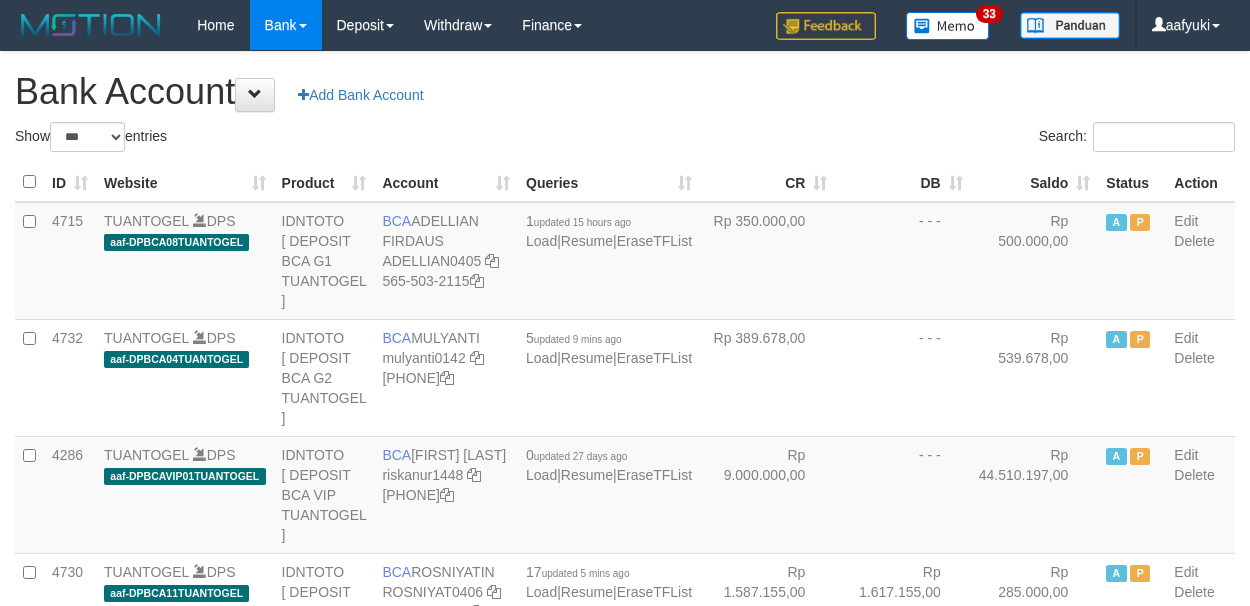select on "***" 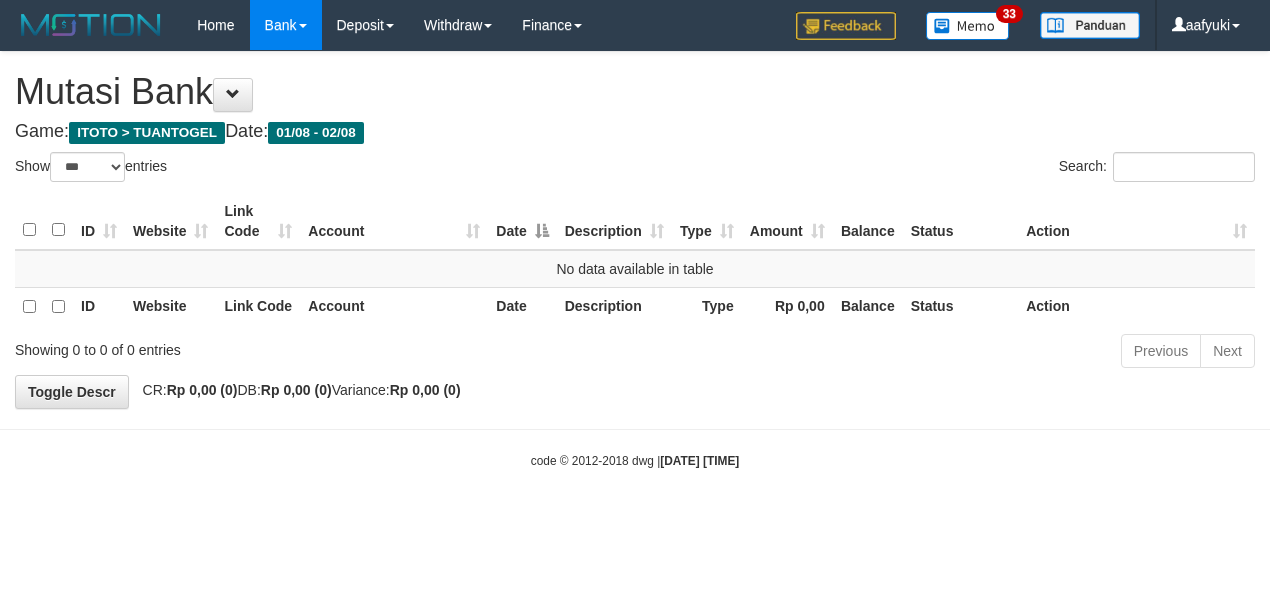 select on "***" 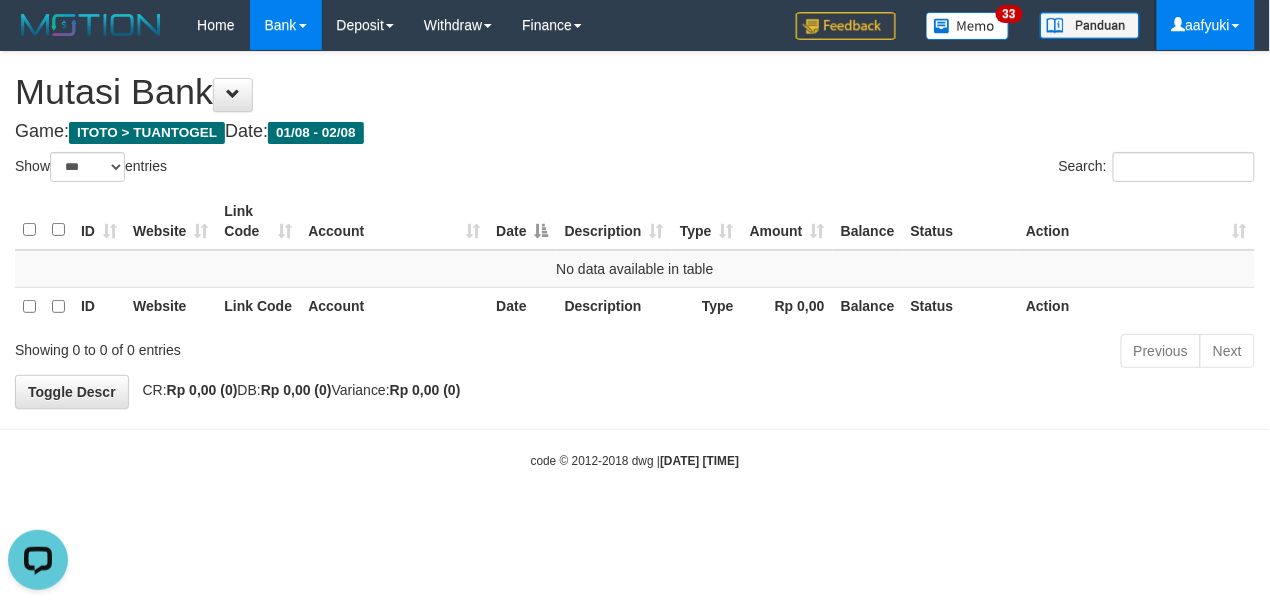 scroll, scrollTop: 0, scrollLeft: 0, axis: both 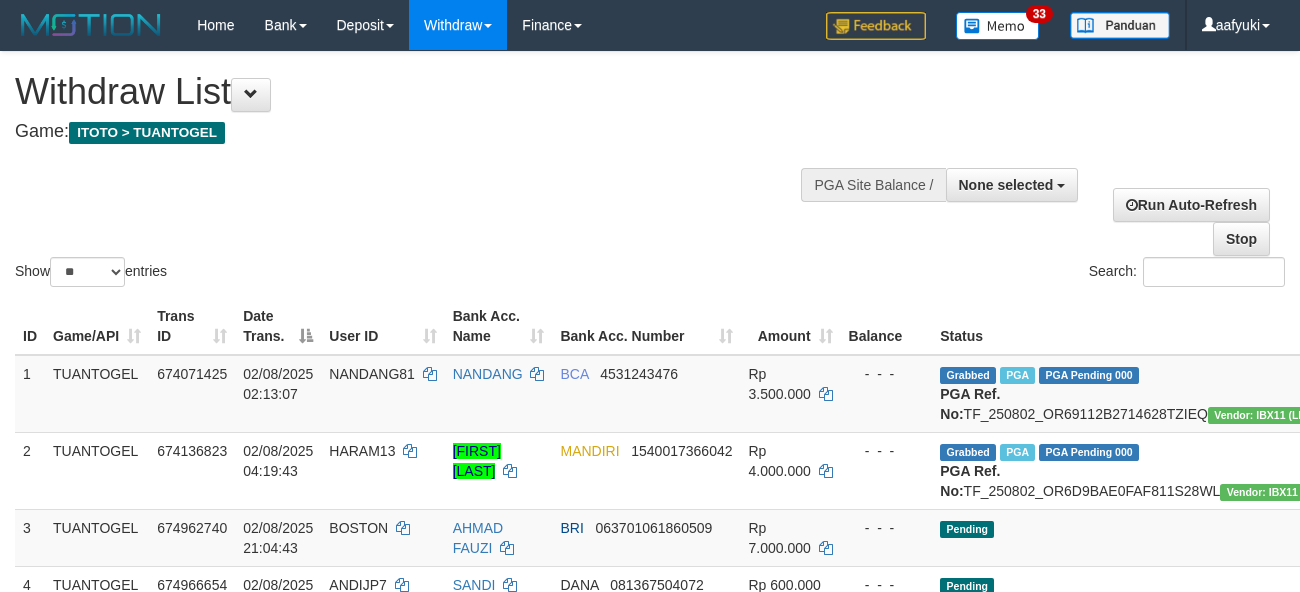 select 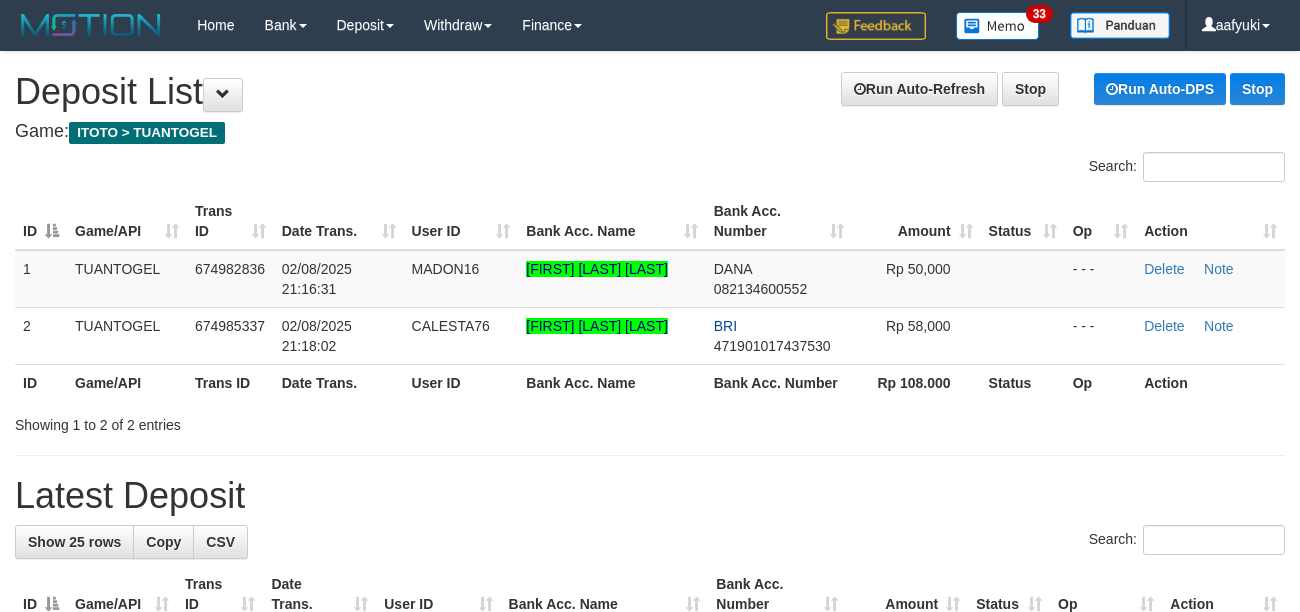 scroll, scrollTop: 0, scrollLeft: 0, axis: both 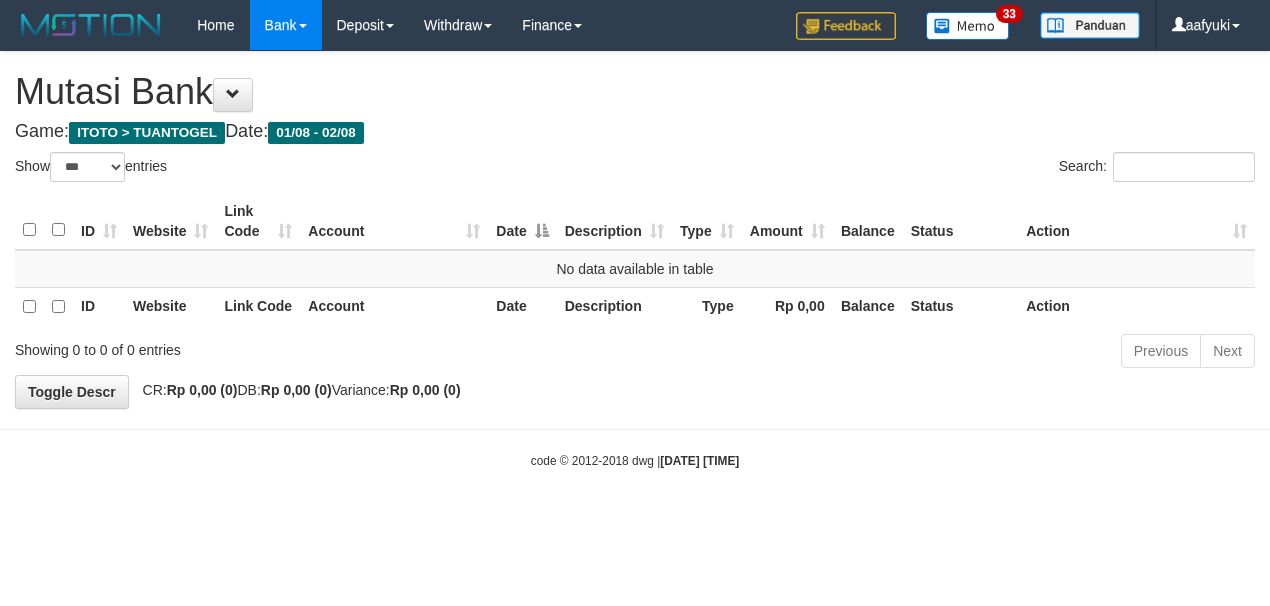 select on "***" 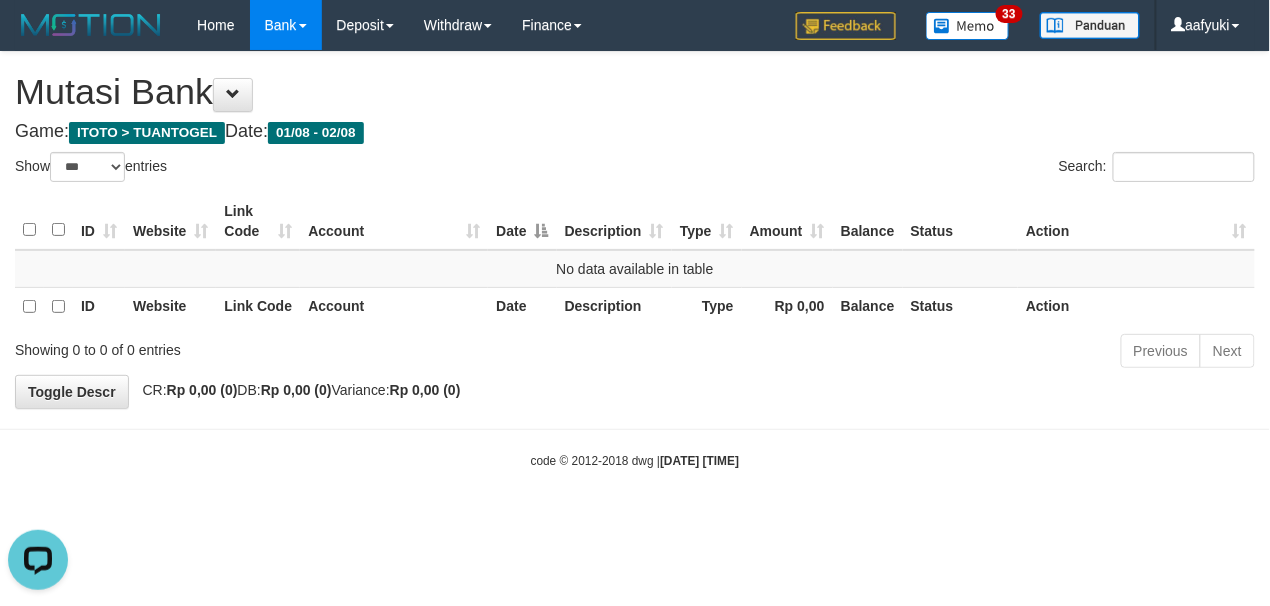 scroll, scrollTop: 0, scrollLeft: 0, axis: both 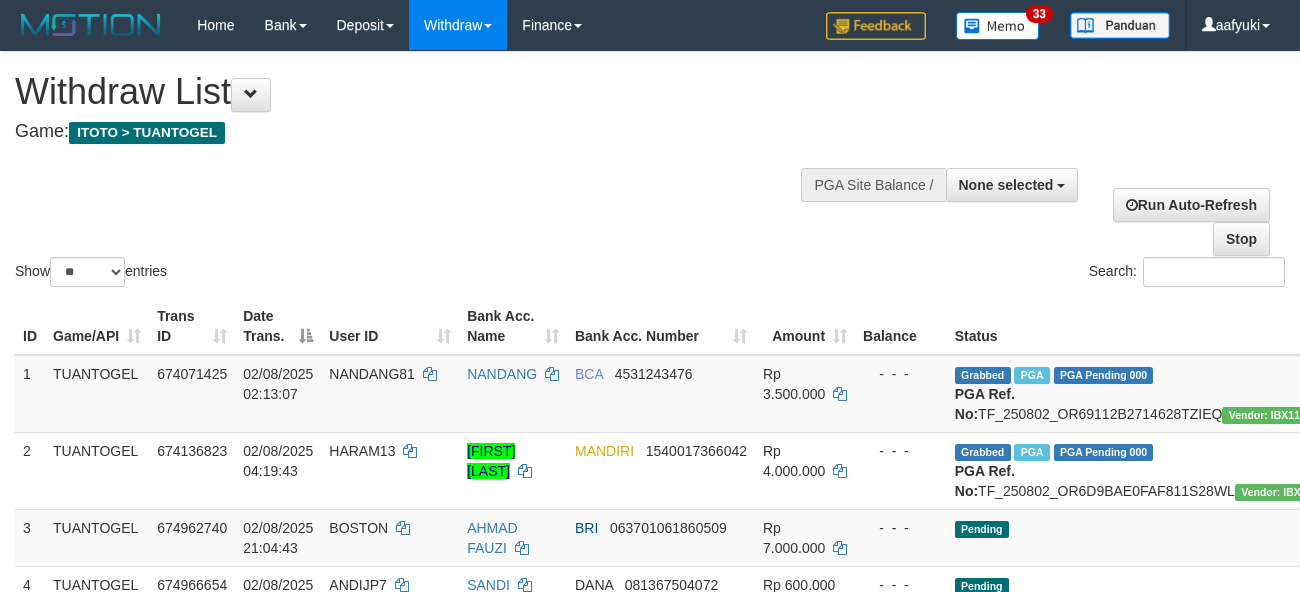 select 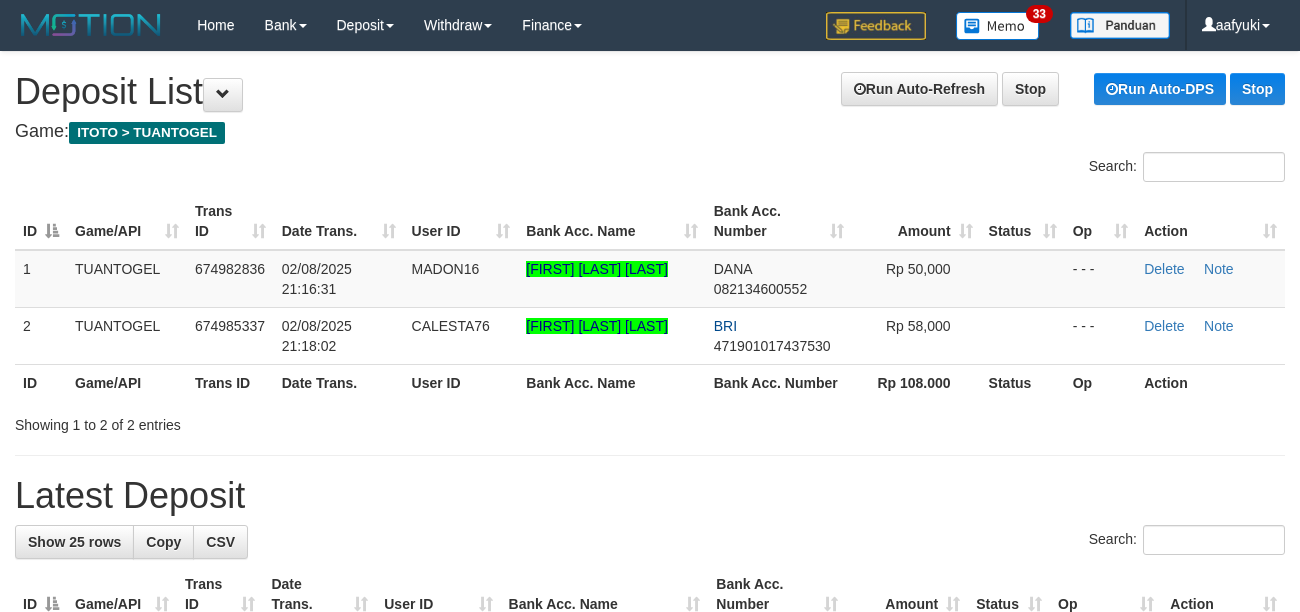 scroll, scrollTop: 0, scrollLeft: 0, axis: both 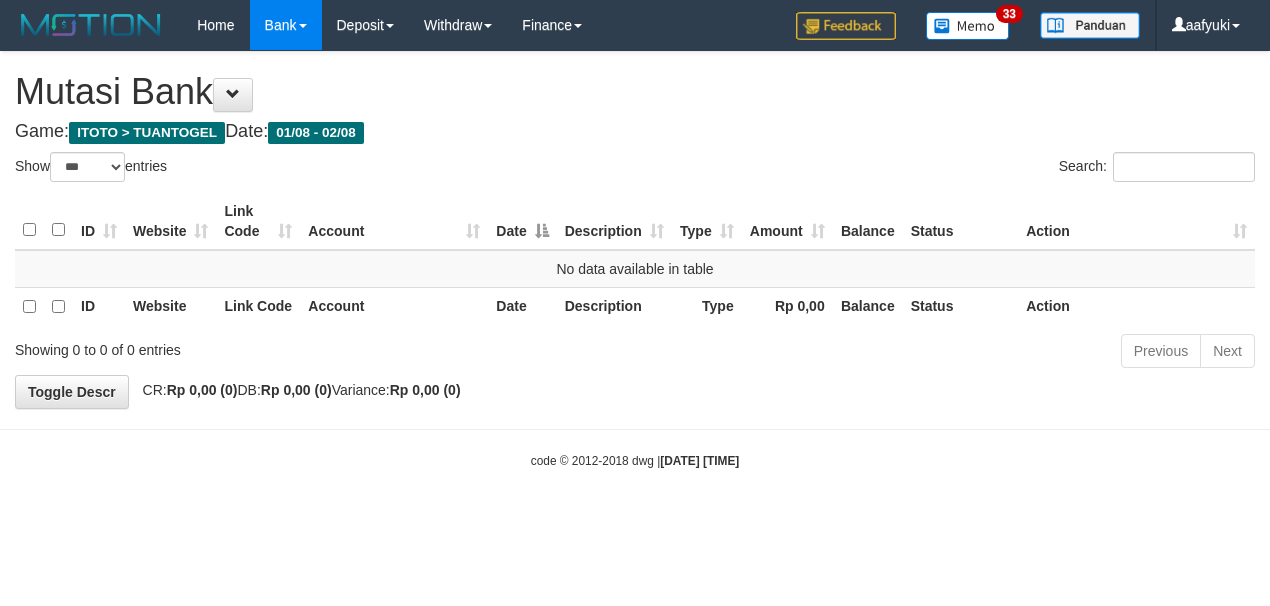 select on "***" 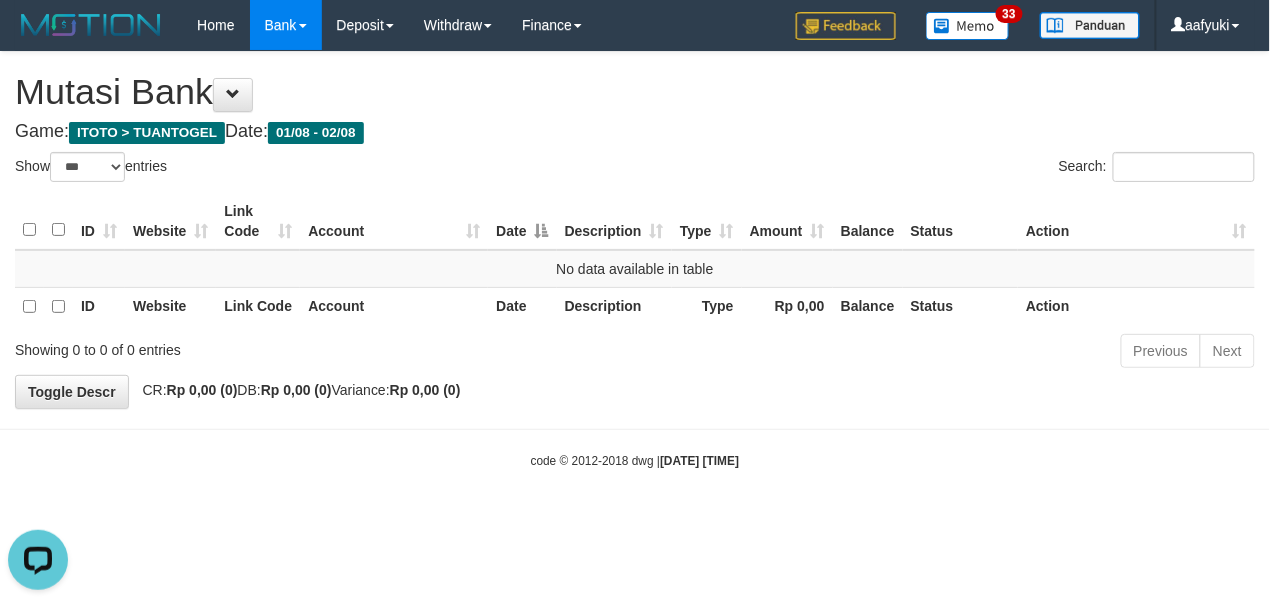 scroll, scrollTop: 0, scrollLeft: 0, axis: both 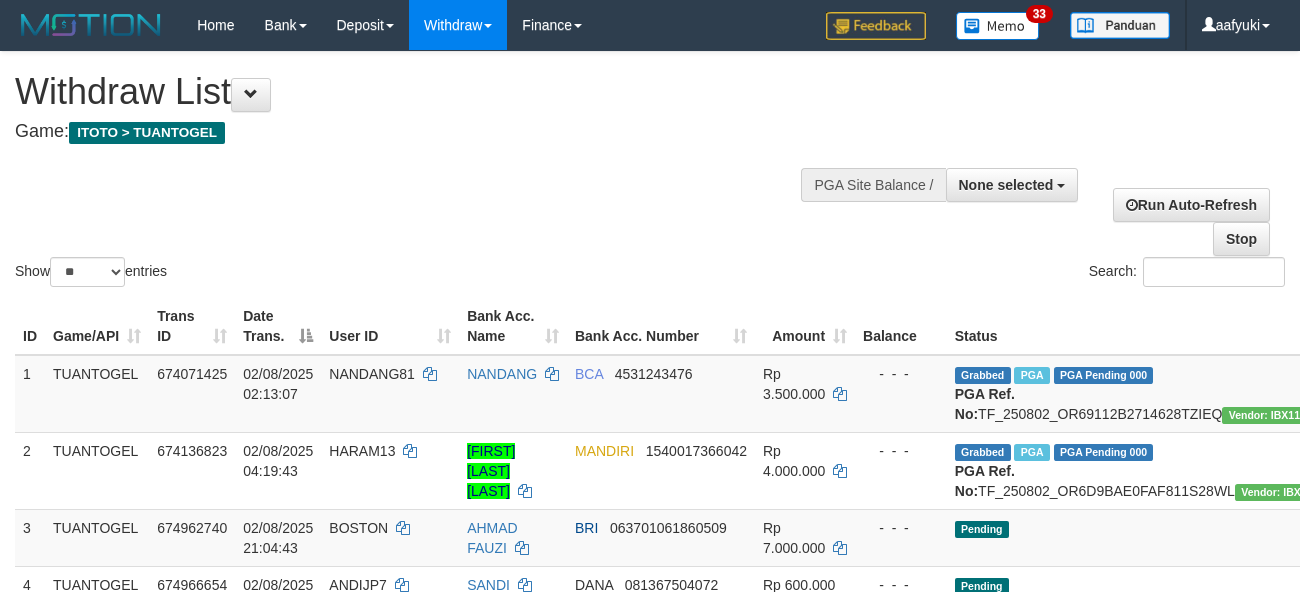 select 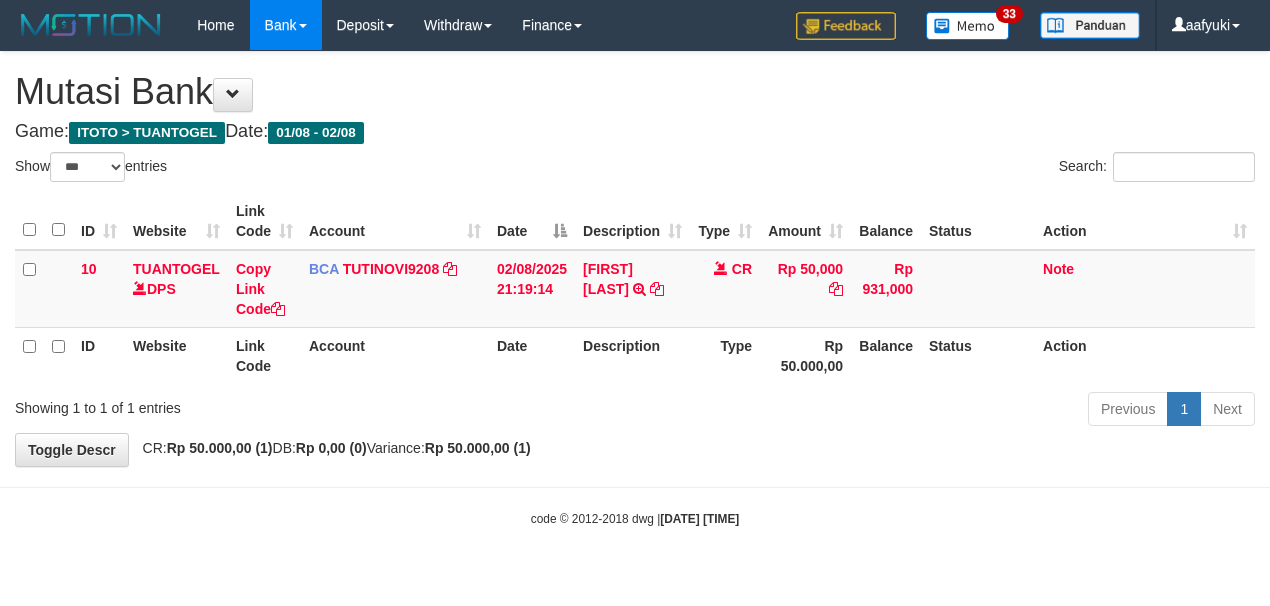 select on "***" 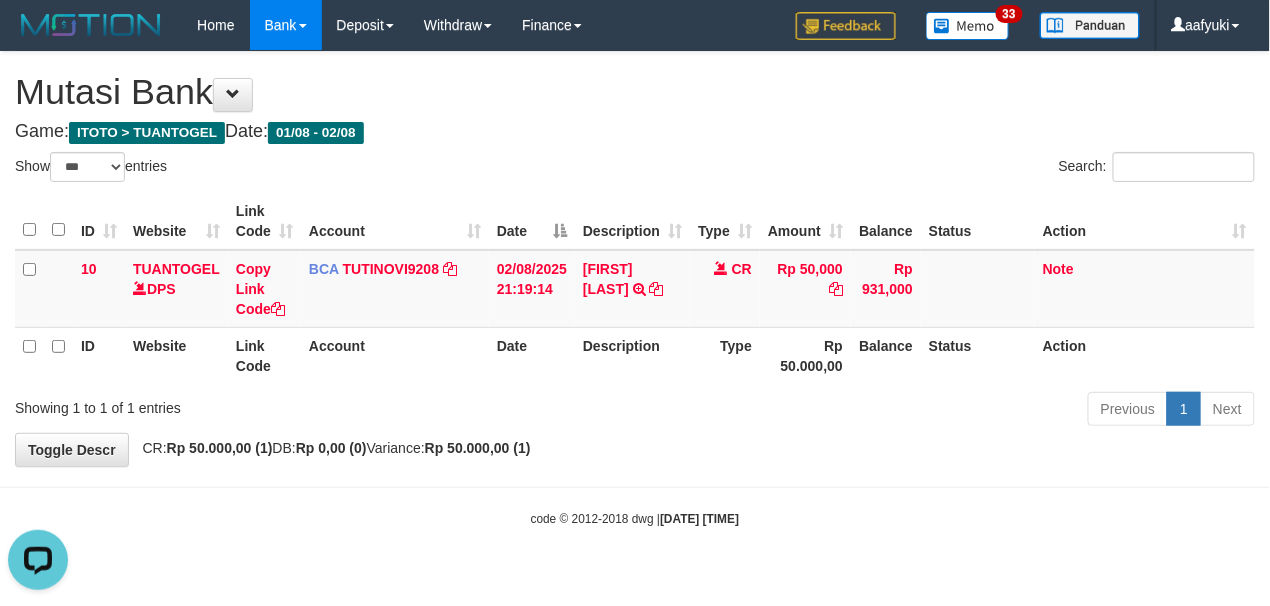 scroll, scrollTop: 0, scrollLeft: 0, axis: both 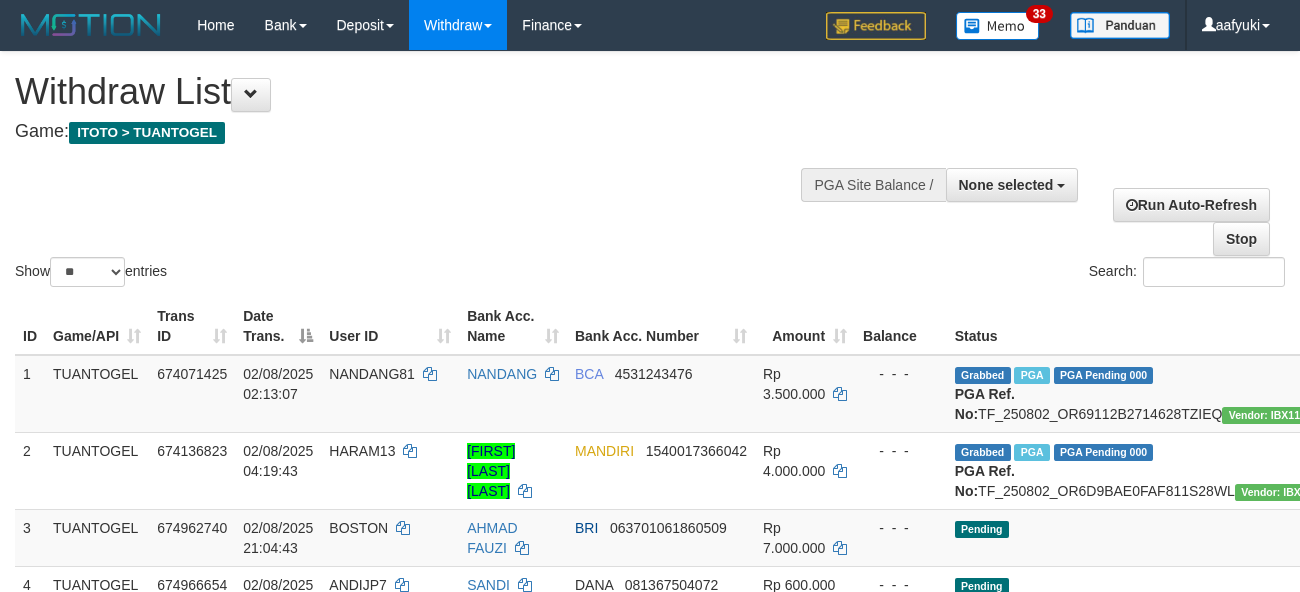 select 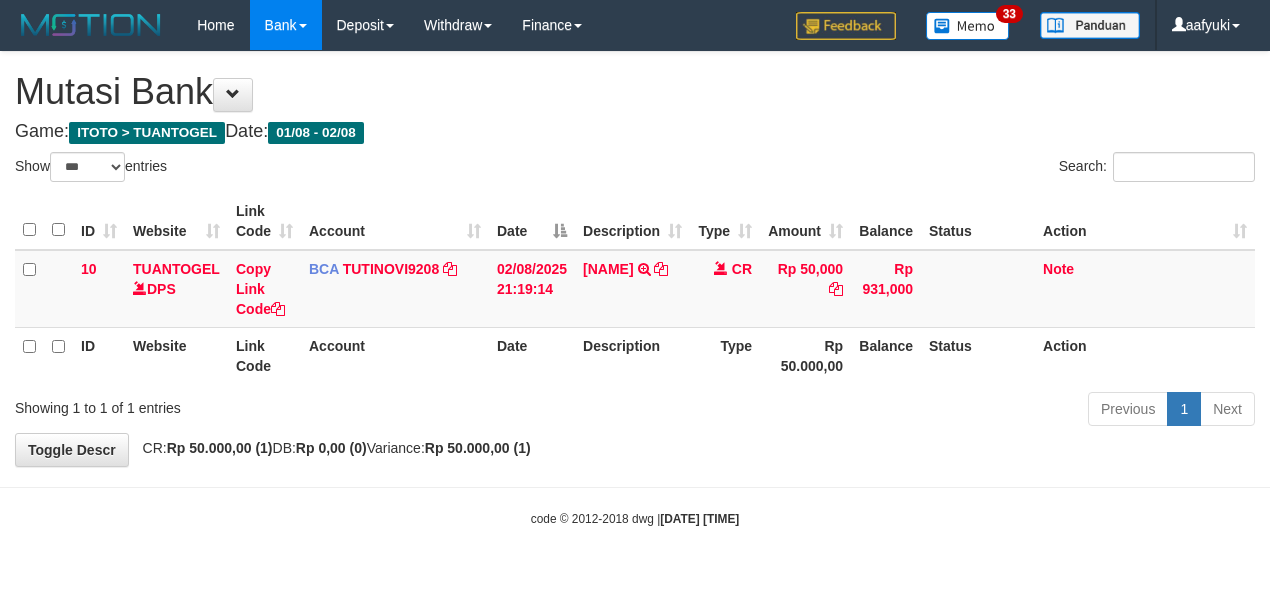 select on "***" 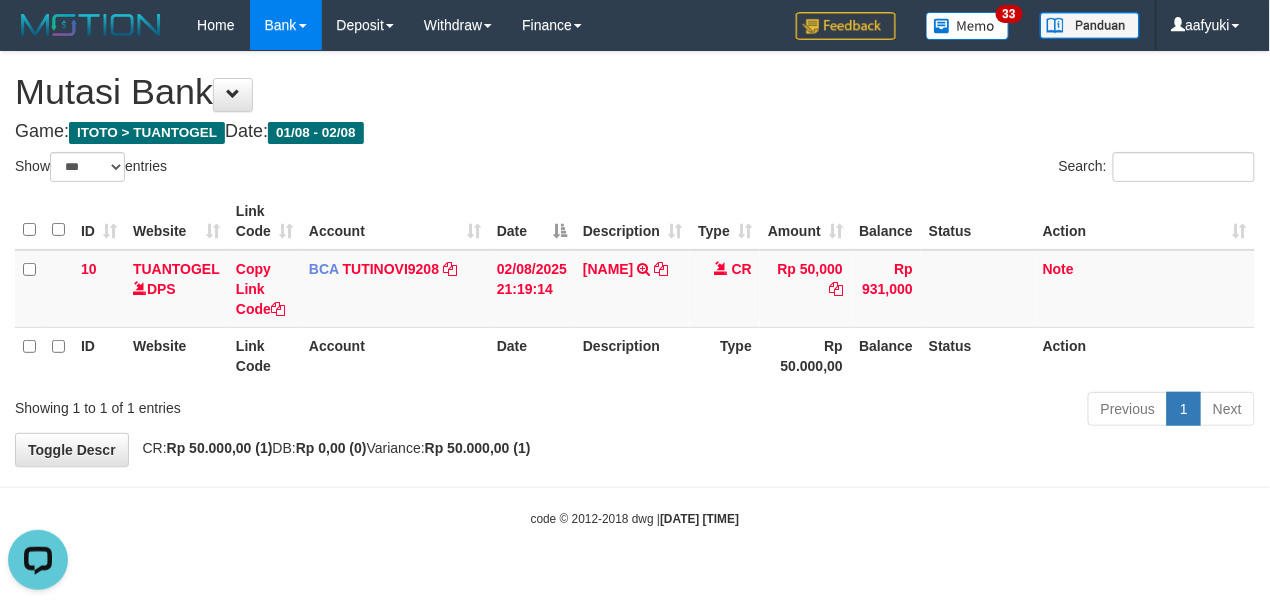 scroll, scrollTop: 0, scrollLeft: 0, axis: both 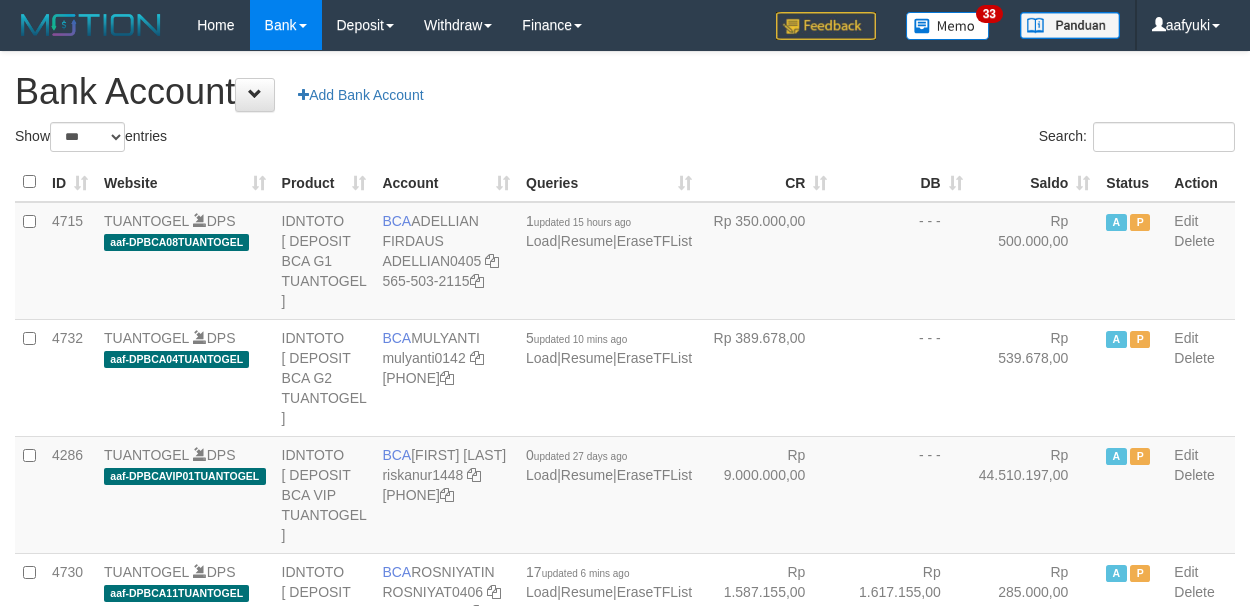 select on "***" 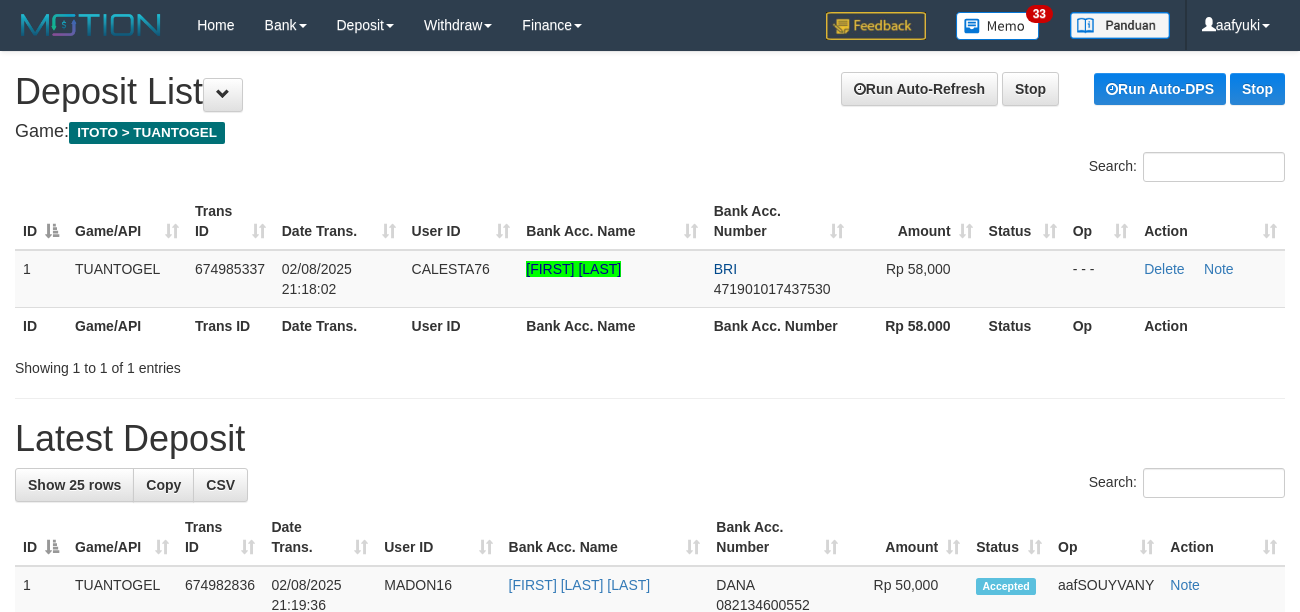 scroll, scrollTop: 0, scrollLeft: 0, axis: both 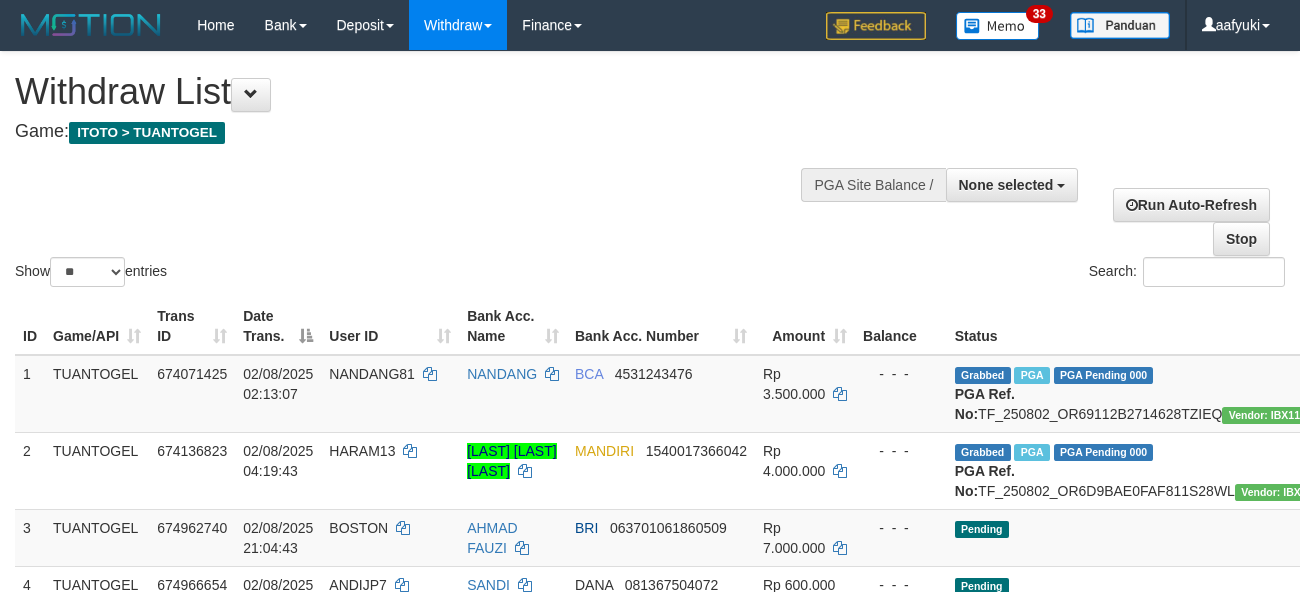 select 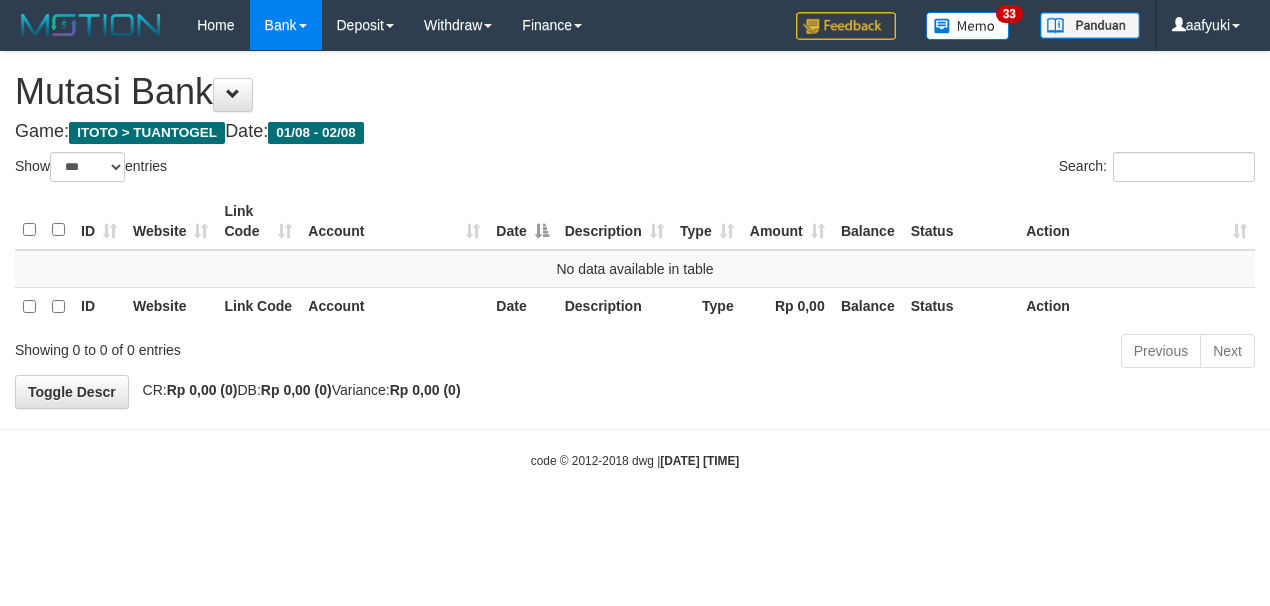 select on "***" 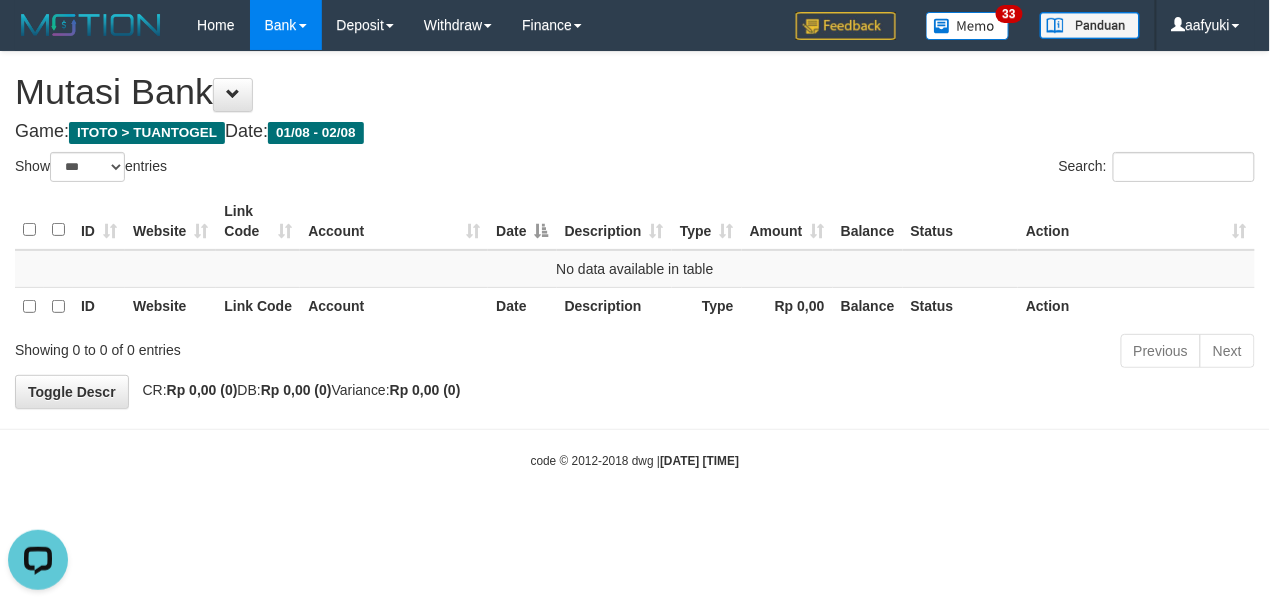 scroll, scrollTop: 0, scrollLeft: 0, axis: both 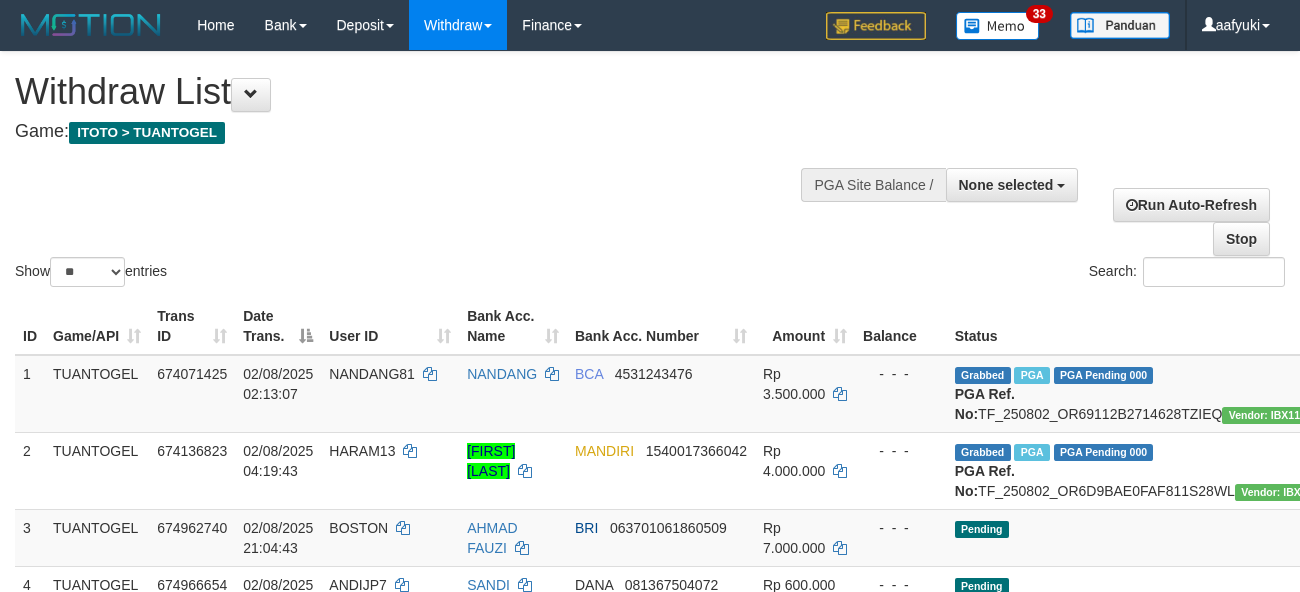select 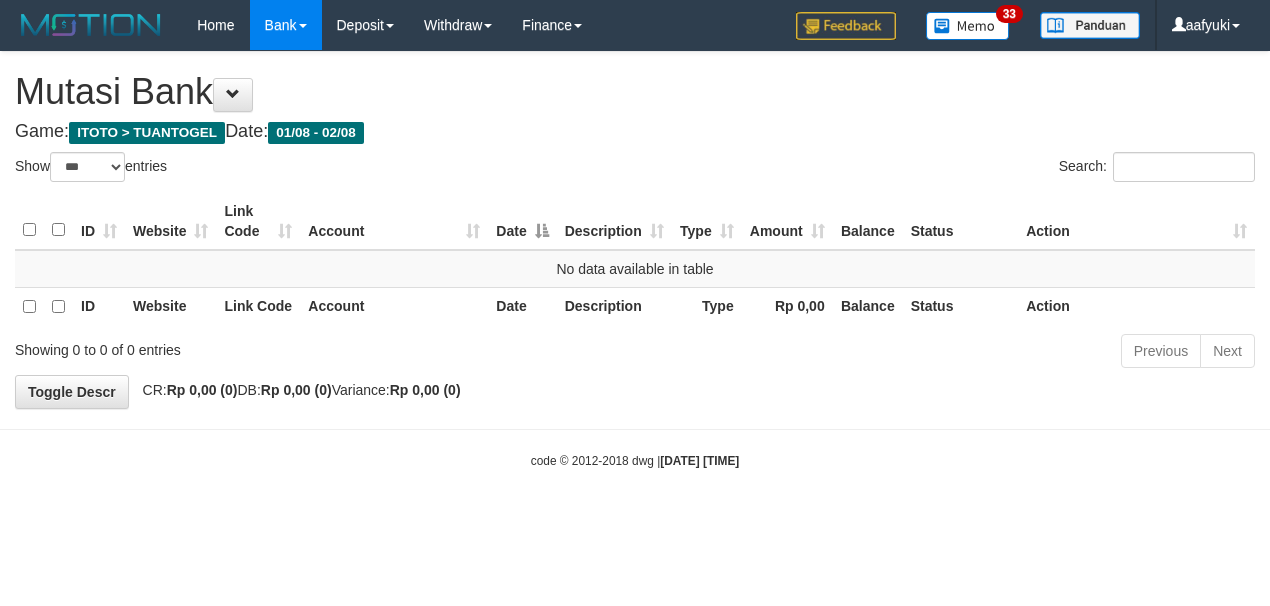select on "***" 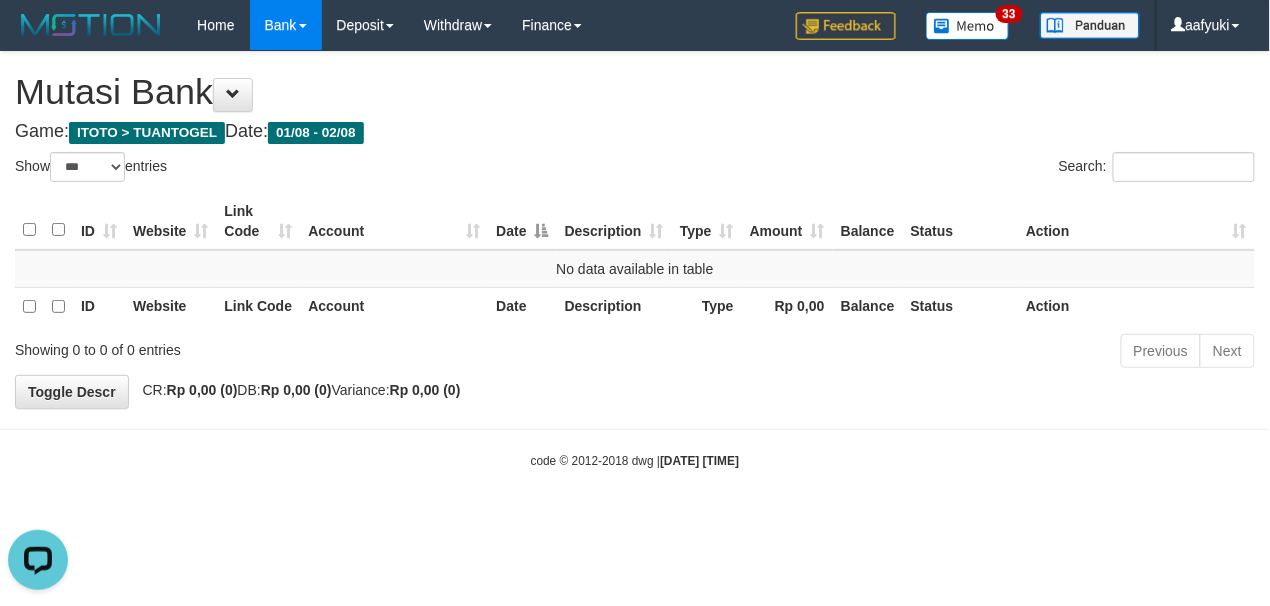 scroll, scrollTop: 0, scrollLeft: 0, axis: both 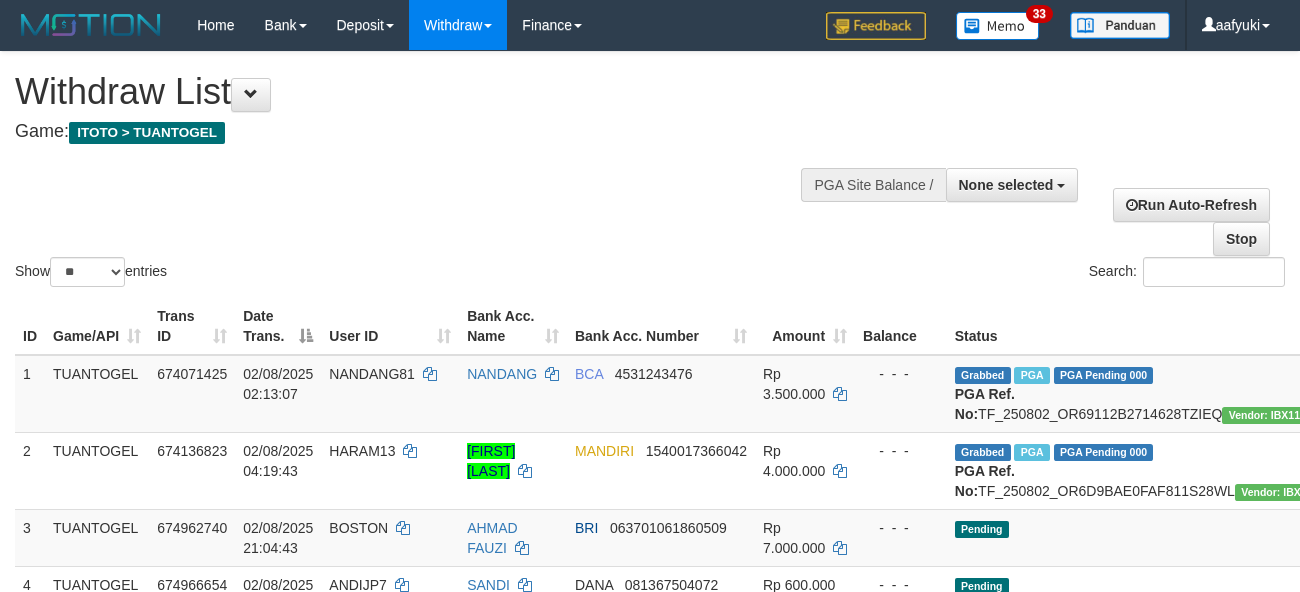 select 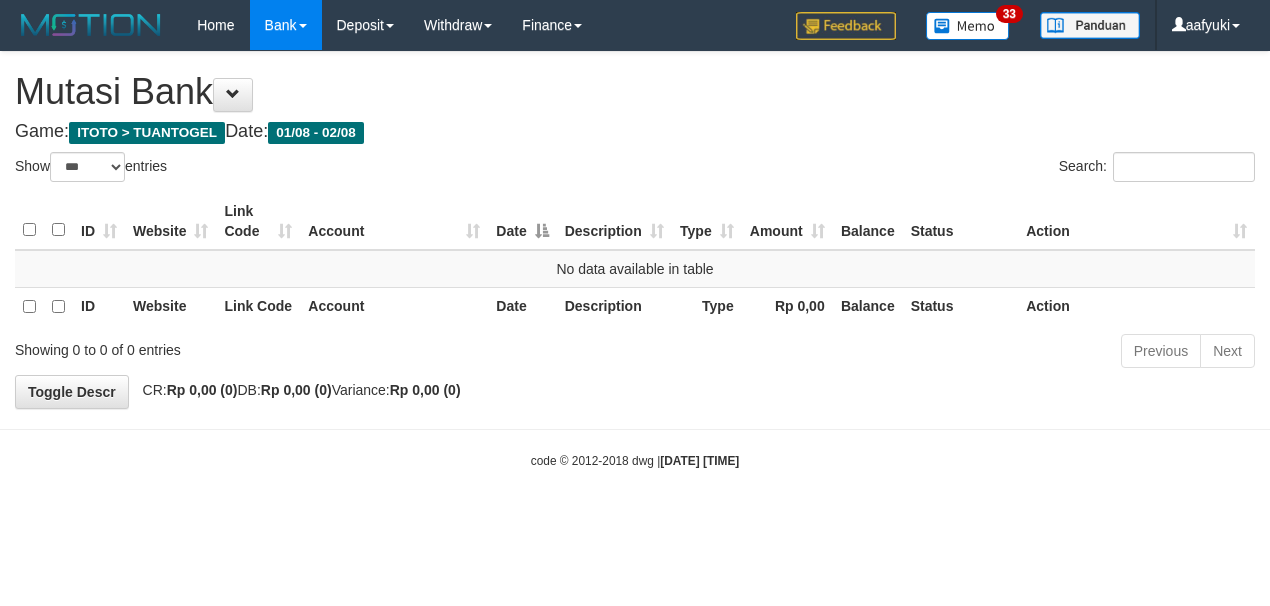 select on "***" 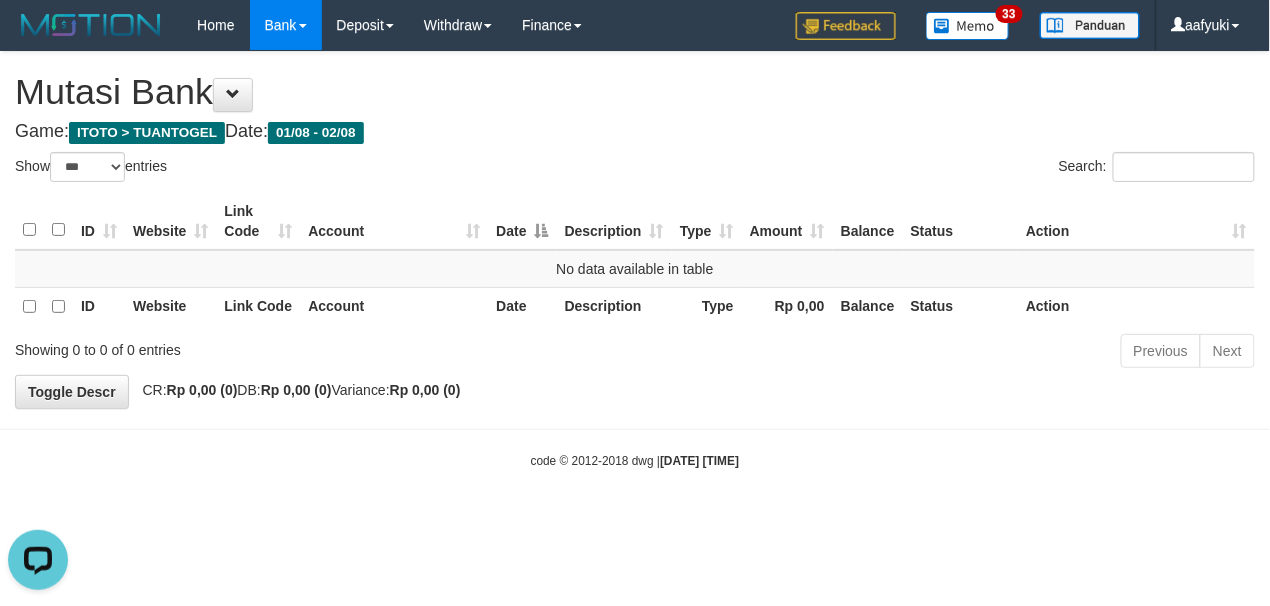 scroll, scrollTop: 0, scrollLeft: 0, axis: both 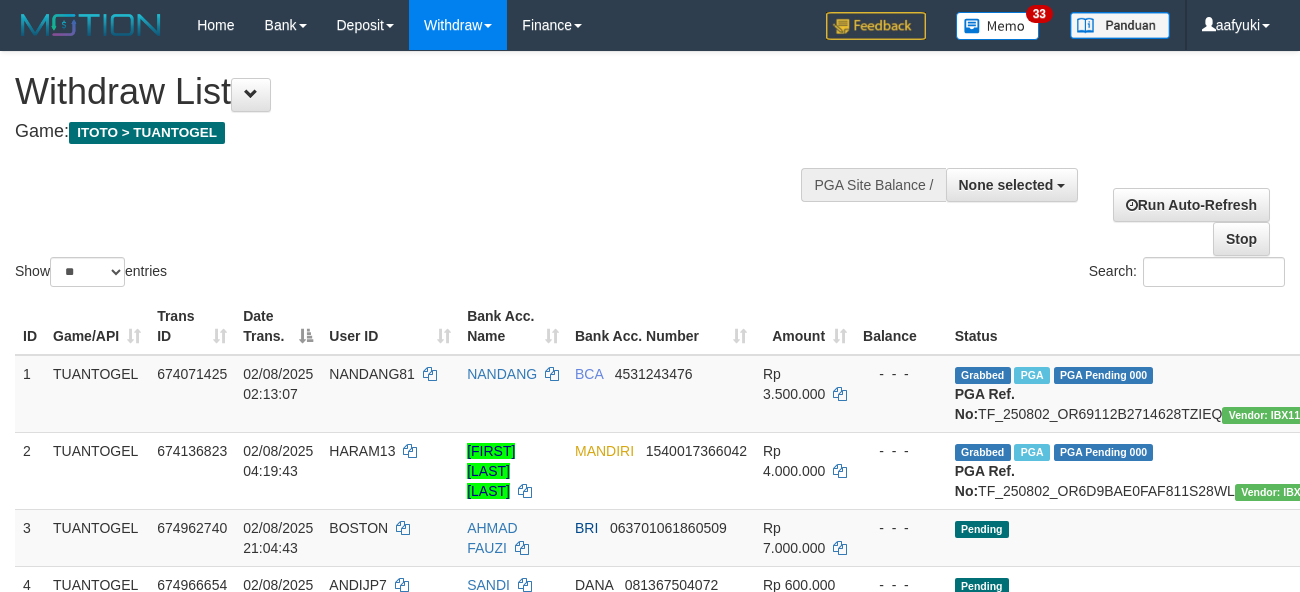 select 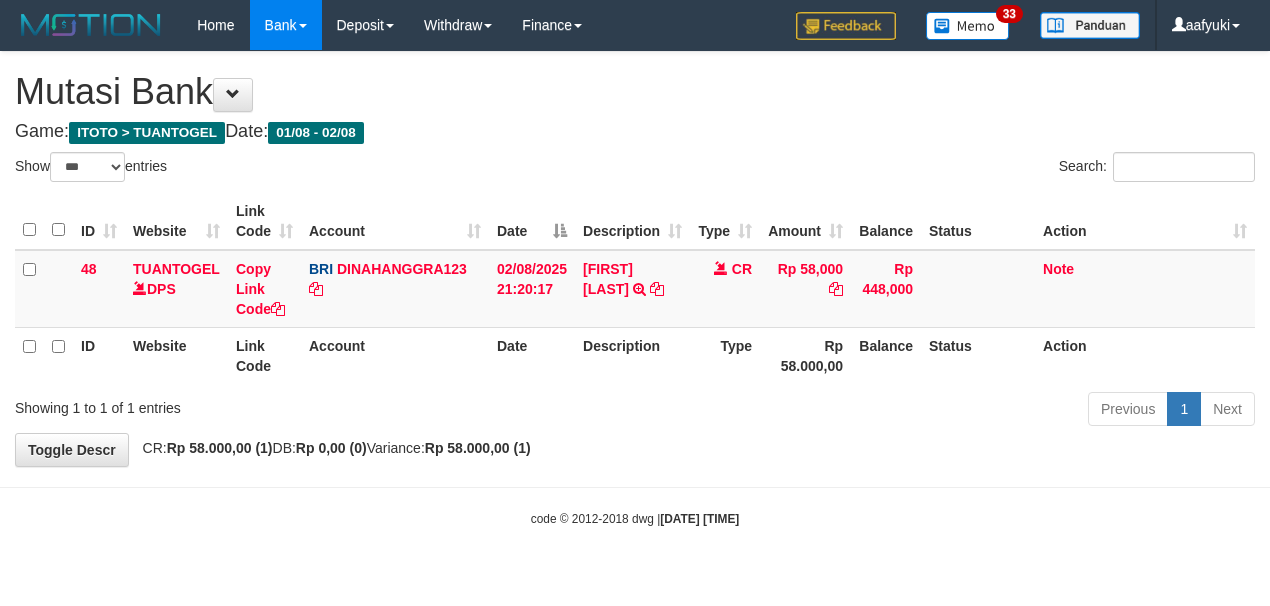 select on "***" 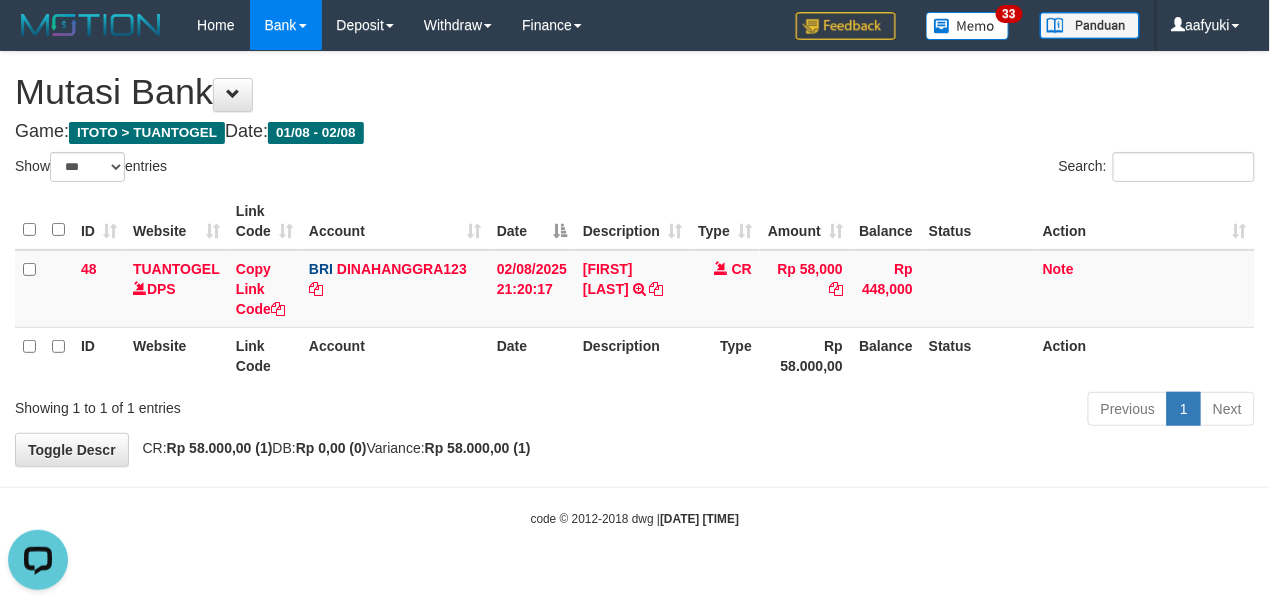 scroll, scrollTop: 0, scrollLeft: 0, axis: both 